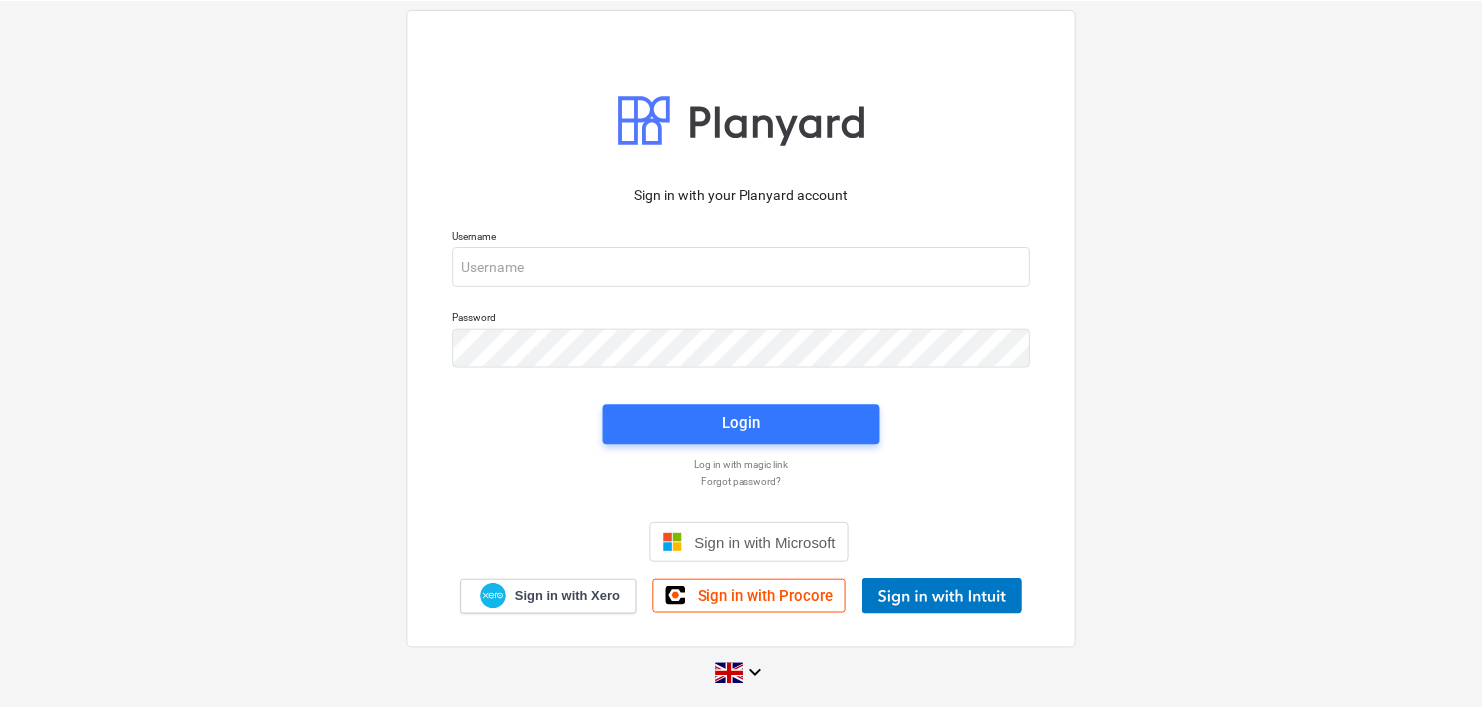 scroll, scrollTop: 0, scrollLeft: 0, axis: both 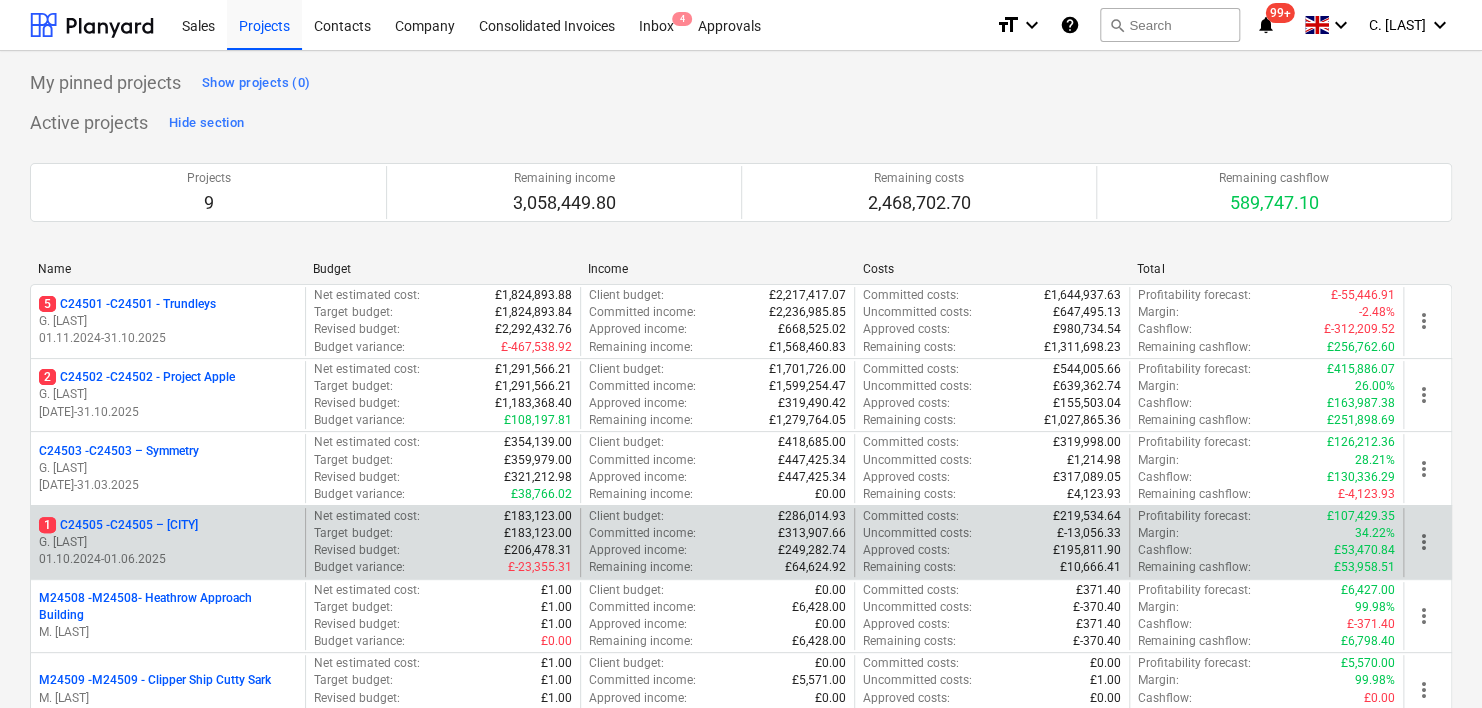 click on "1 C24505 - C24505 – [CITY] [FIRST] [LAST] 01.10.2024 - 01.06.2025" at bounding box center [168, 542] 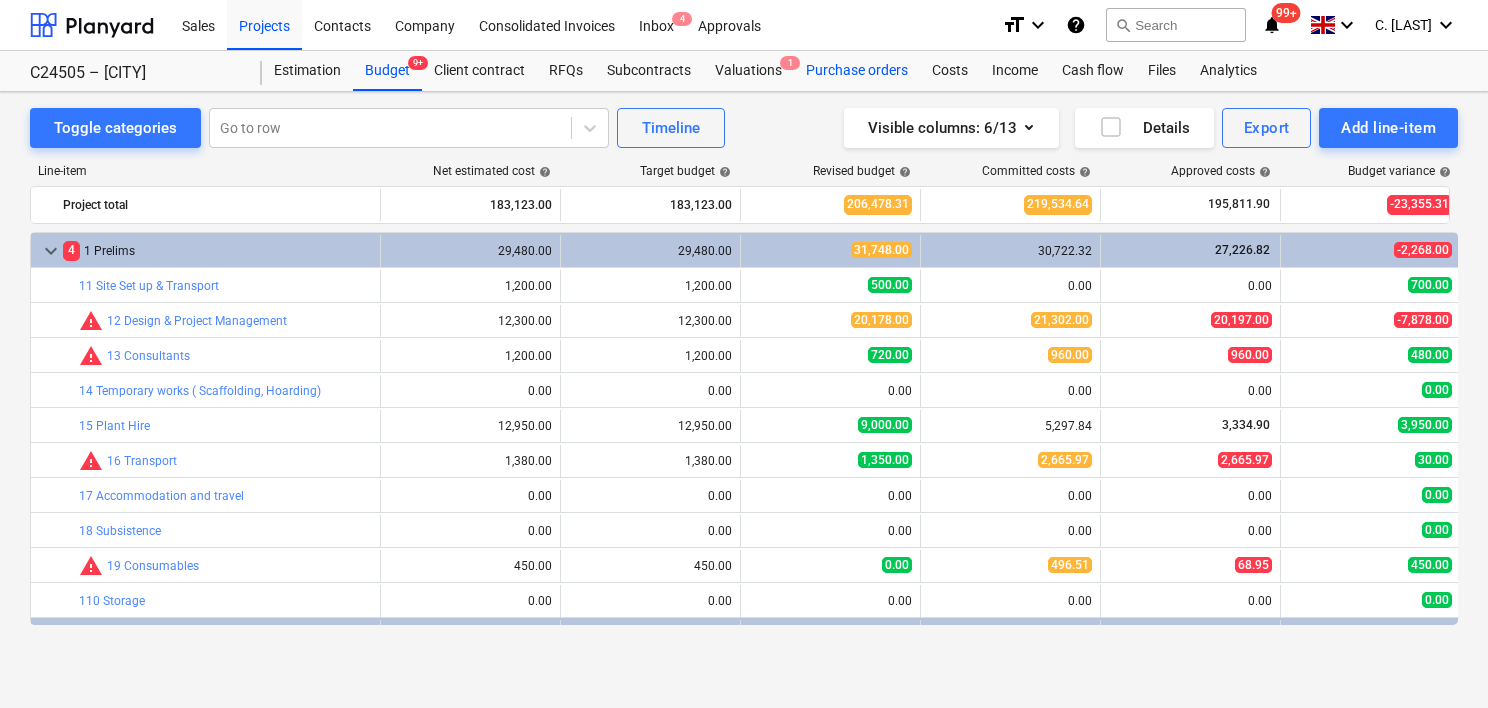 click on "Purchase orders" at bounding box center (857, 71) 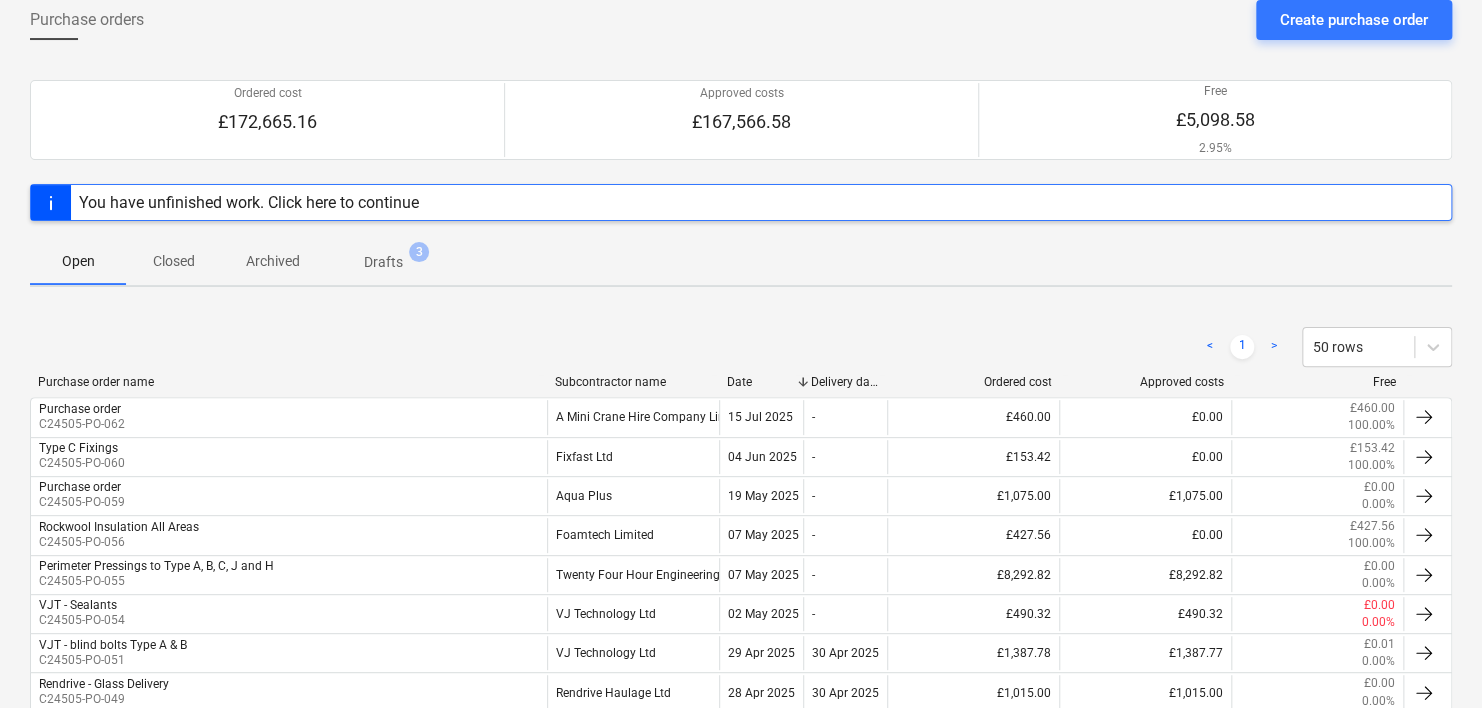 scroll, scrollTop: 300, scrollLeft: 0, axis: vertical 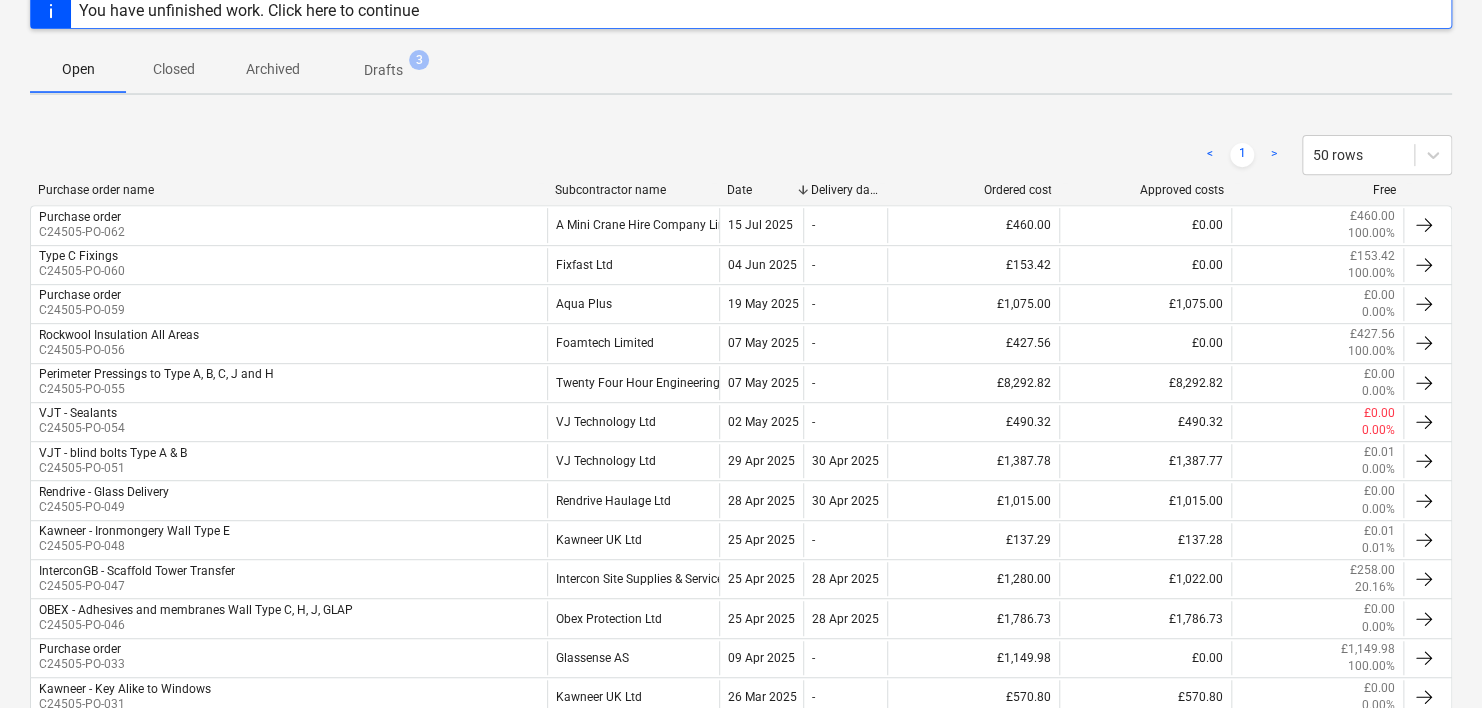 click on "< 1 > 50 rows" at bounding box center [741, 155] 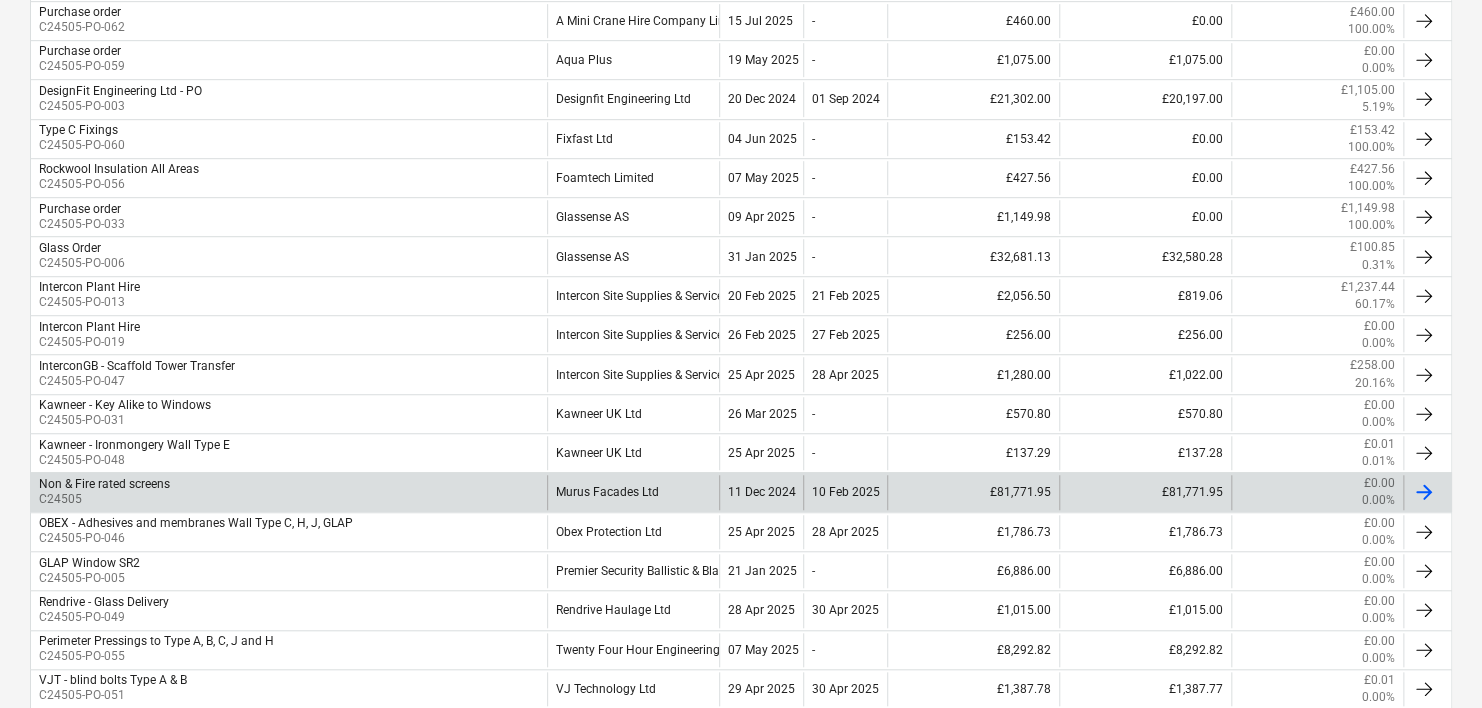 scroll, scrollTop: 730, scrollLeft: 0, axis: vertical 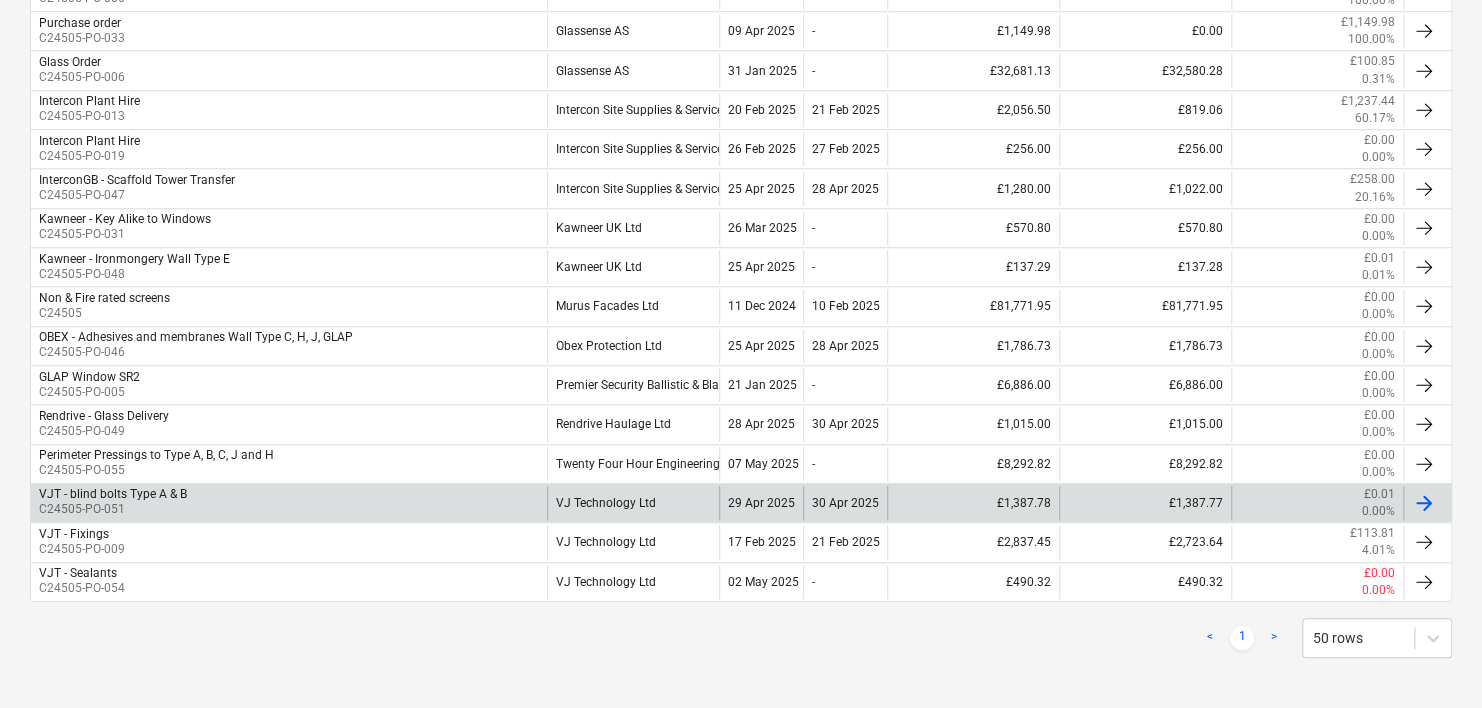 click on "VJ Technology Ltd" at bounding box center (633, 503) 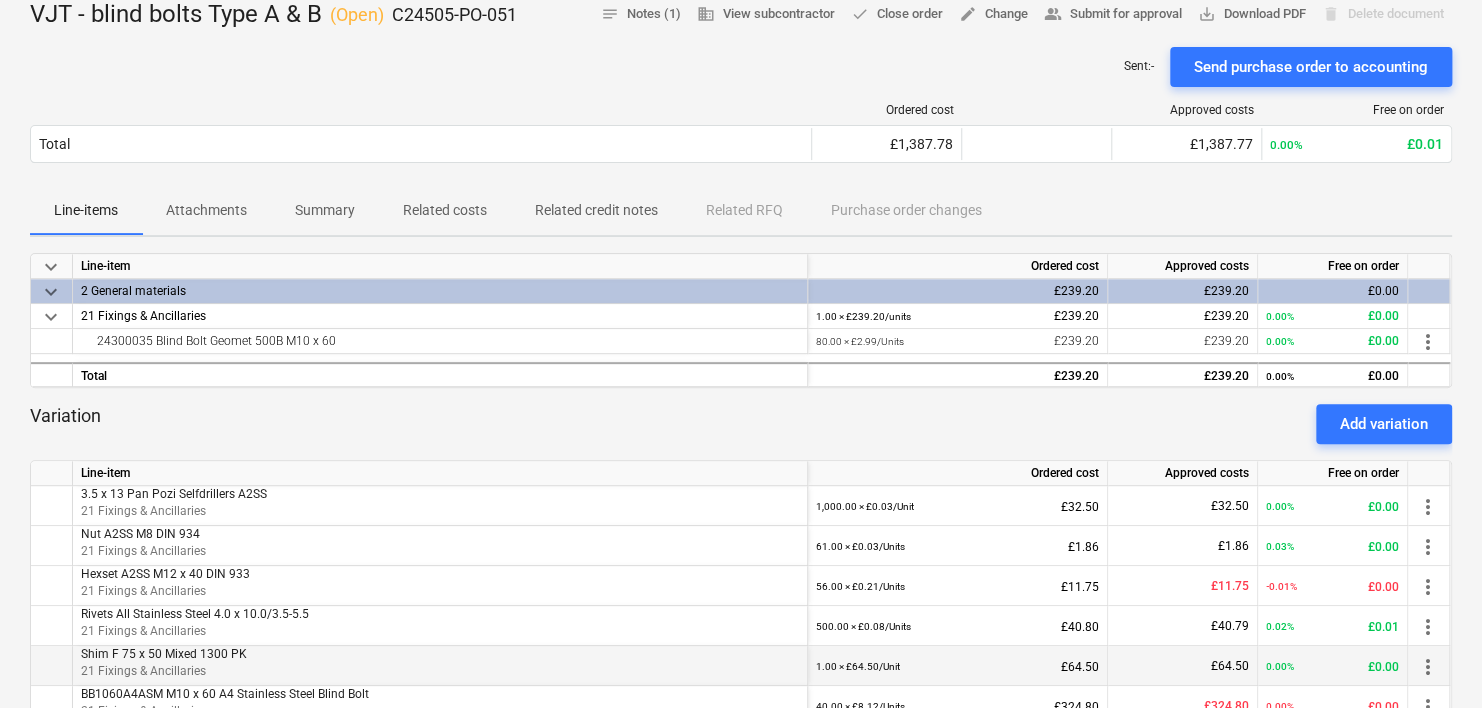 scroll, scrollTop: 200, scrollLeft: 0, axis: vertical 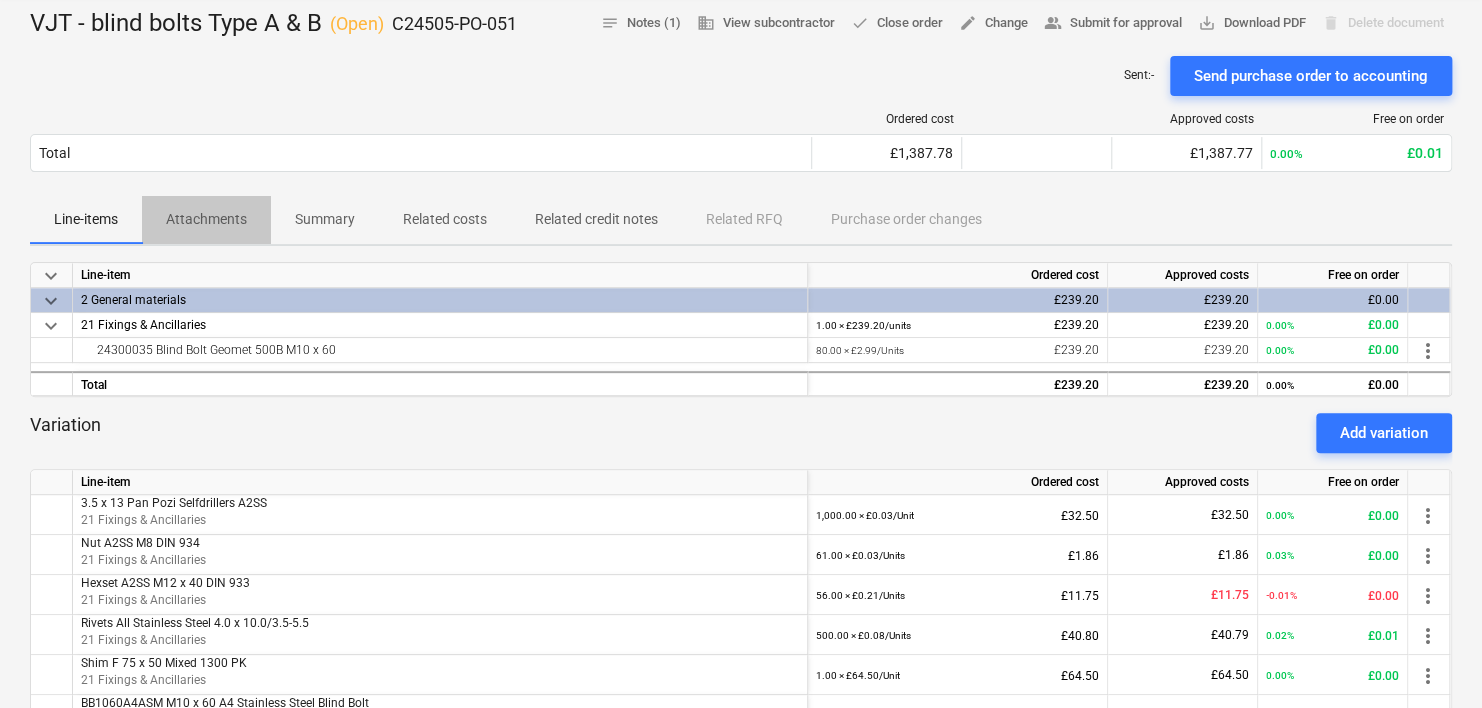 click on "Attachments" at bounding box center [206, 219] 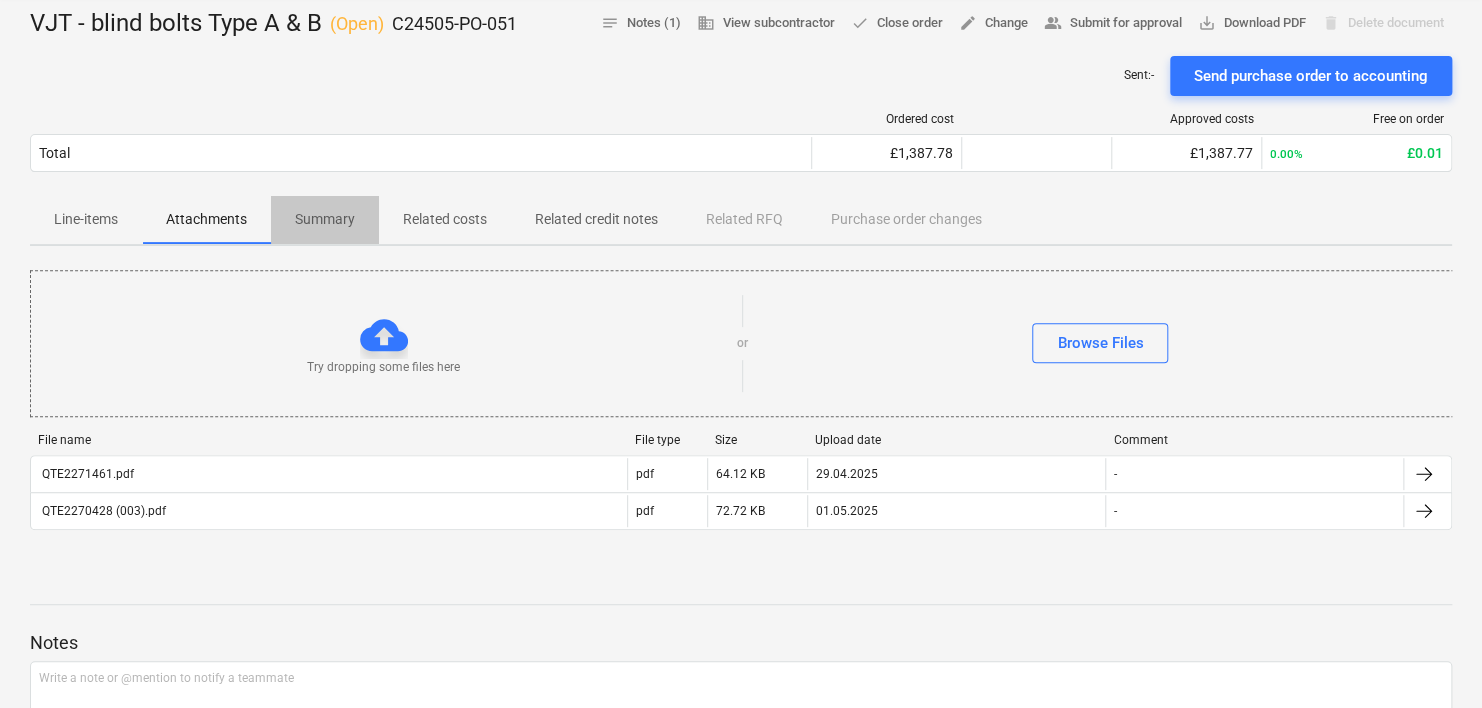 click on "Summary" at bounding box center [325, 219] 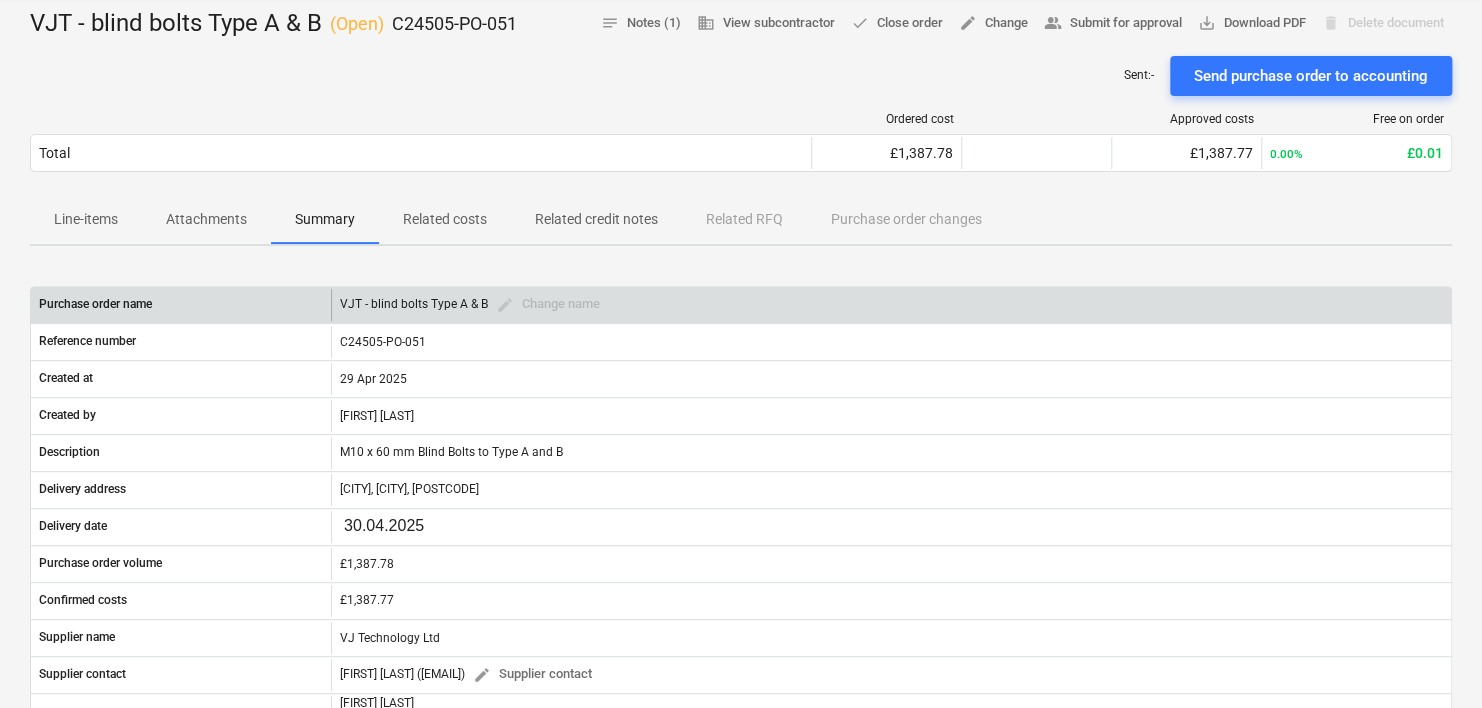 click on "VJT - blind bolts Type A & B edit Change name" at bounding box center [474, 304] 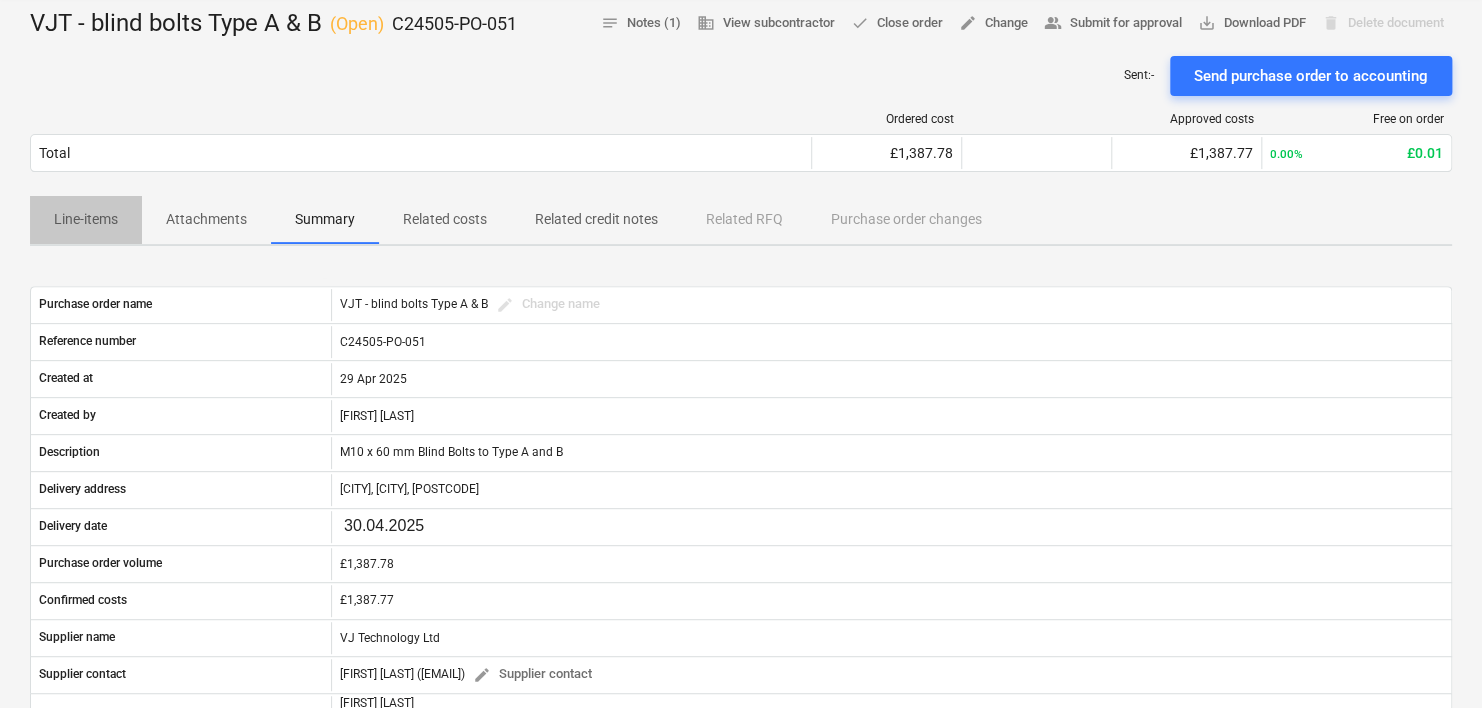 click on "Line-items" at bounding box center (86, 219) 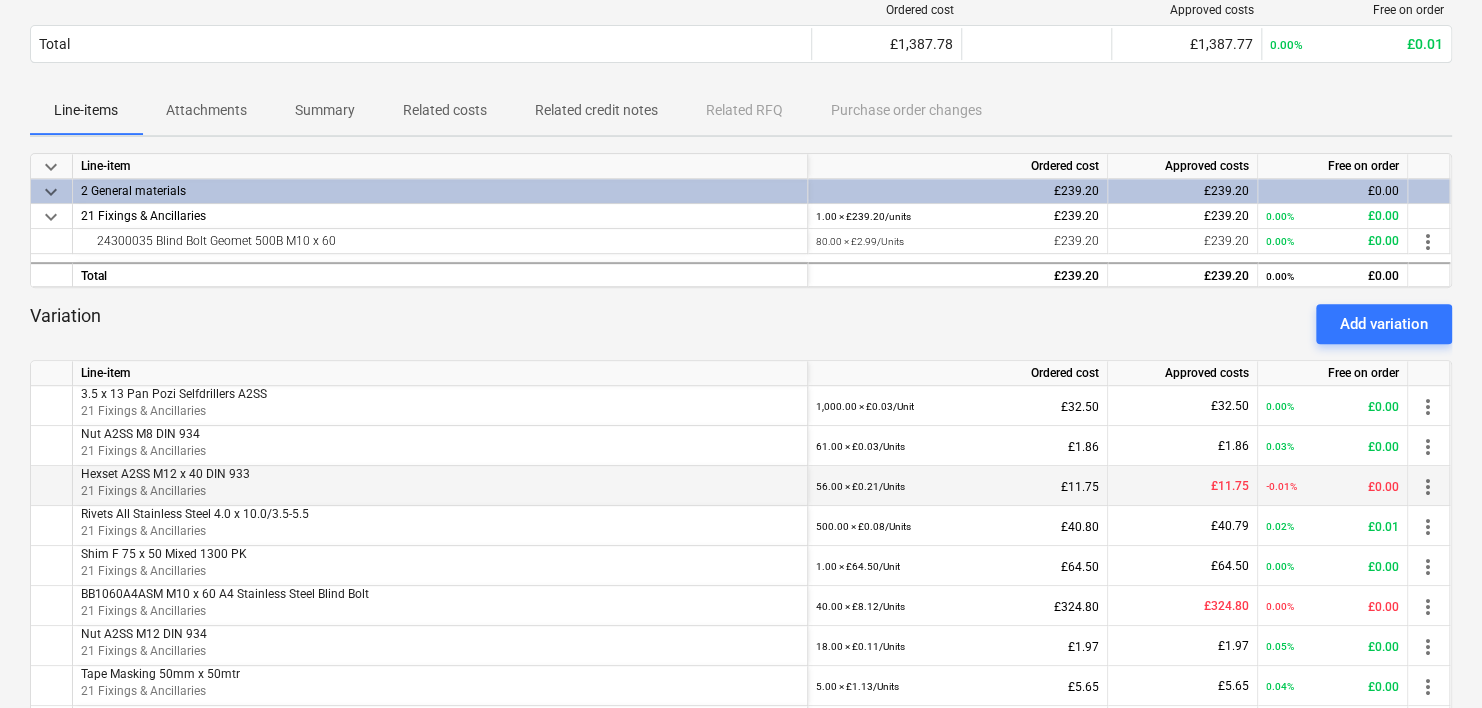 scroll, scrollTop: 300, scrollLeft: 0, axis: vertical 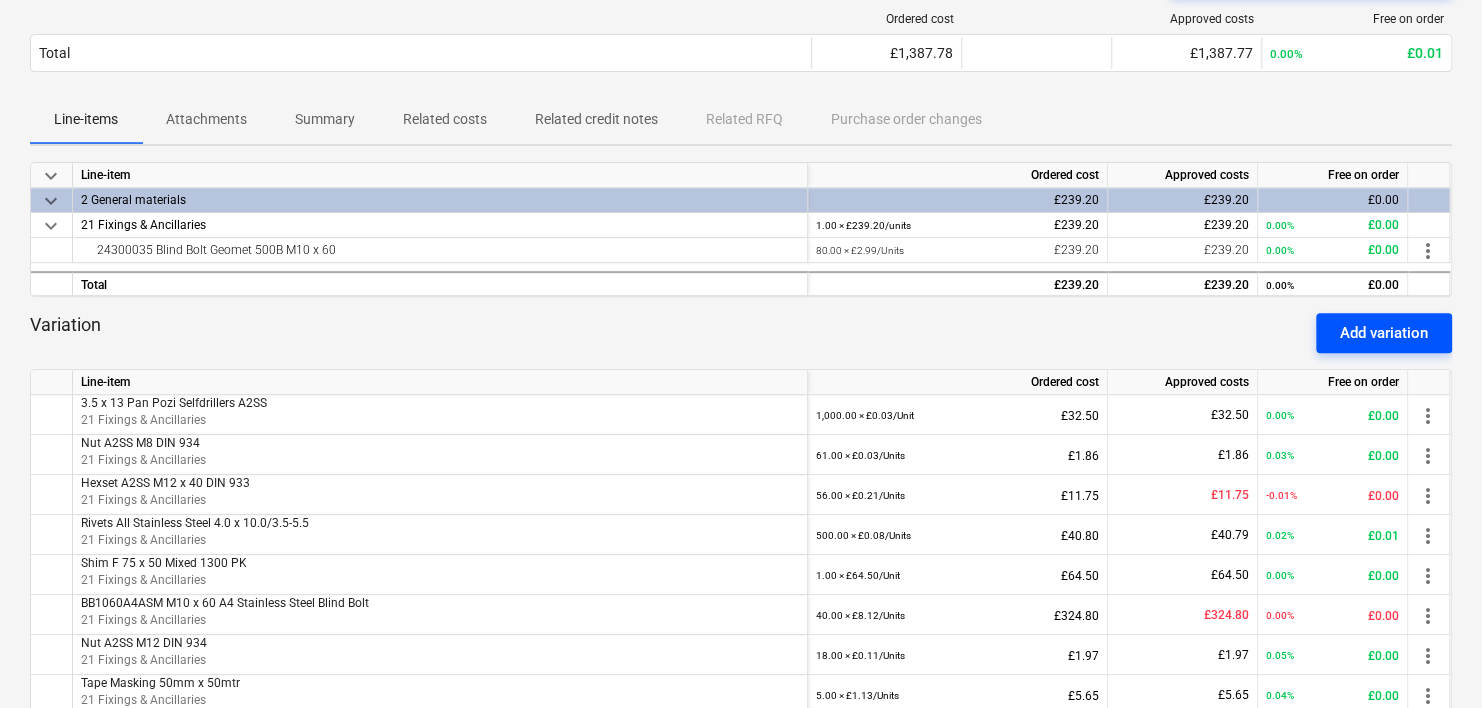 click on "Add variation" at bounding box center (1384, 333) 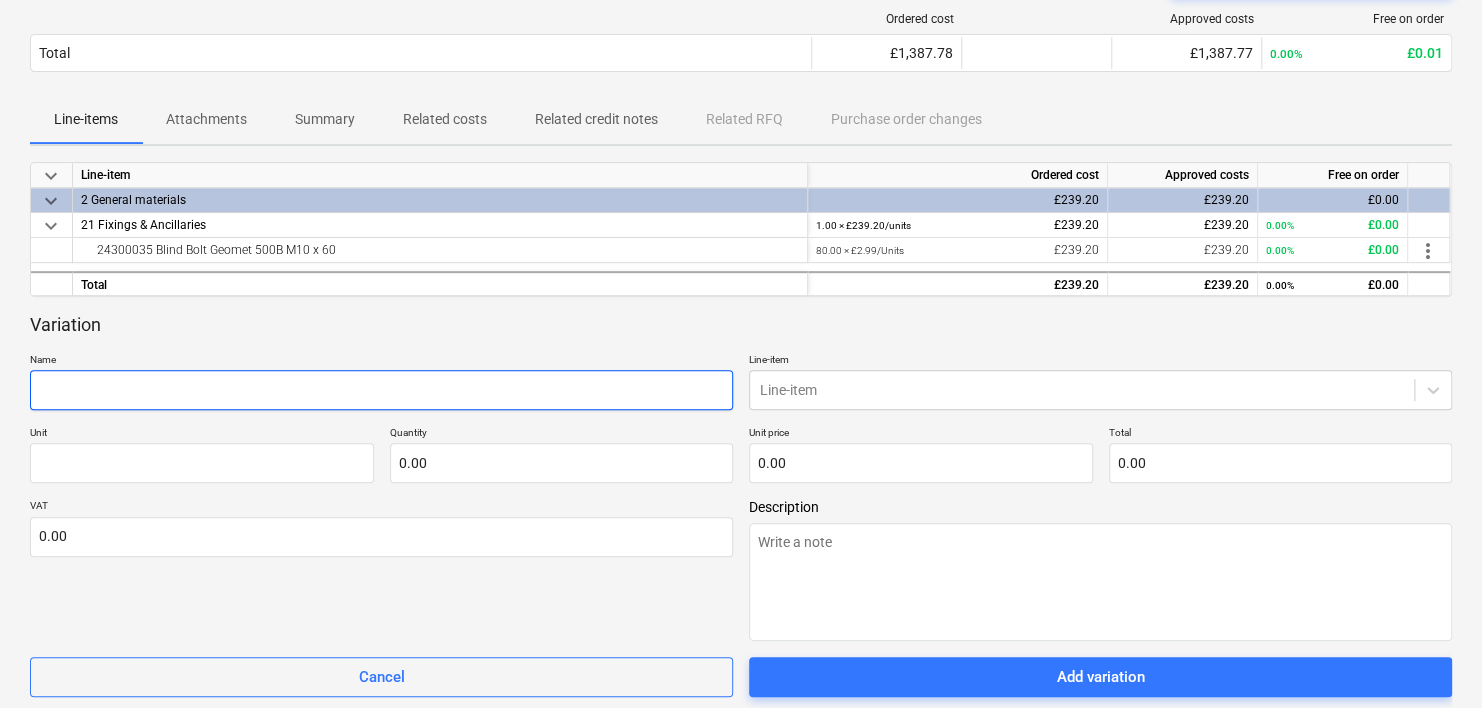 click at bounding box center [381, 390] 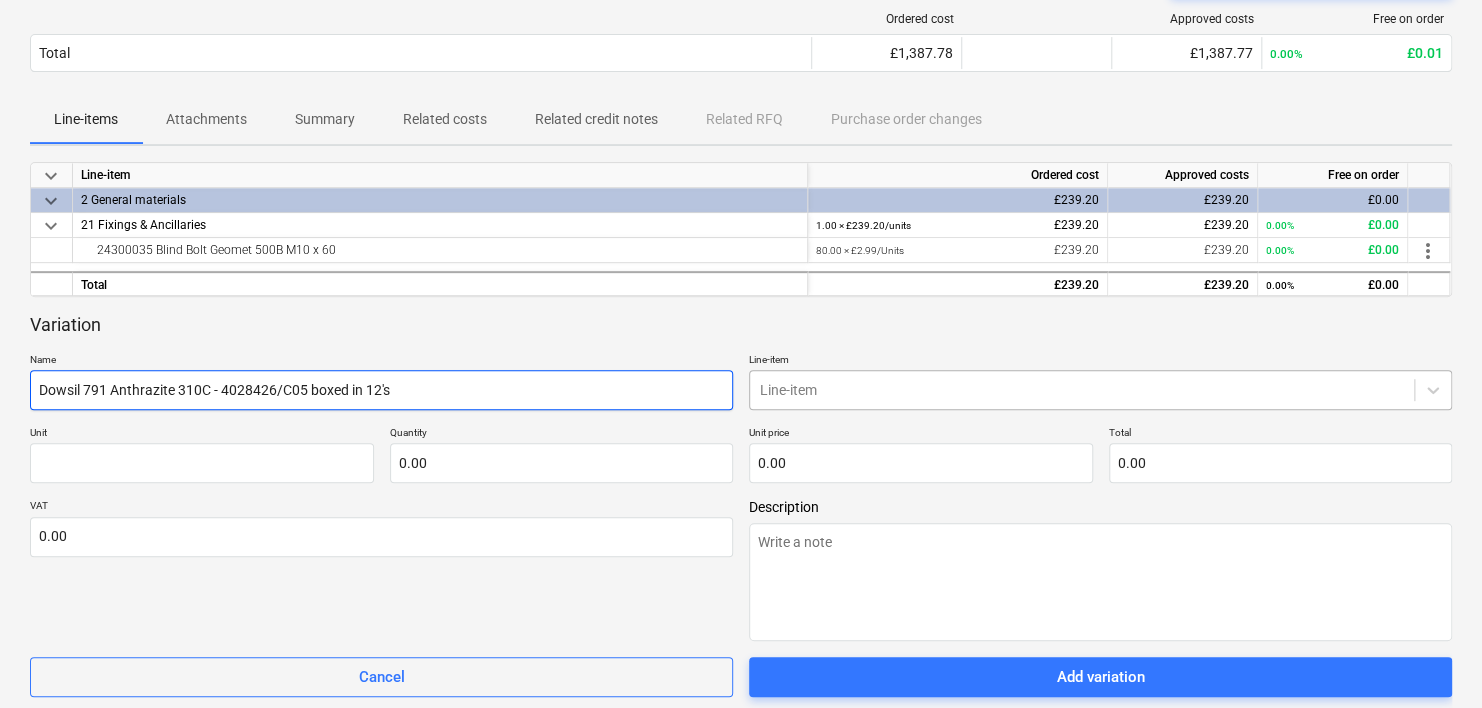 type on "Dowsil 791 Anthrazite 310C - 4028426/C05 boxed in 12's" 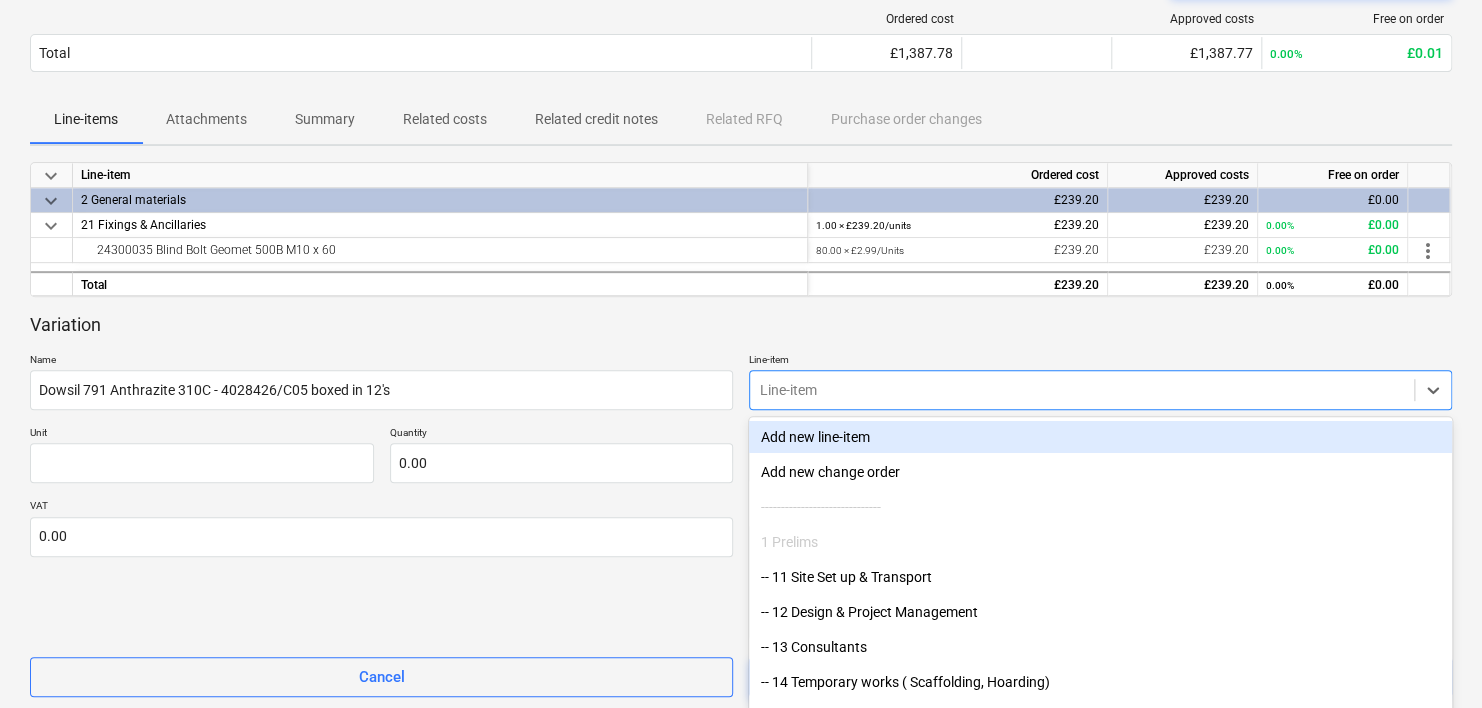 scroll, scrollTop: 321, scrollLeft: 0, axis: vertical 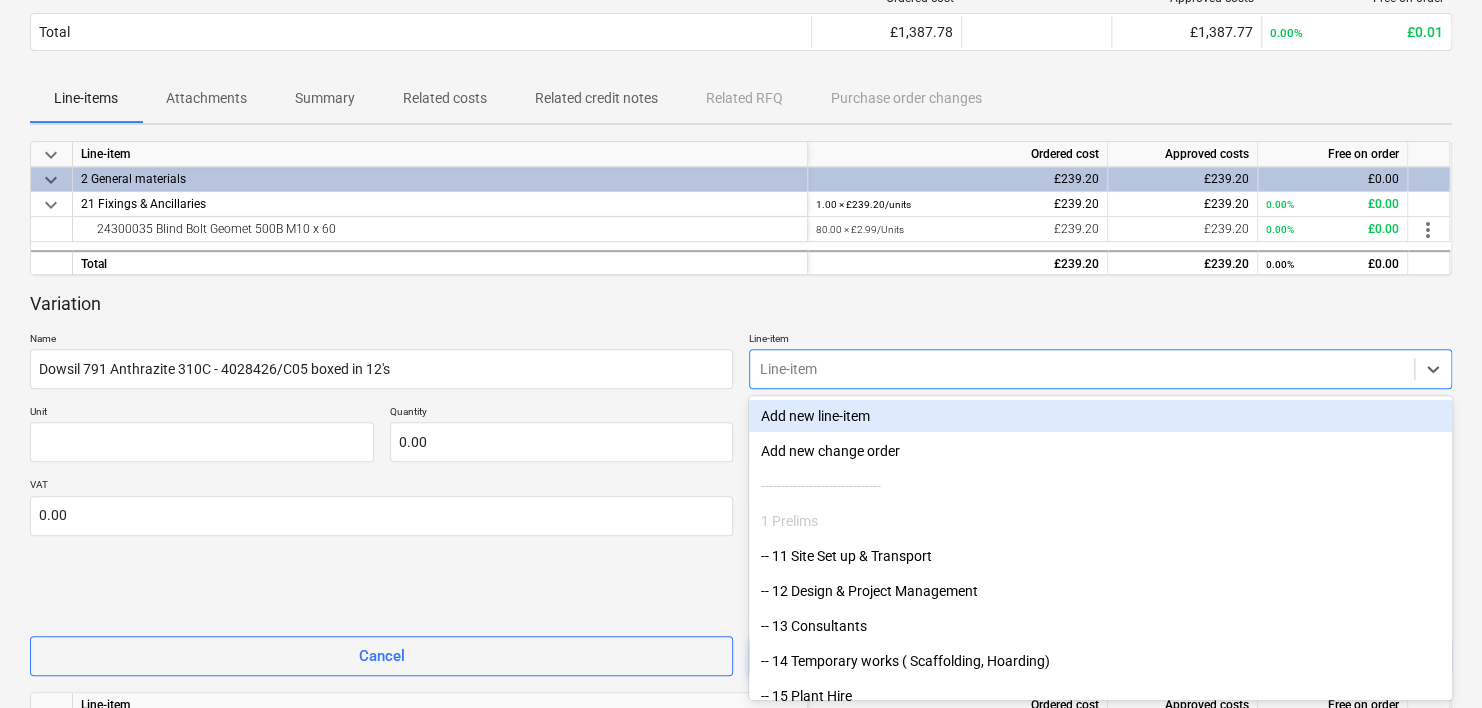 click on "Variation Name Dowsil 791 Anthrazite 310C - 4028426/C05 boxed in 12's Line-item option Add new line-item focused, 1 of 64. 64 results available. Use Up and Down to choose options, press Enter to select the currently focused option, press Escape to exit the menu, press Tab to select the option and exit the menu. Line-item Unit Quantity 0.00 Unit price 0.00 Total 0.00 VAT 0.00 Description Cancel Add variation" at bounding box center (741, 484) 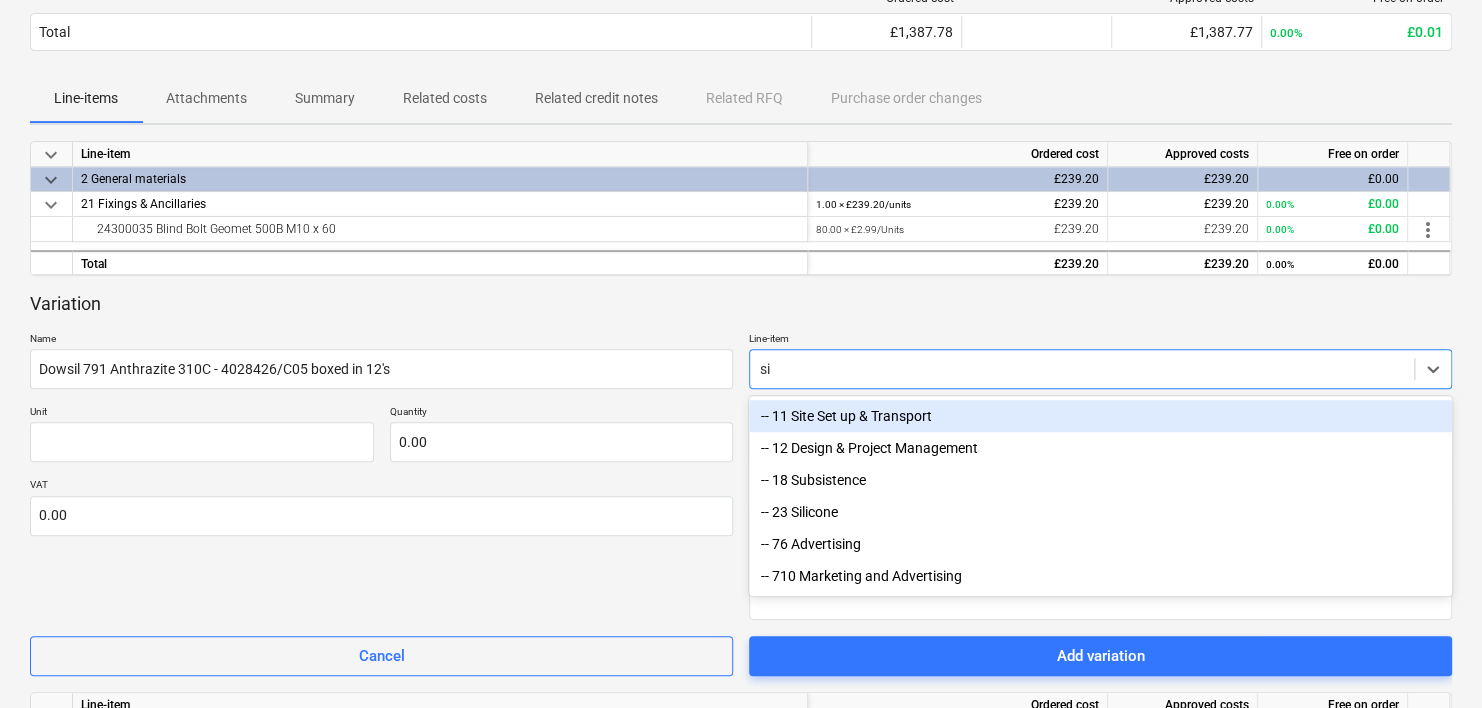 type on "sil" 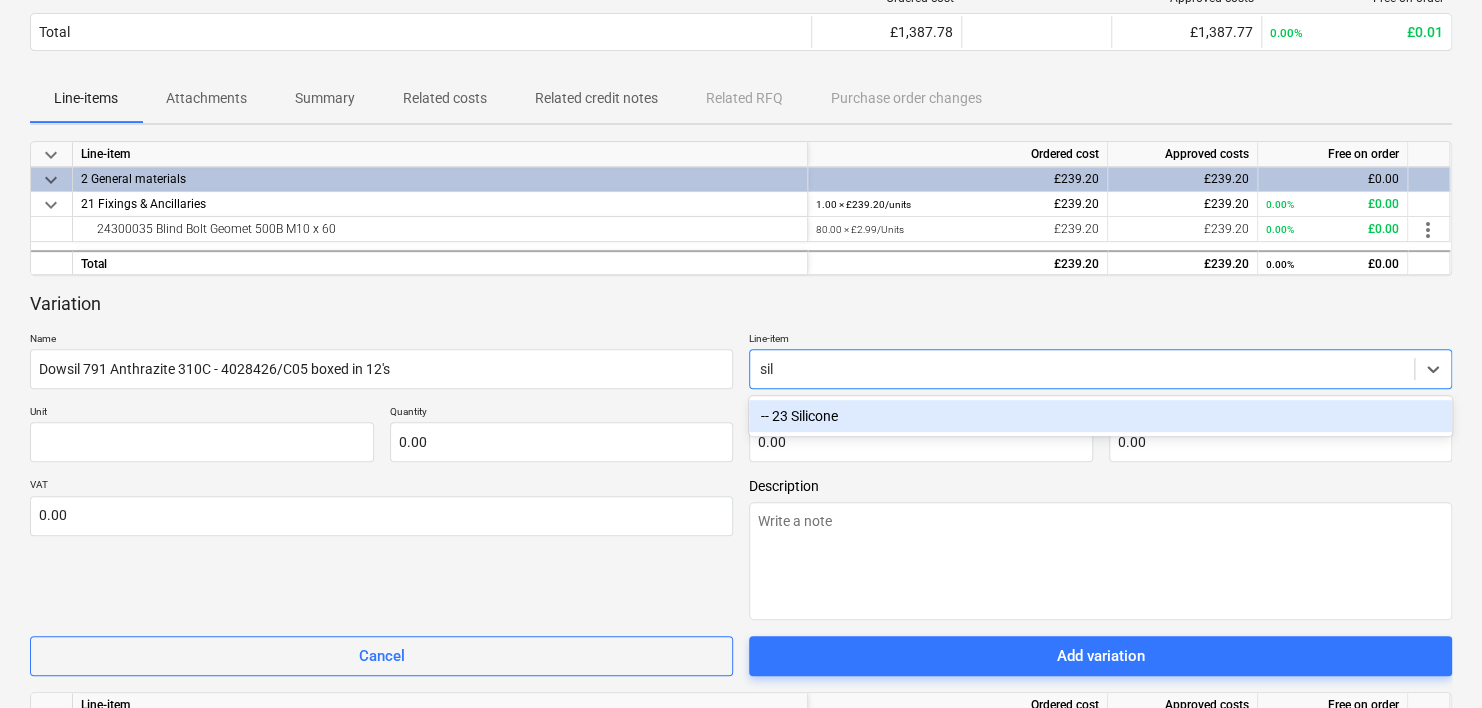 click on "--  23 Silicone" at bounding box center (1100, 416) 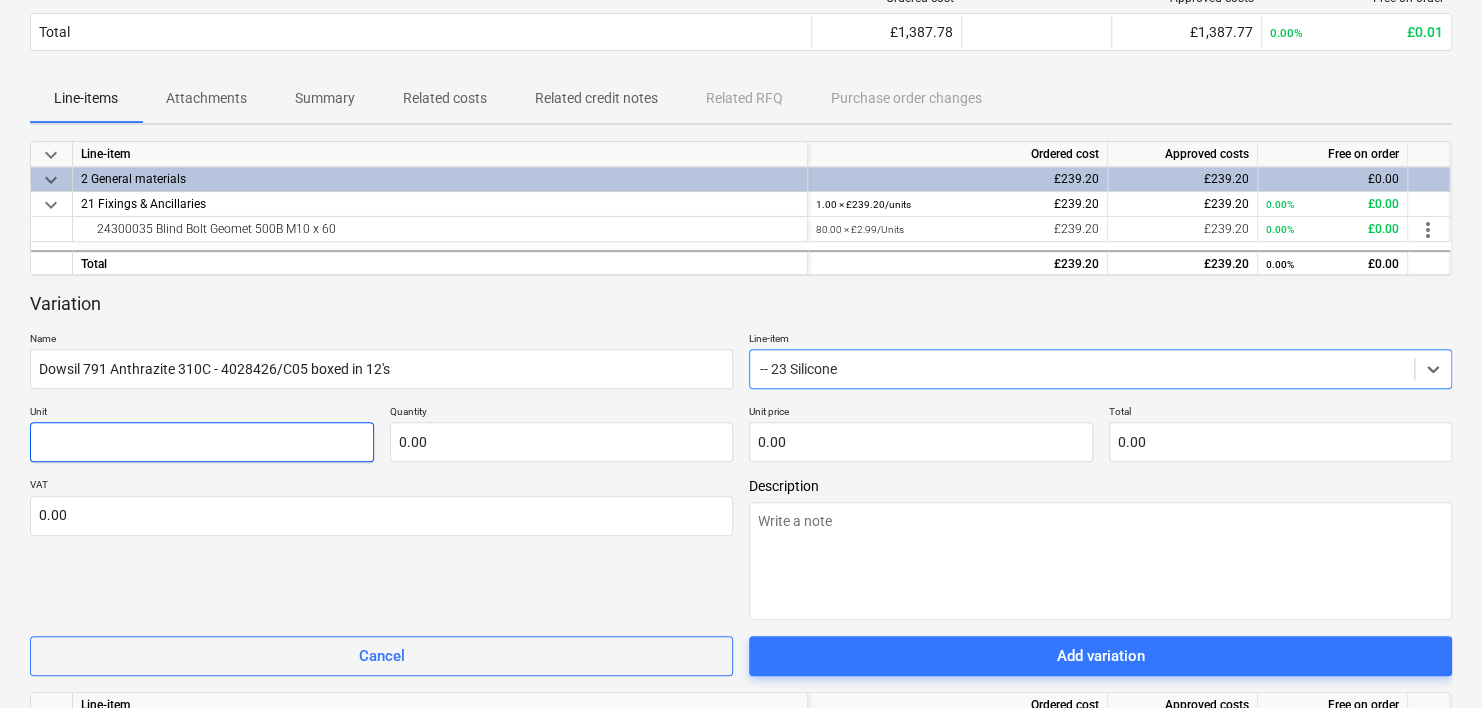 click at bounding box center [202, 442] 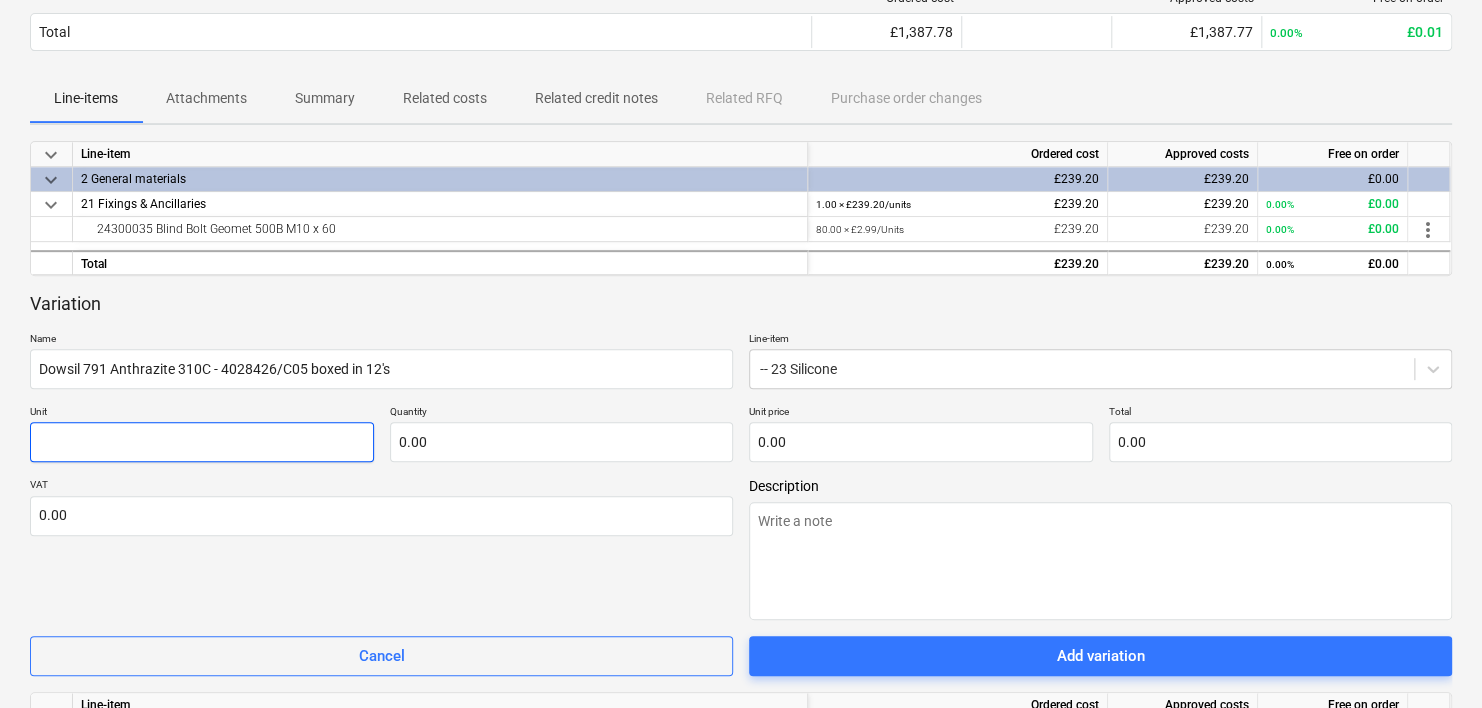 type on "x" 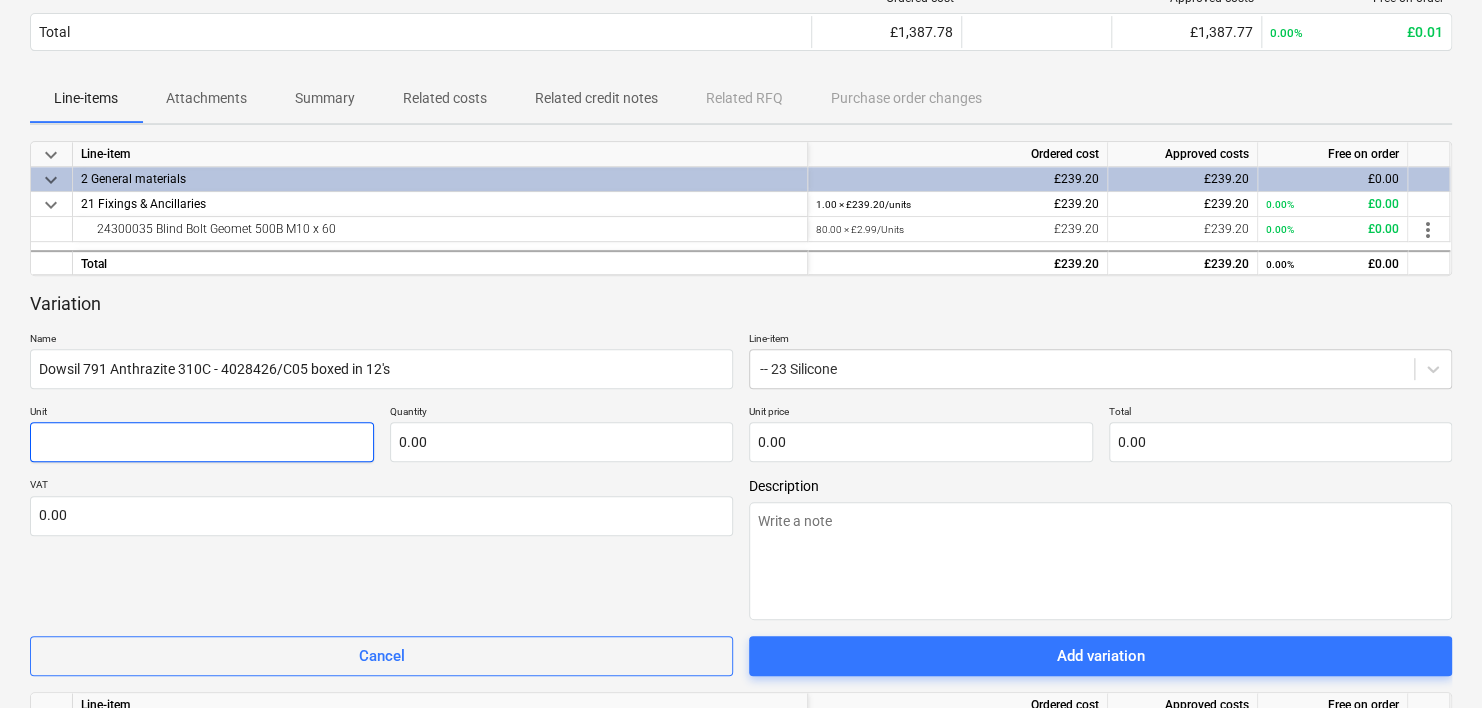 type on "U" 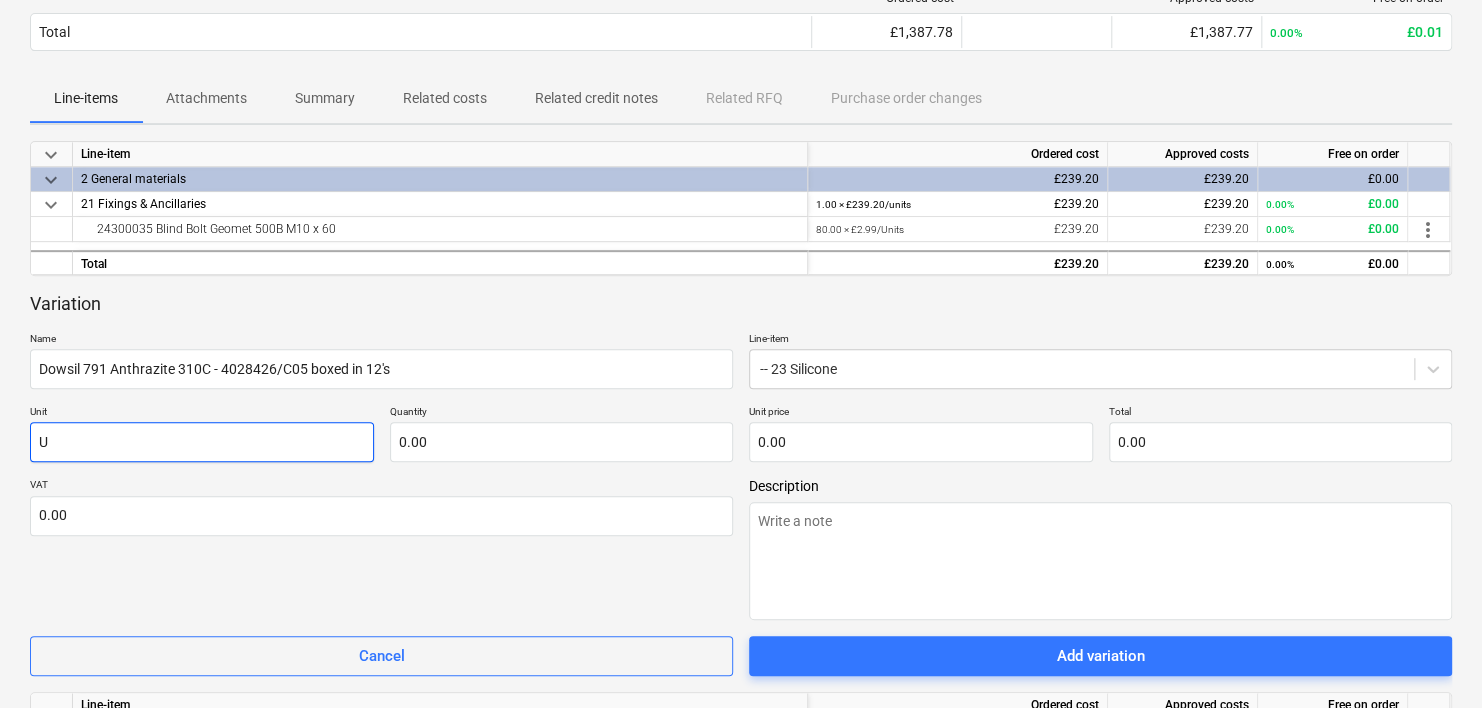 type on "x" 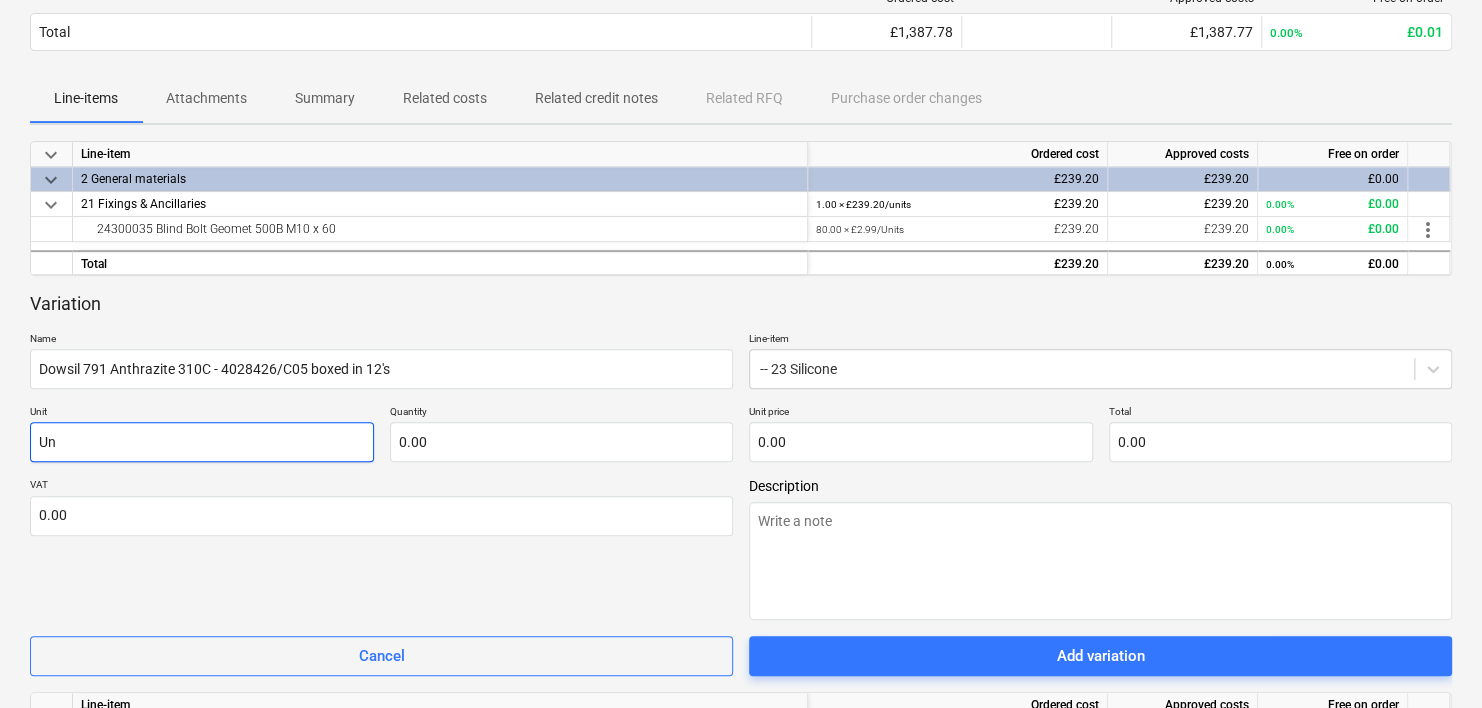 type on "x" 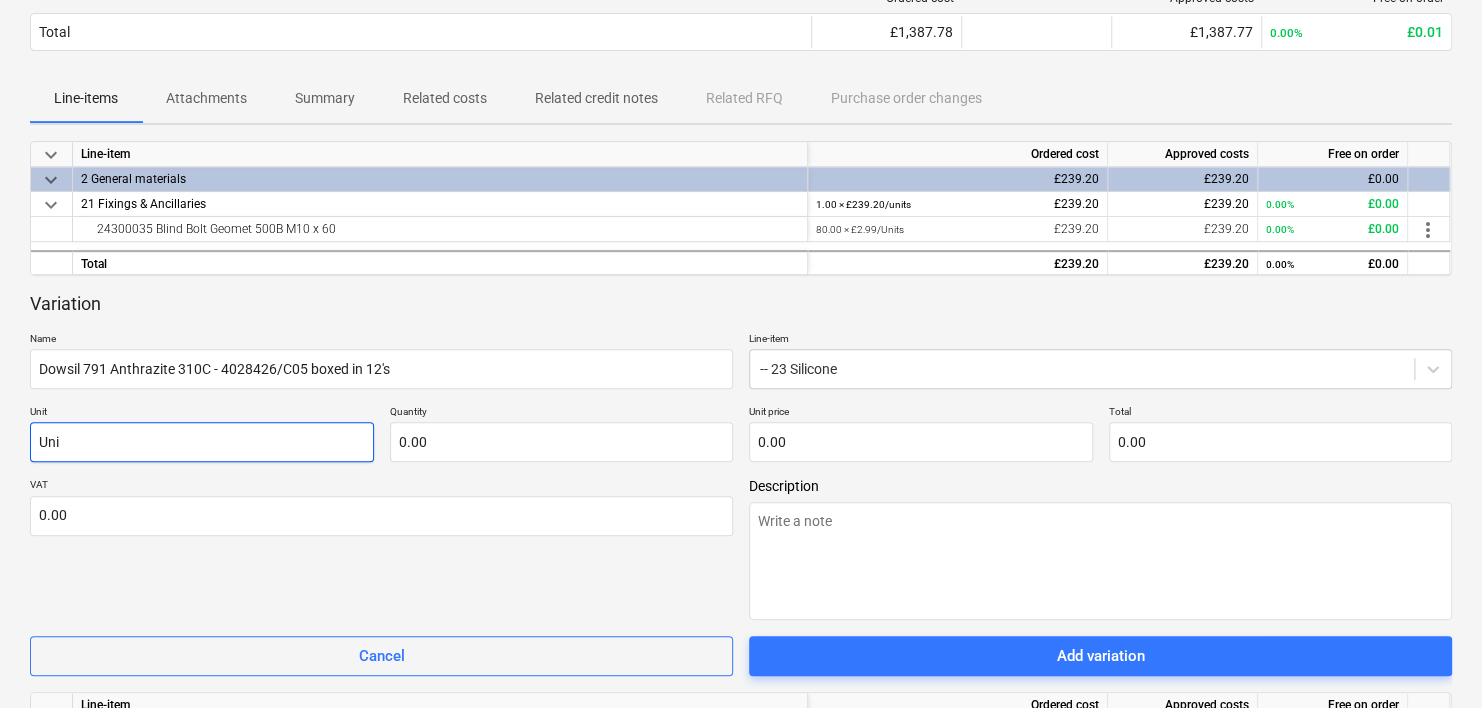 type on "x" 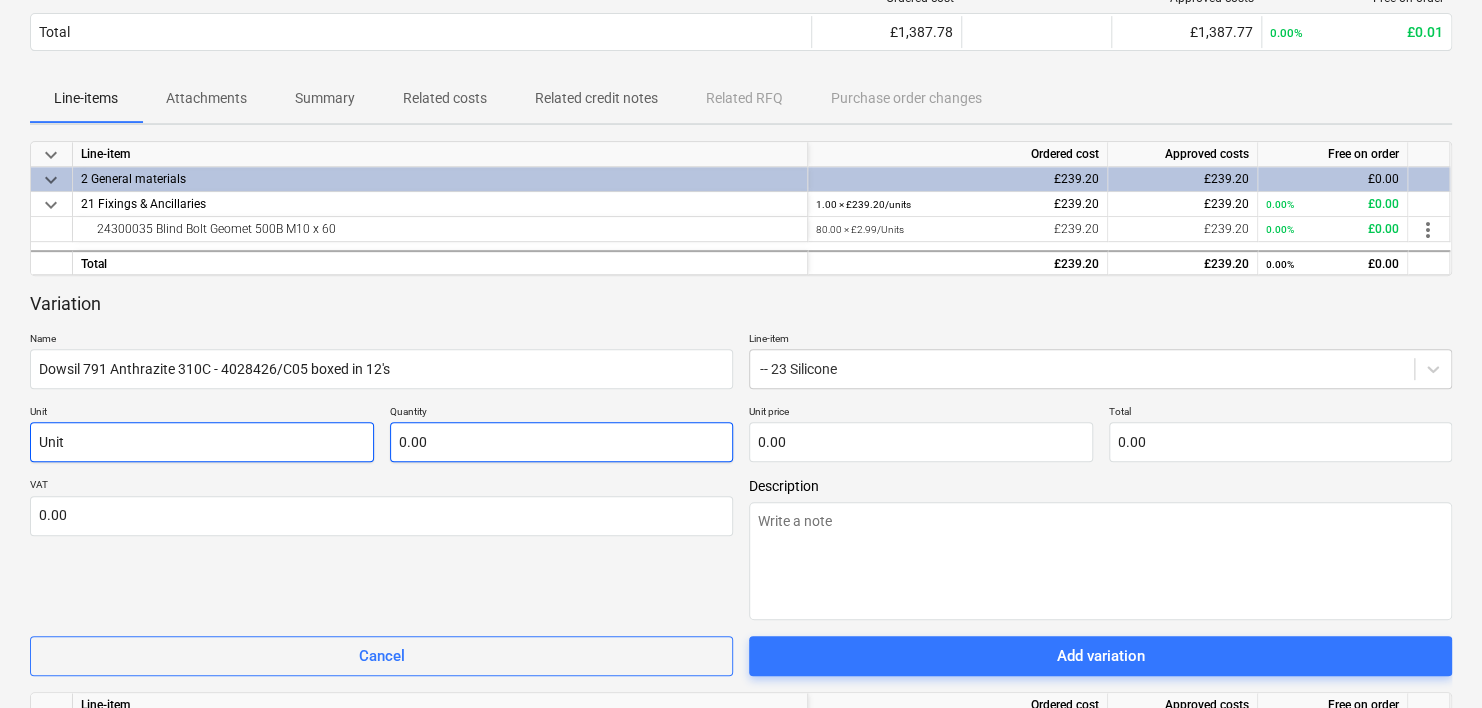 type on "Unit" 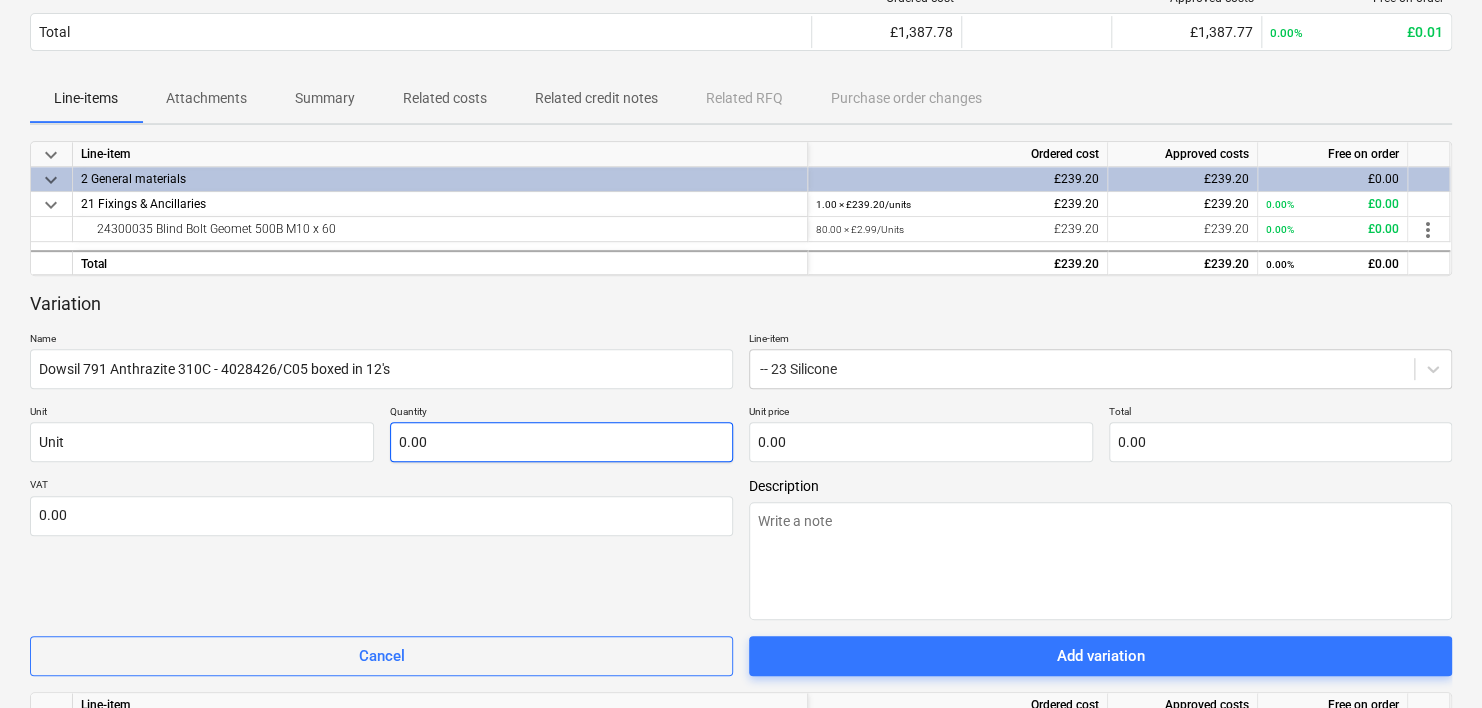 type 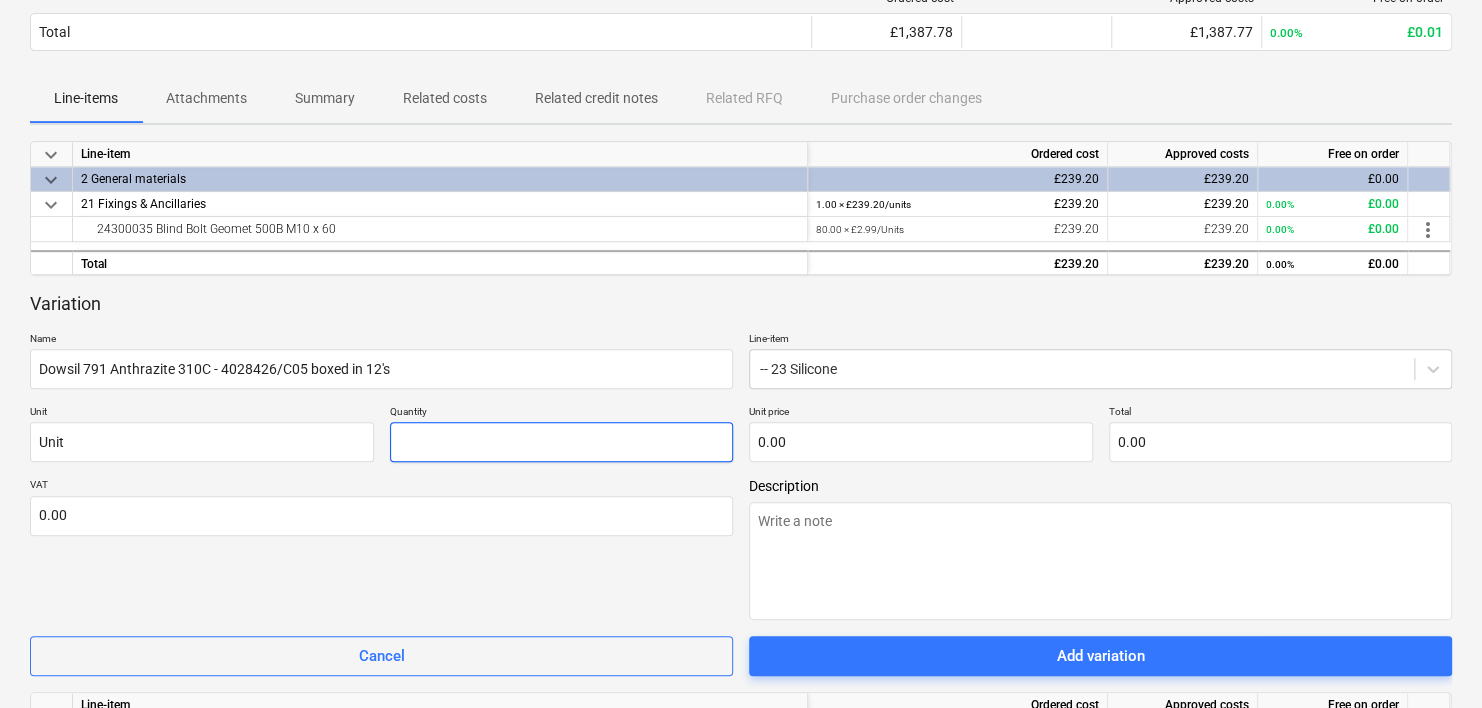 click at bounding box center [562, 442] 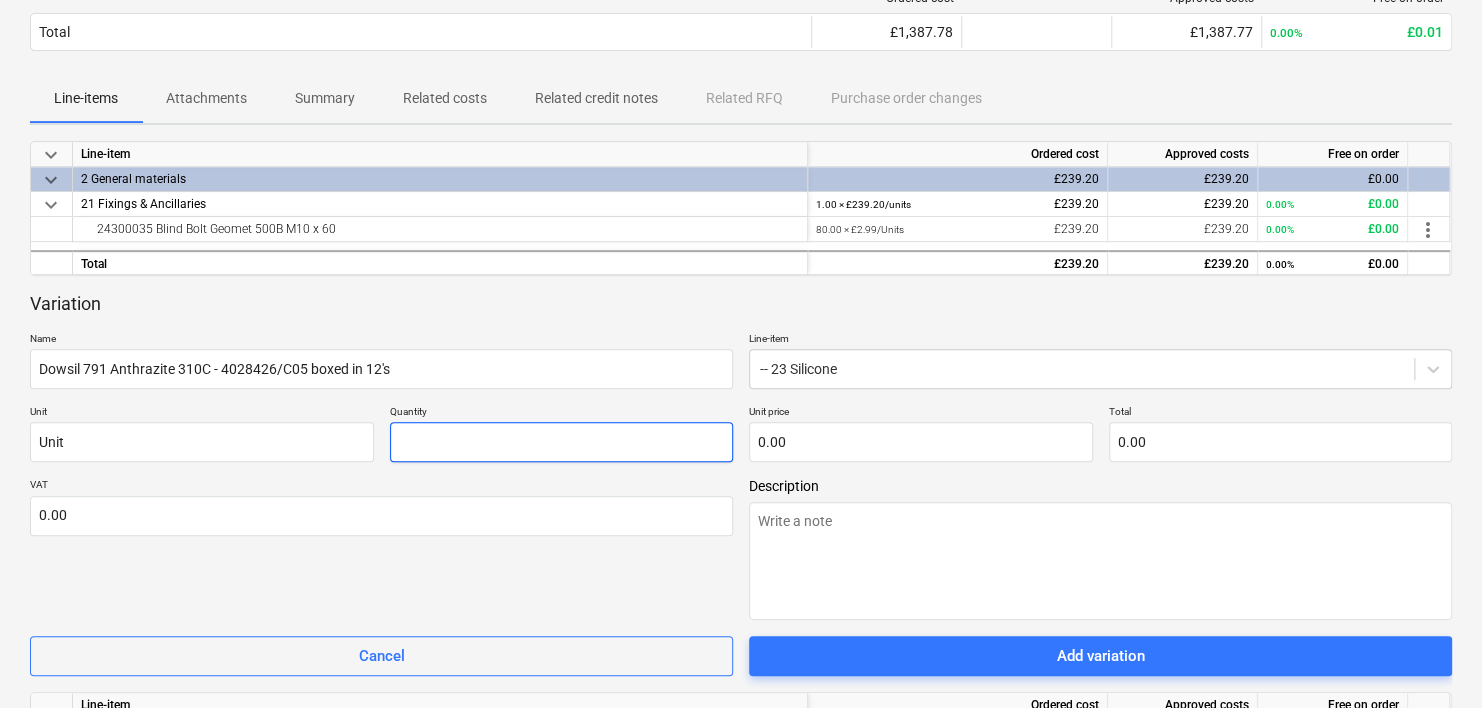 drag, startPoint x: 432, startPoint y: 448, endPoint x: 454, endPoint y: 448, distance: 22 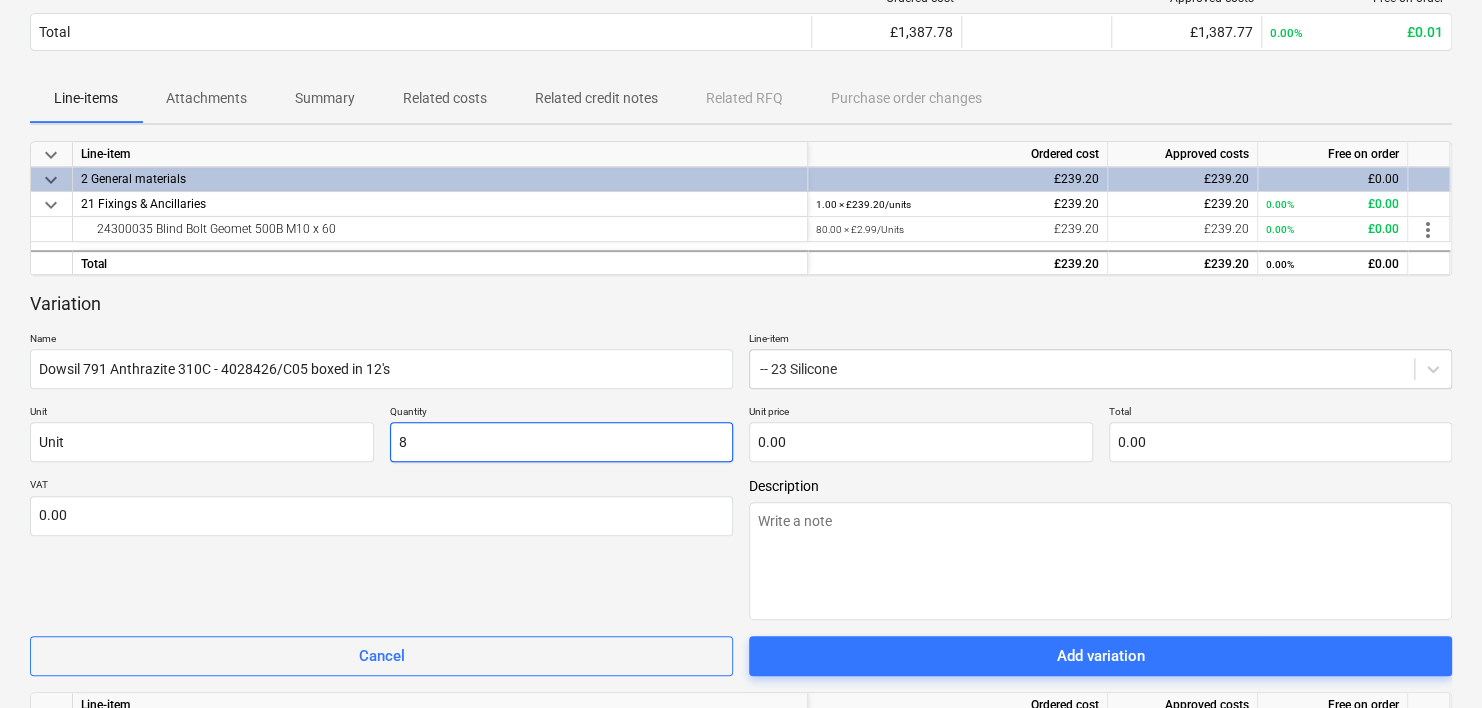 type on "x" 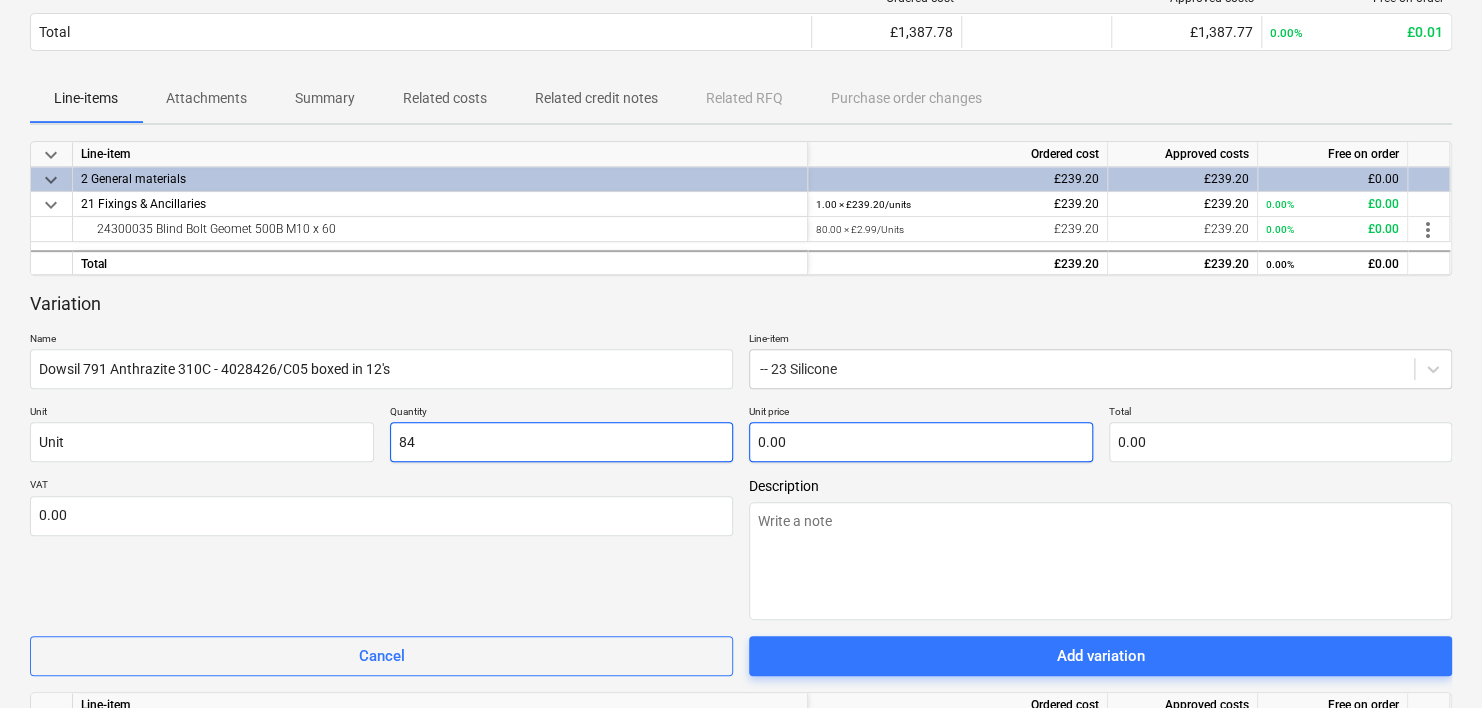 type on "84" 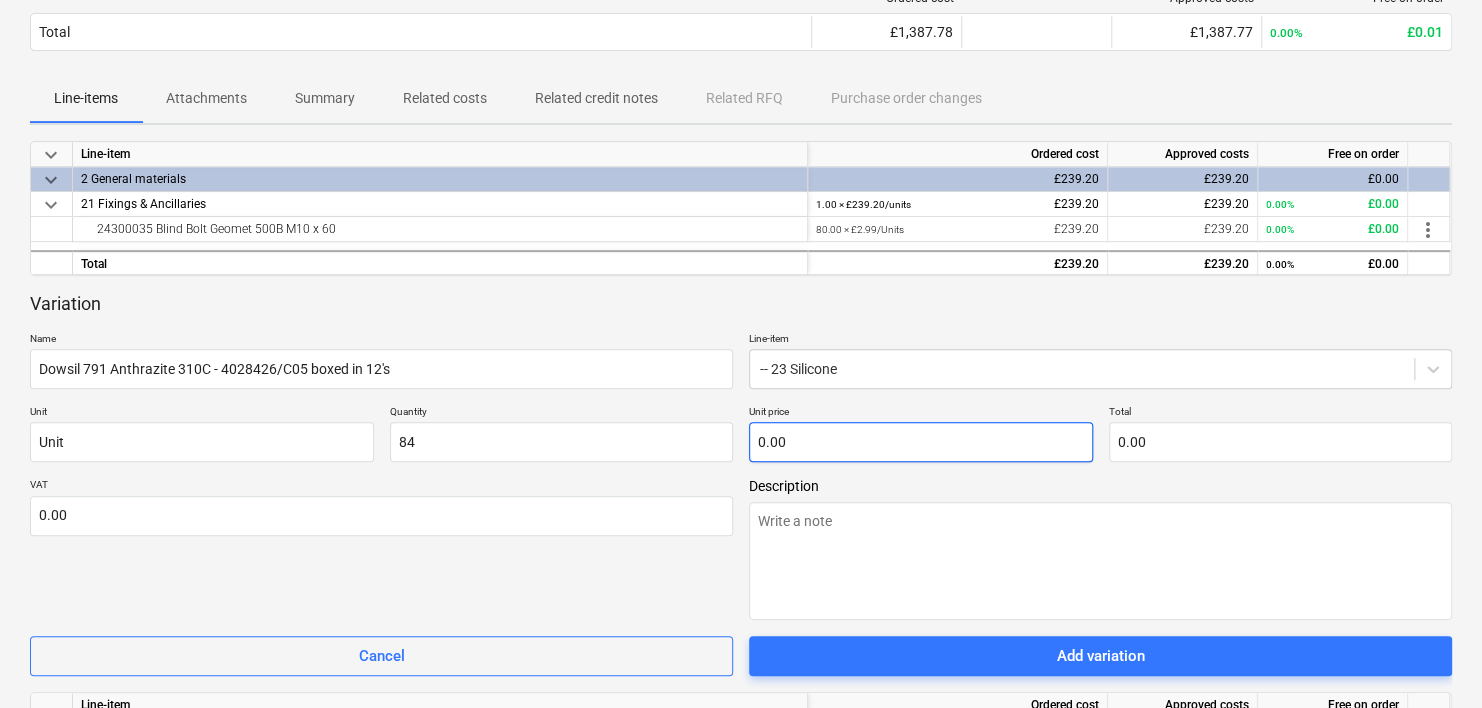 type 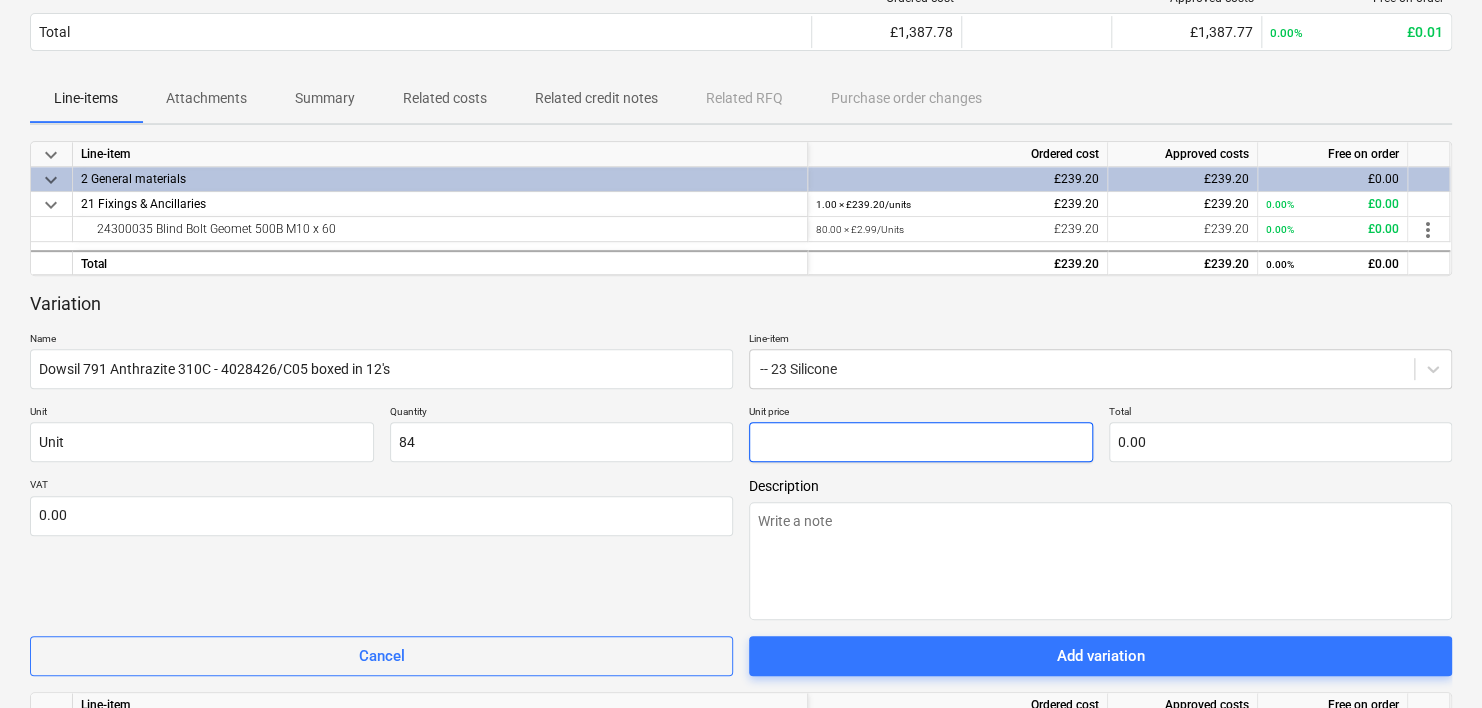 click at bounding box center [921, 442] 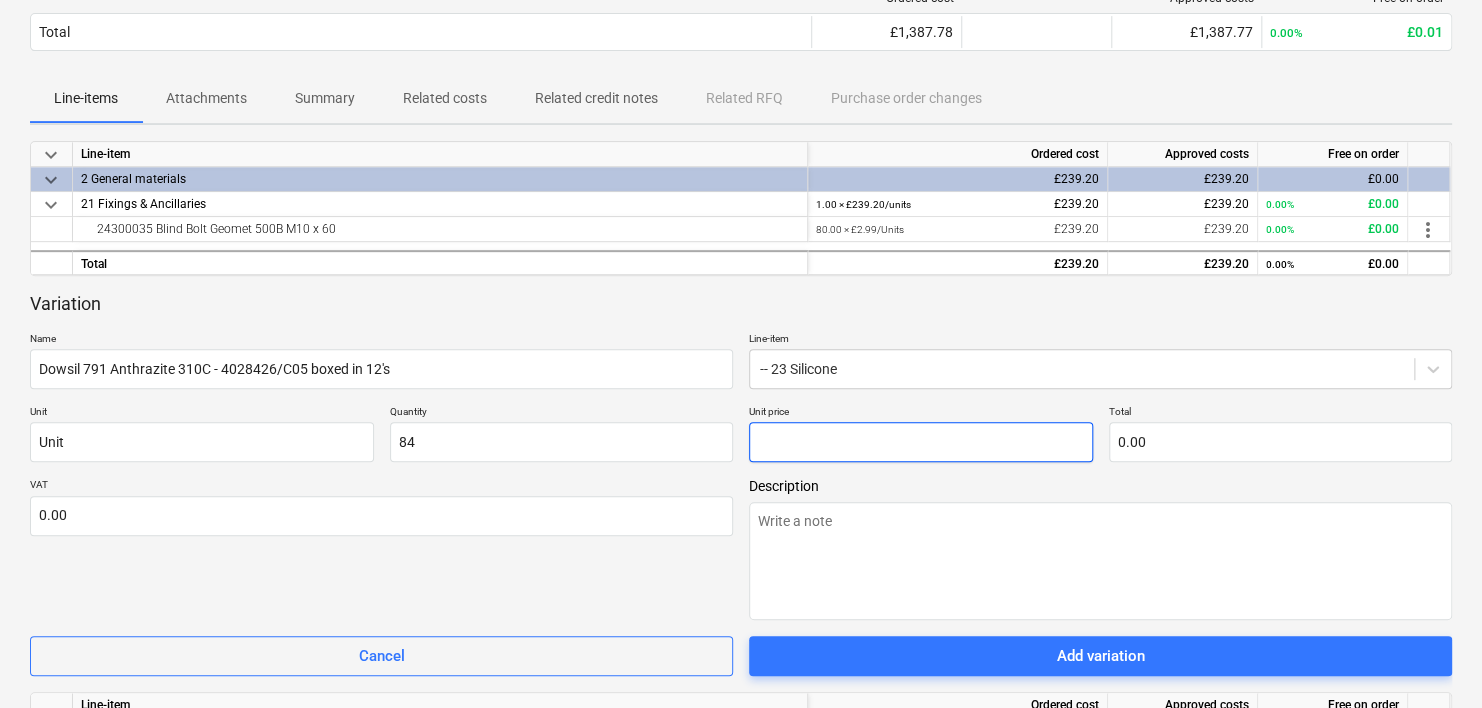 type on "x" 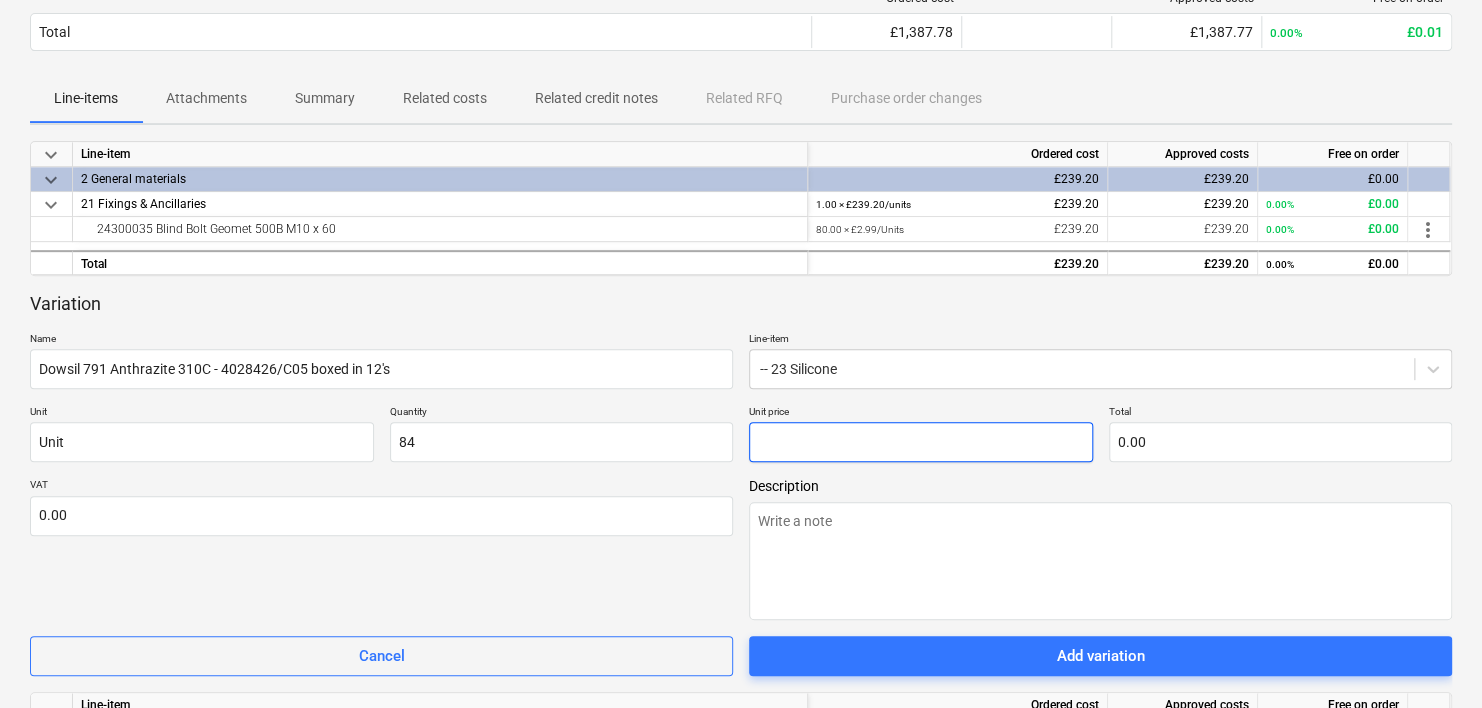 type on "8" 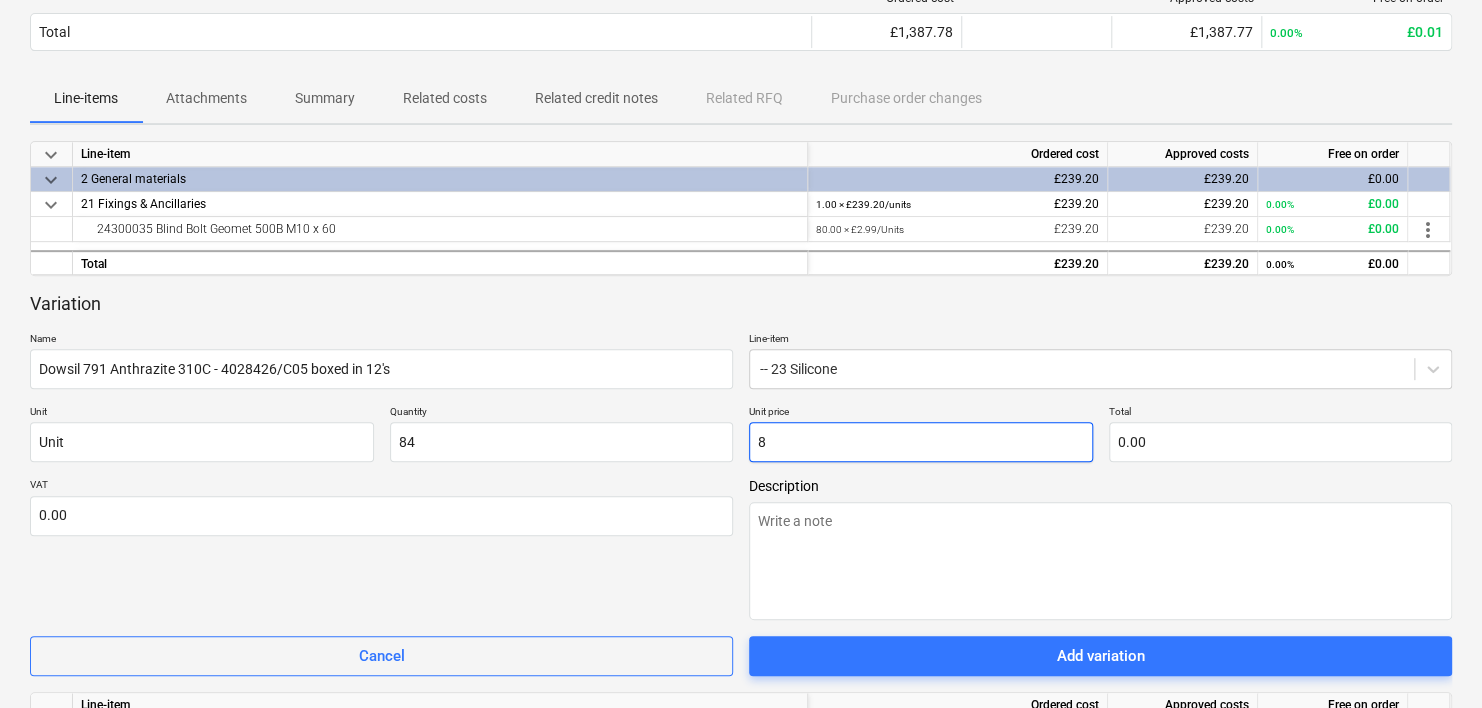 type on "672.00" 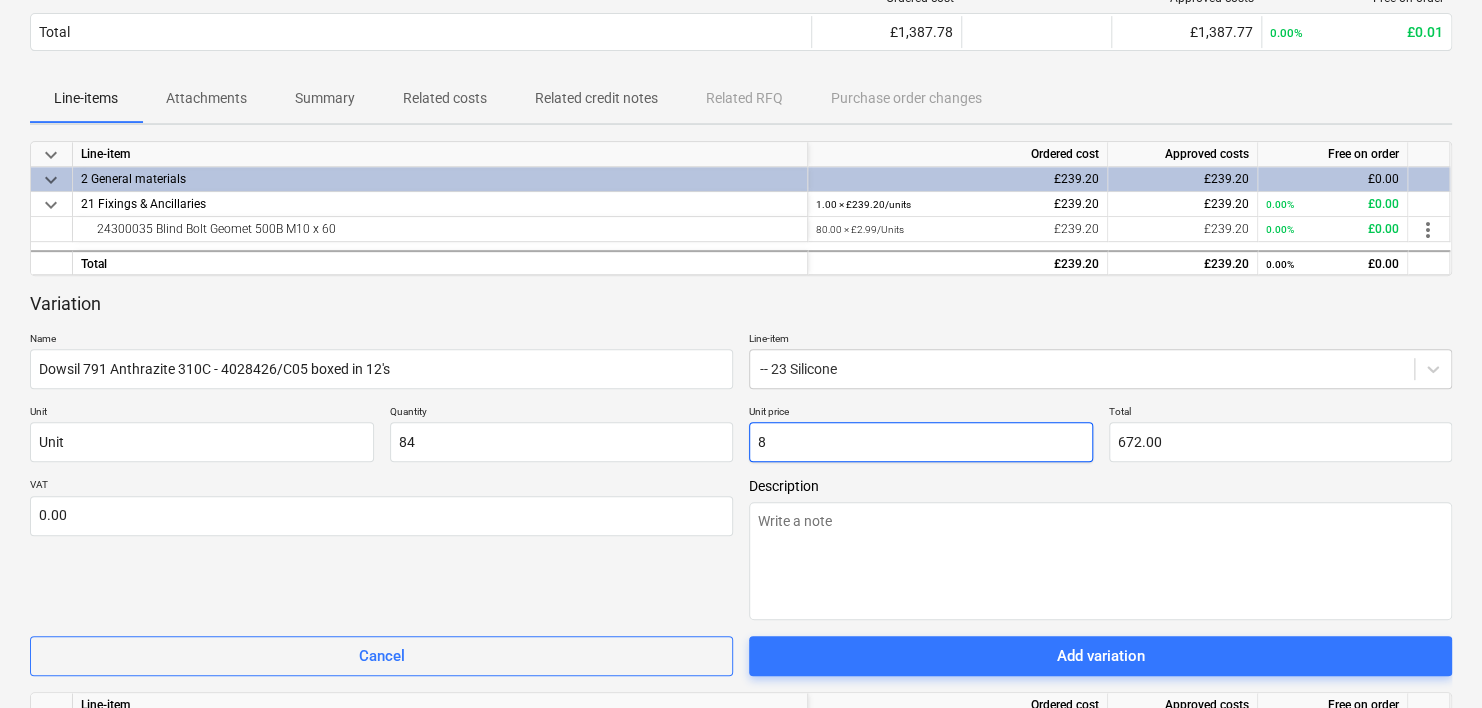 type on "x" 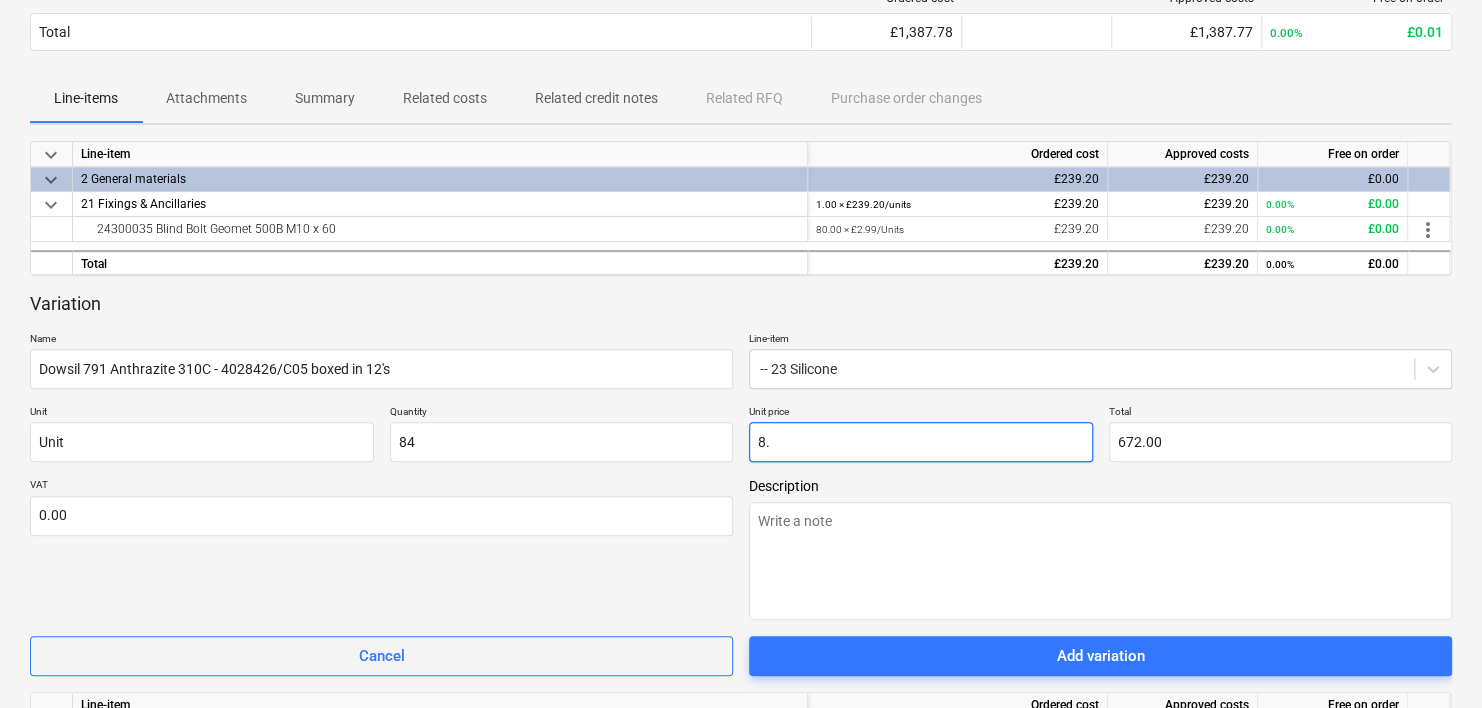 type on "x" 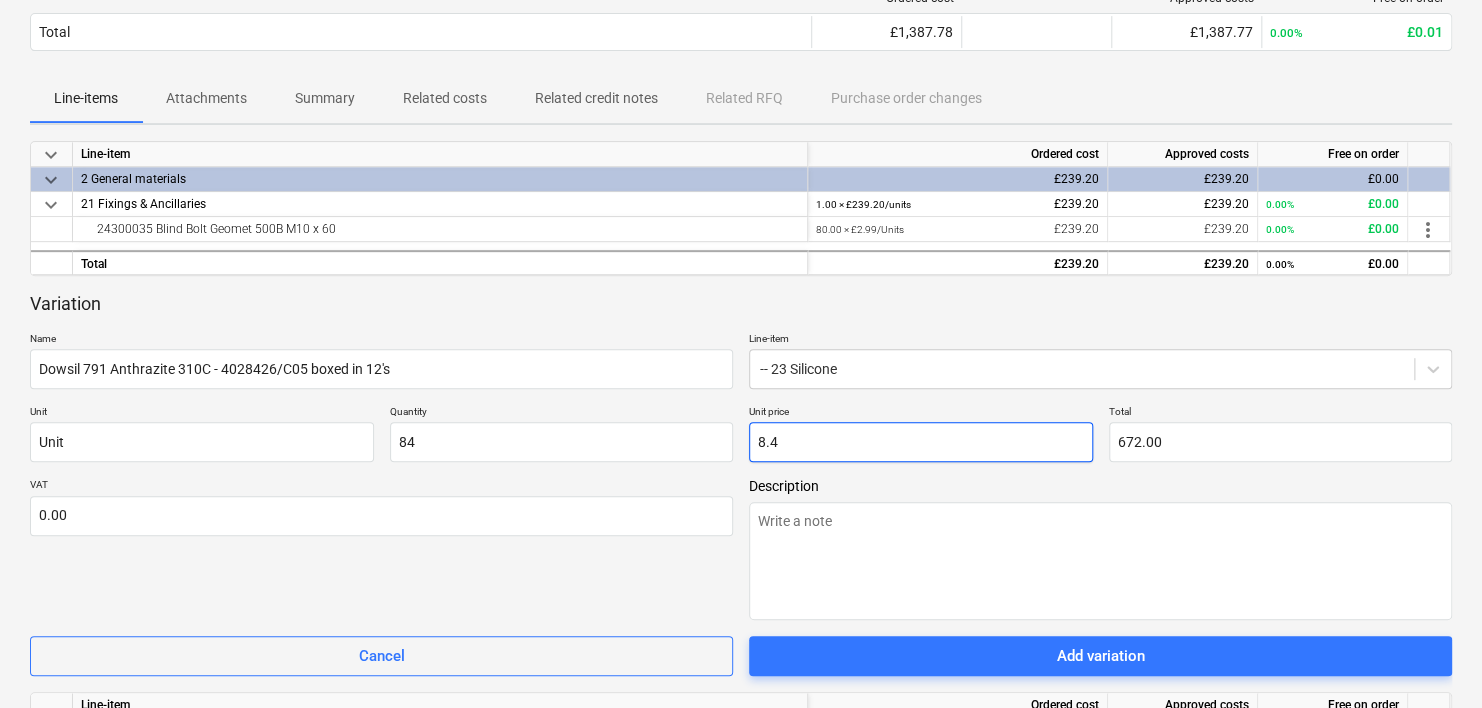 type on "705.60" 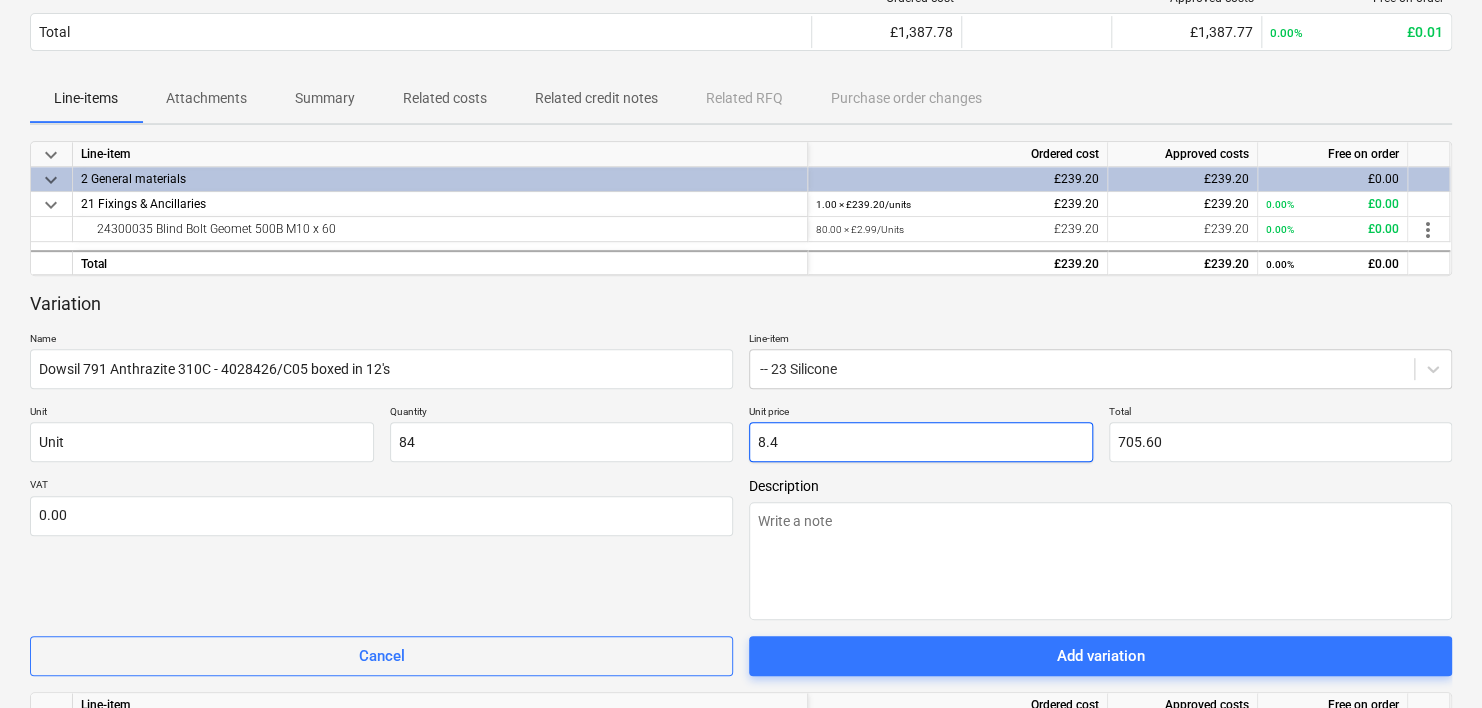 type on "x" 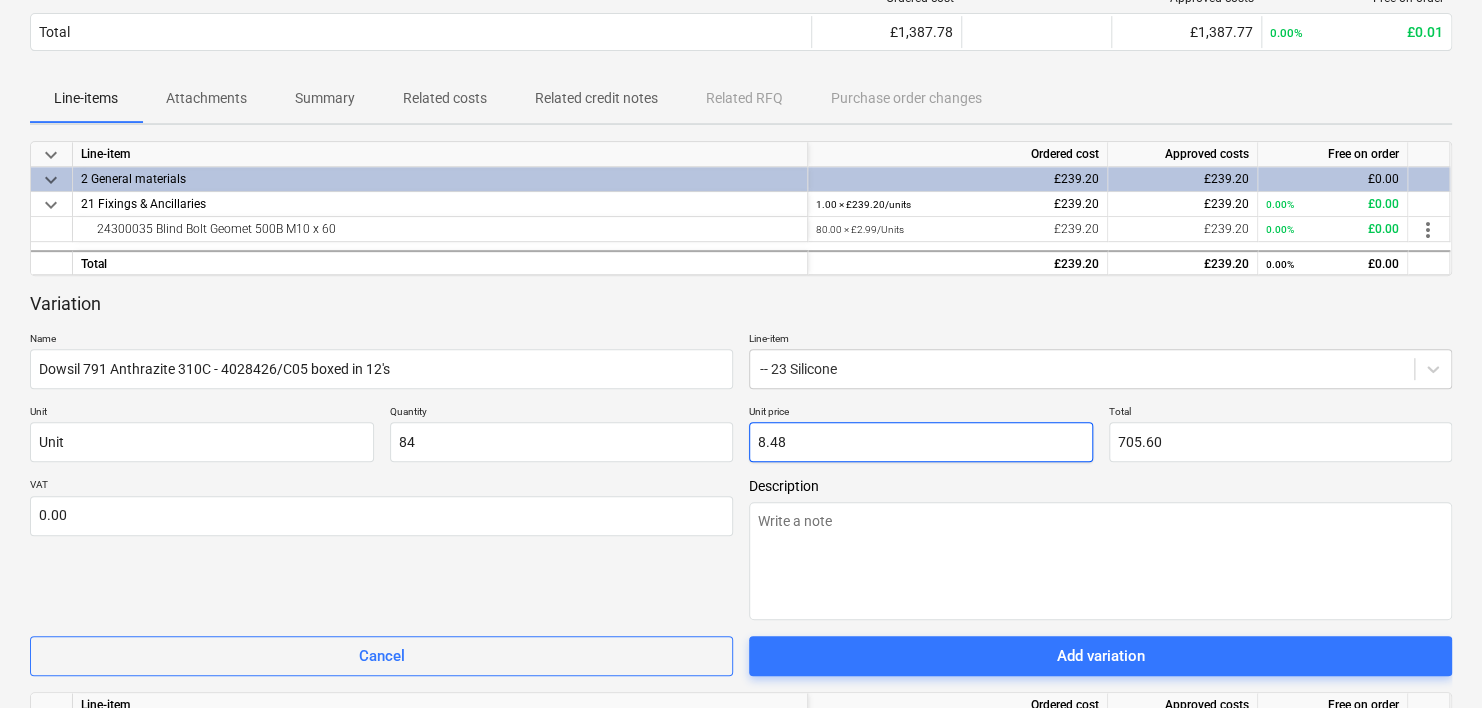 type on "712.32" 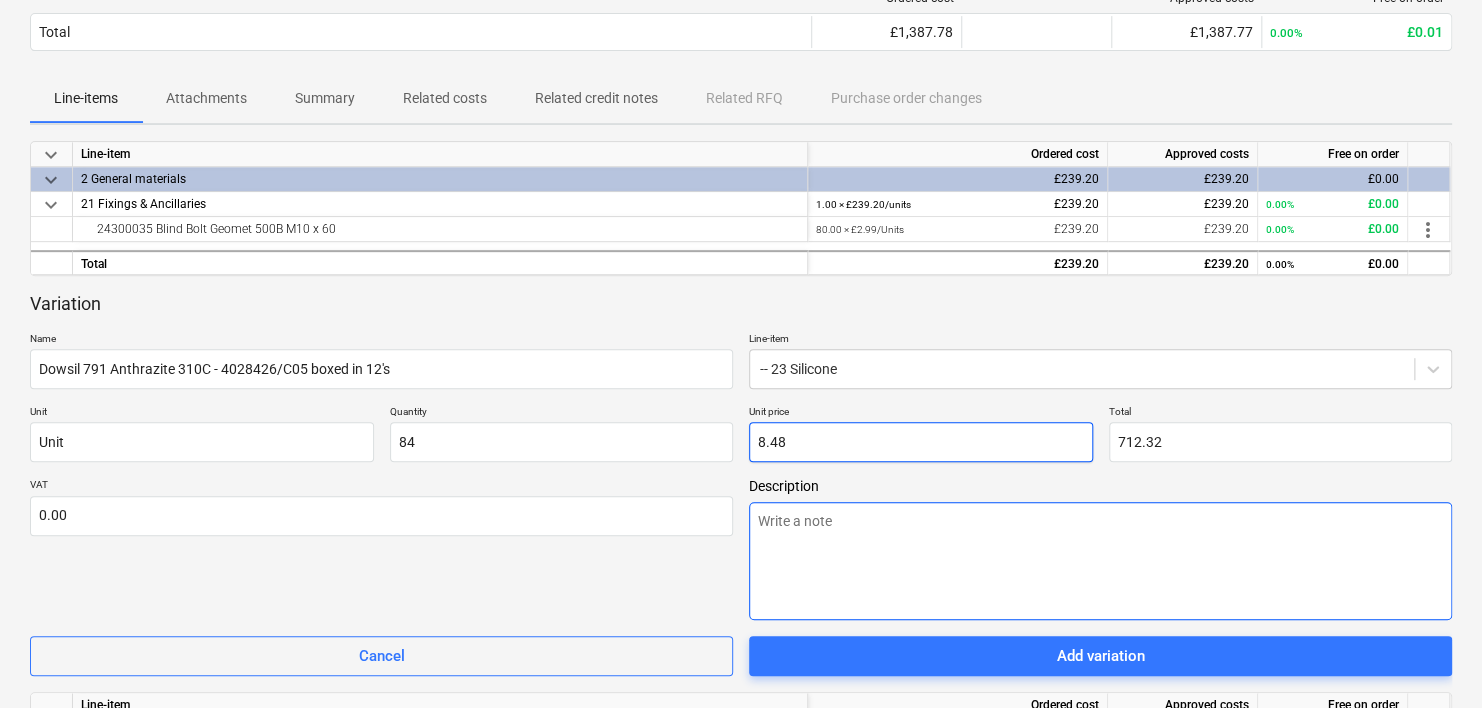 type on "8.48" 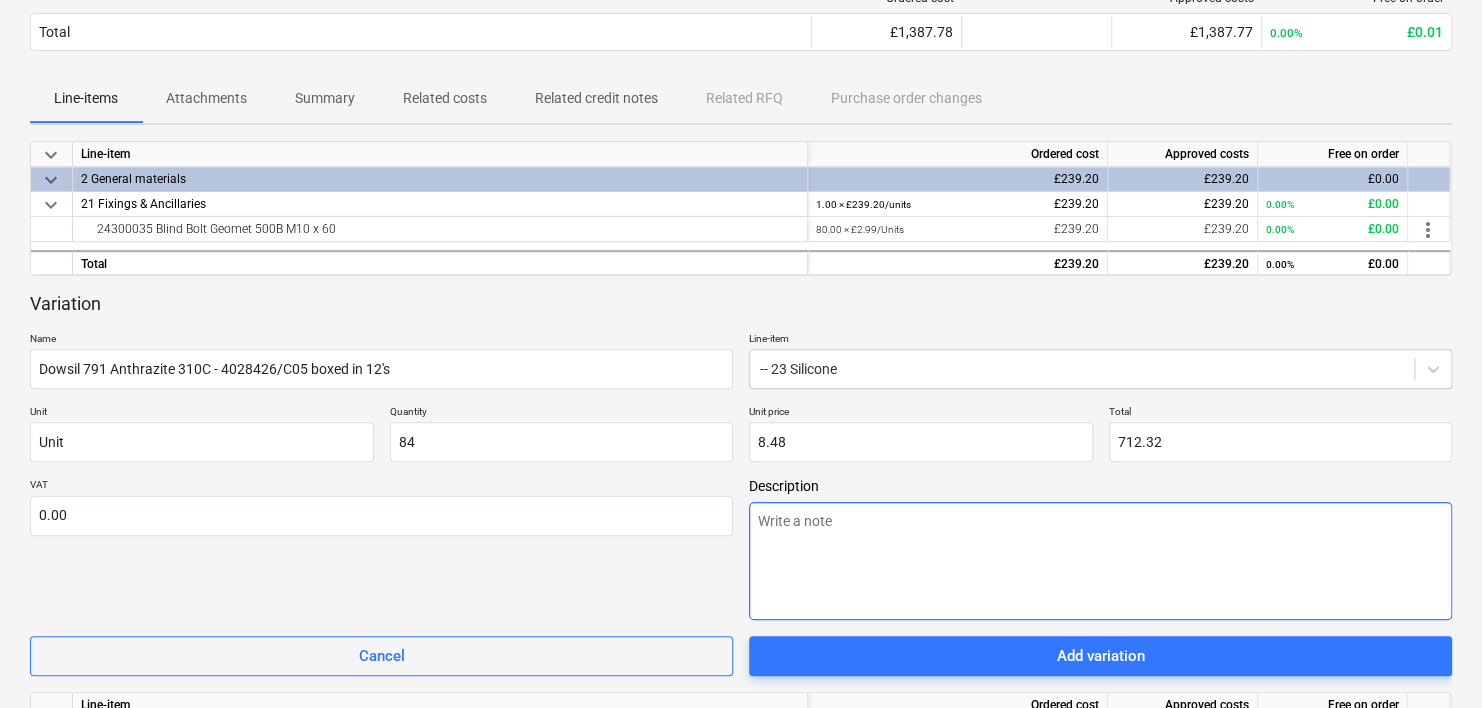 click at bounding box center [1100, 561] 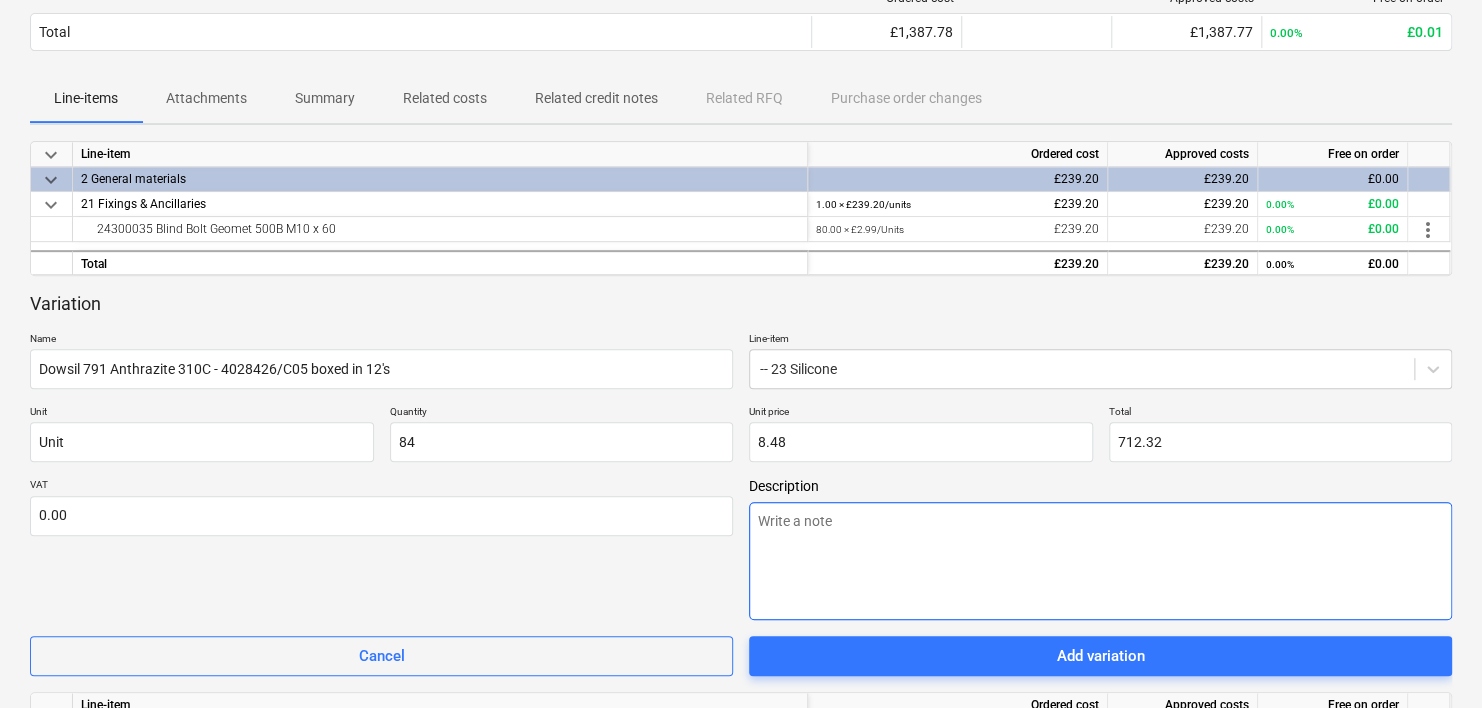 click at bounding box center [1100, 561] 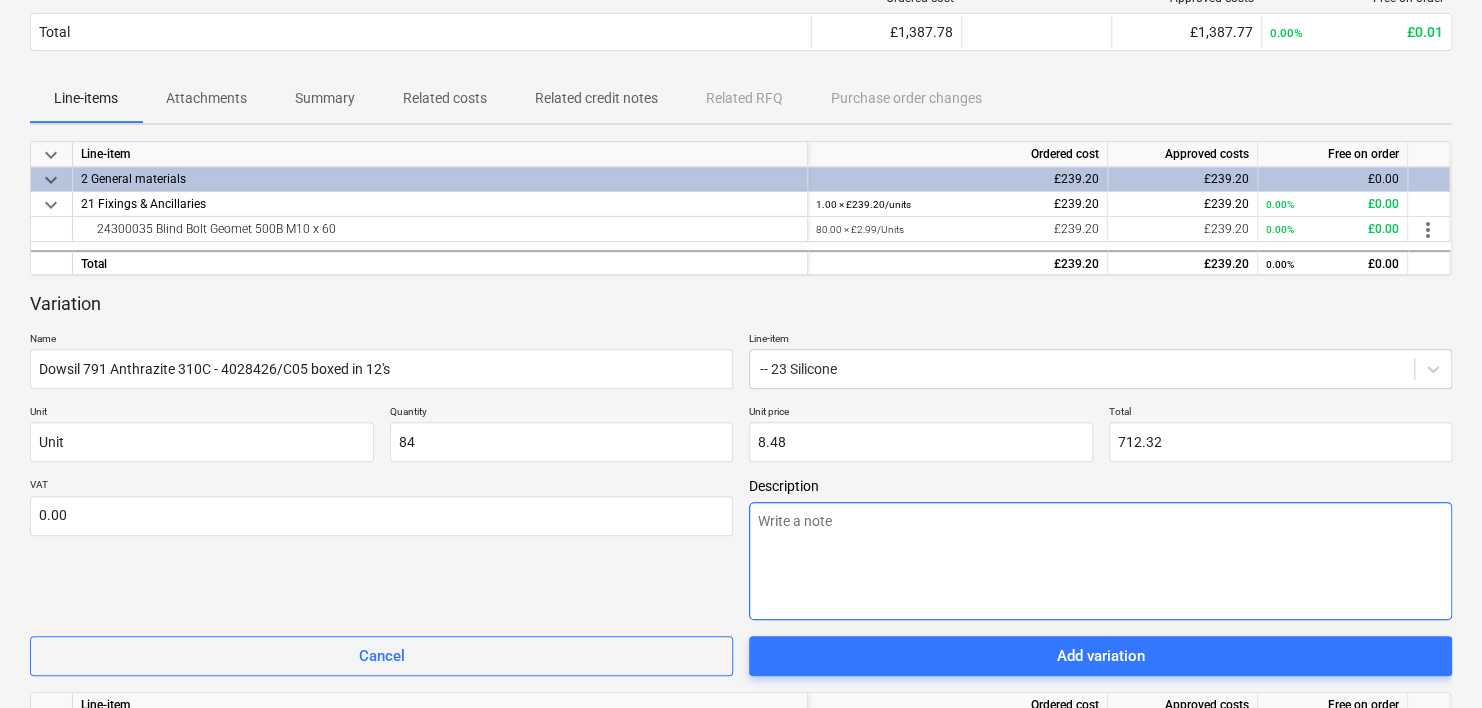 type on "x" 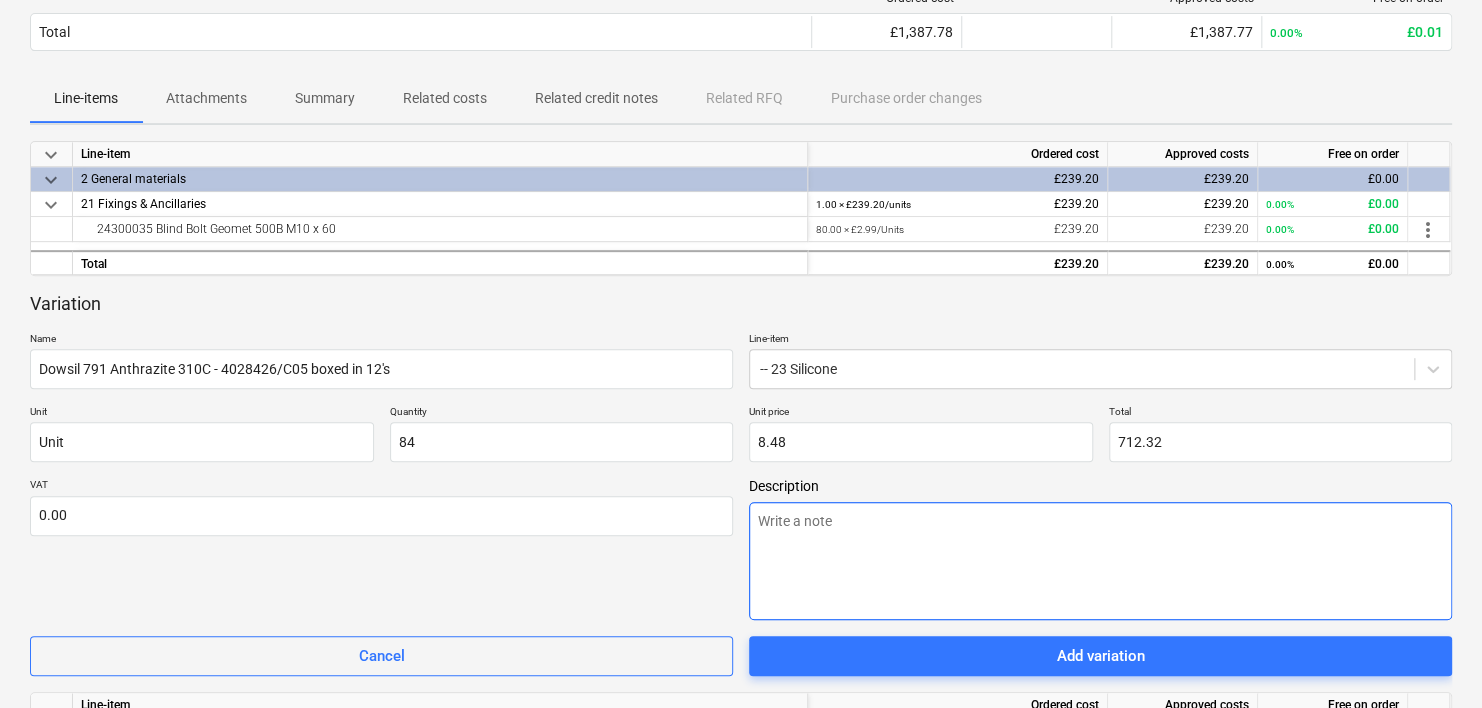 type on "W" 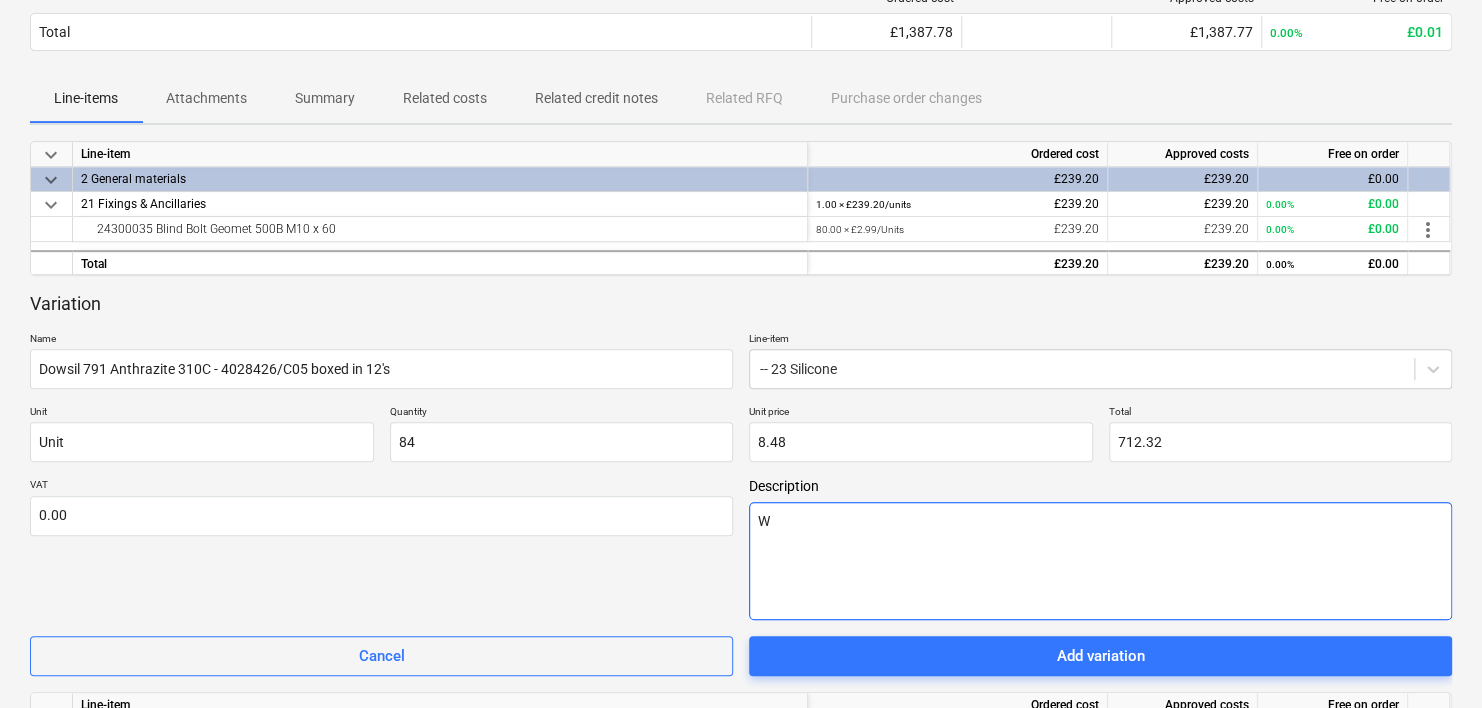 type on "x" 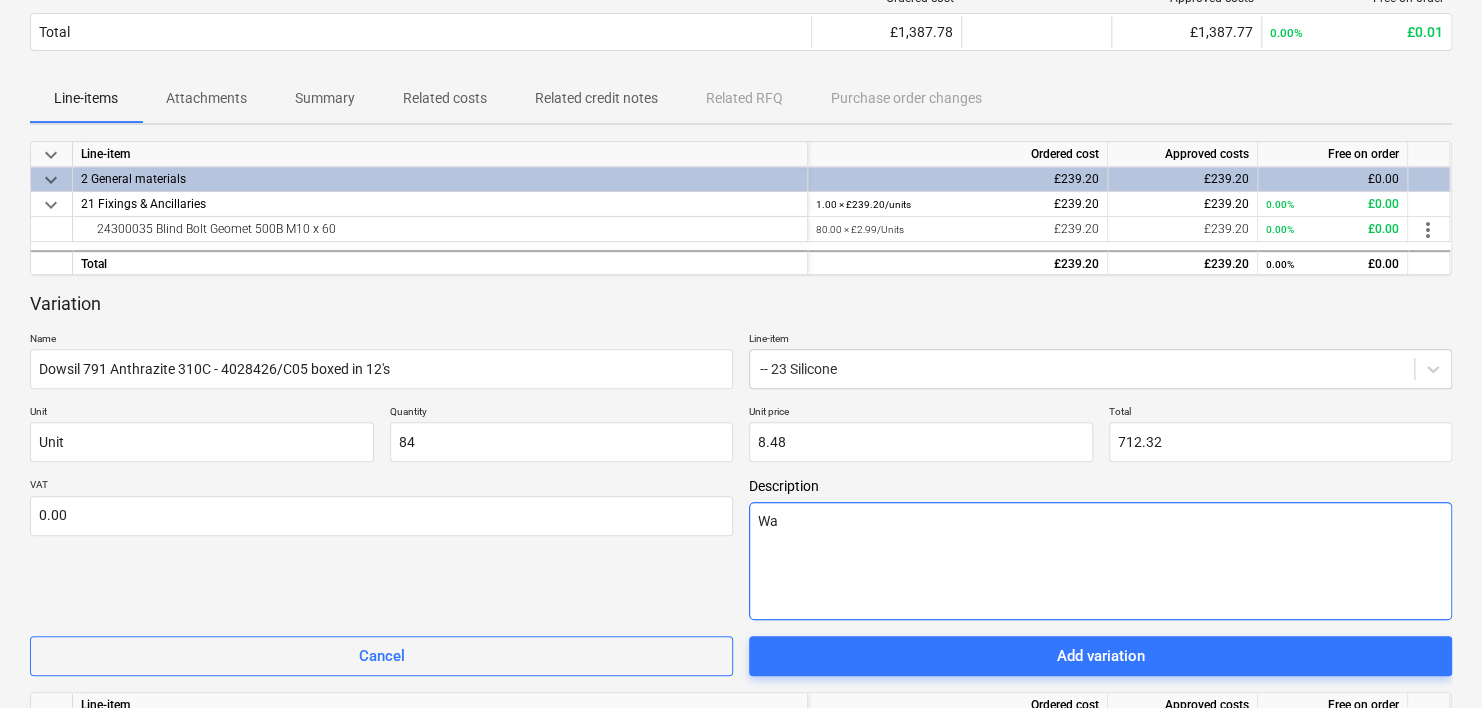 type on "x" 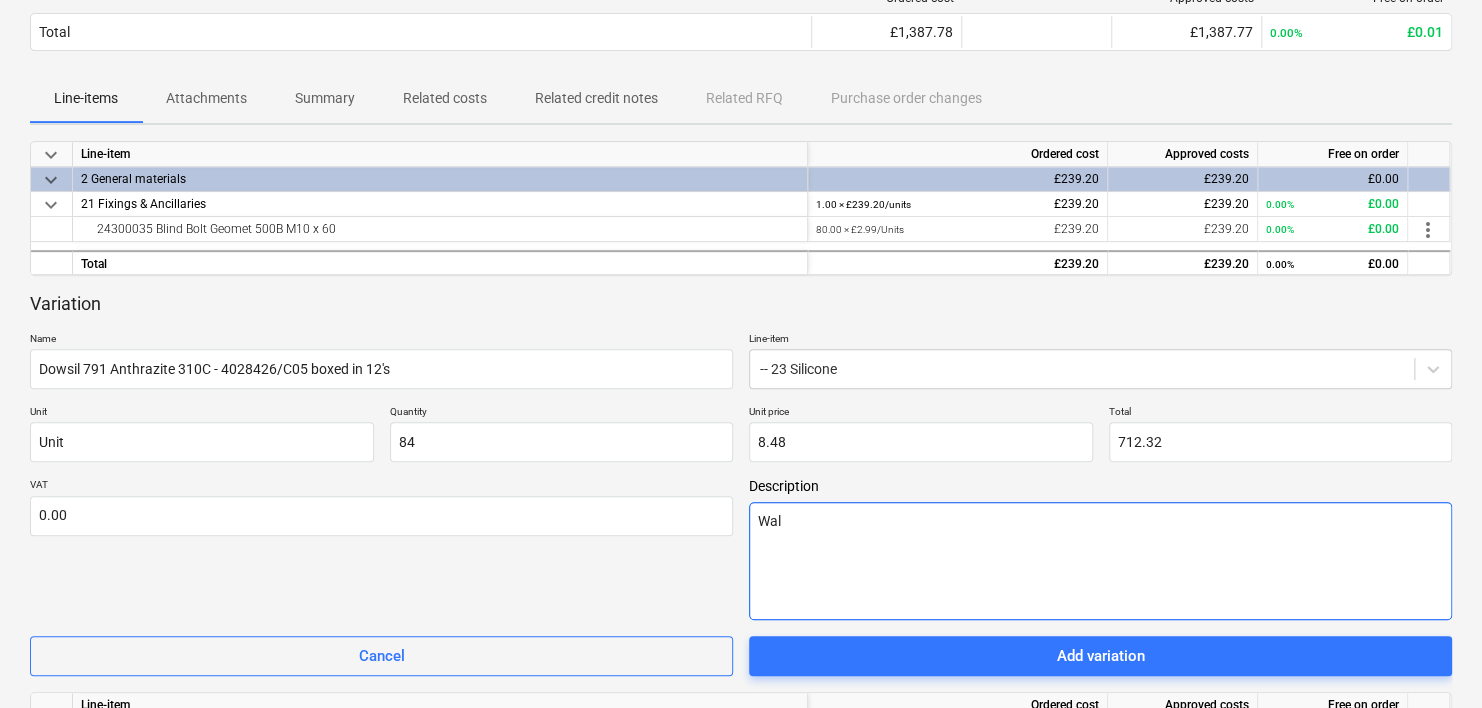 type on "x" 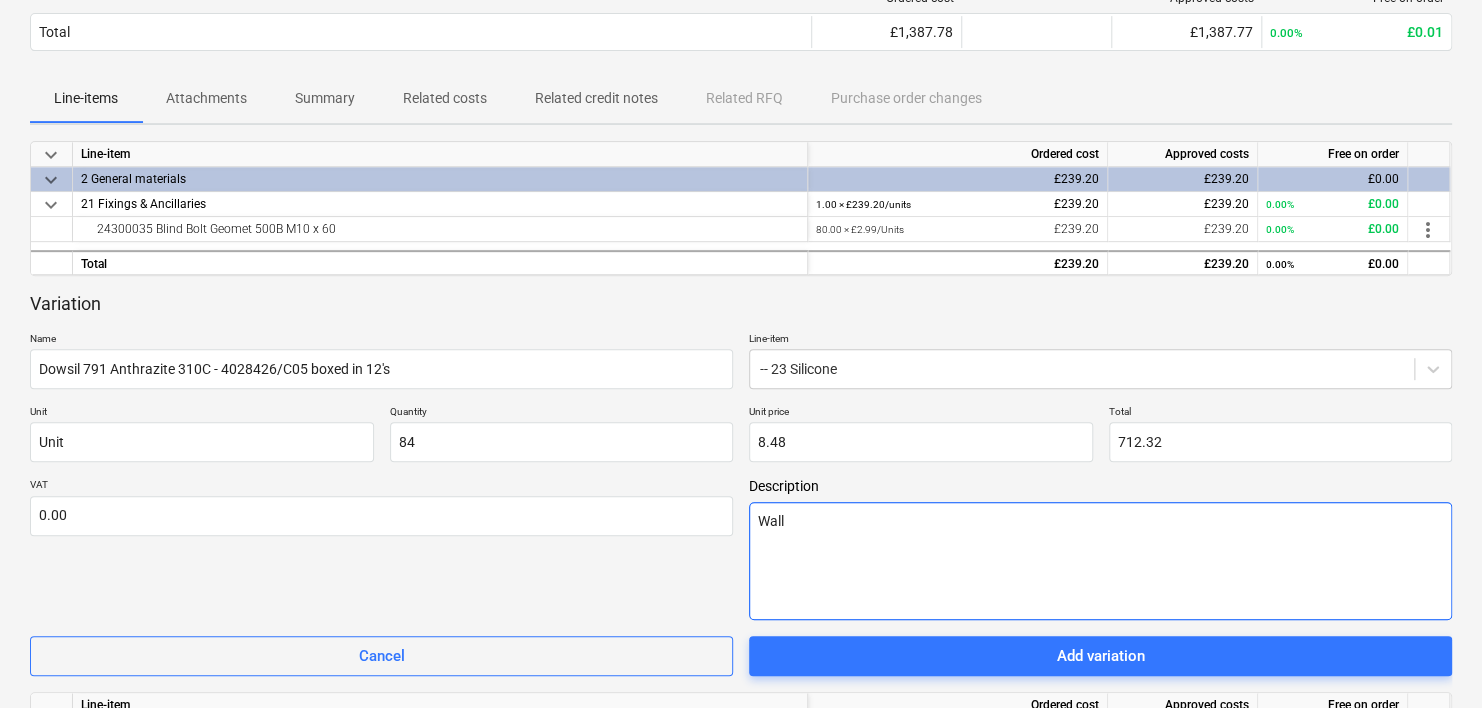 type on "x" 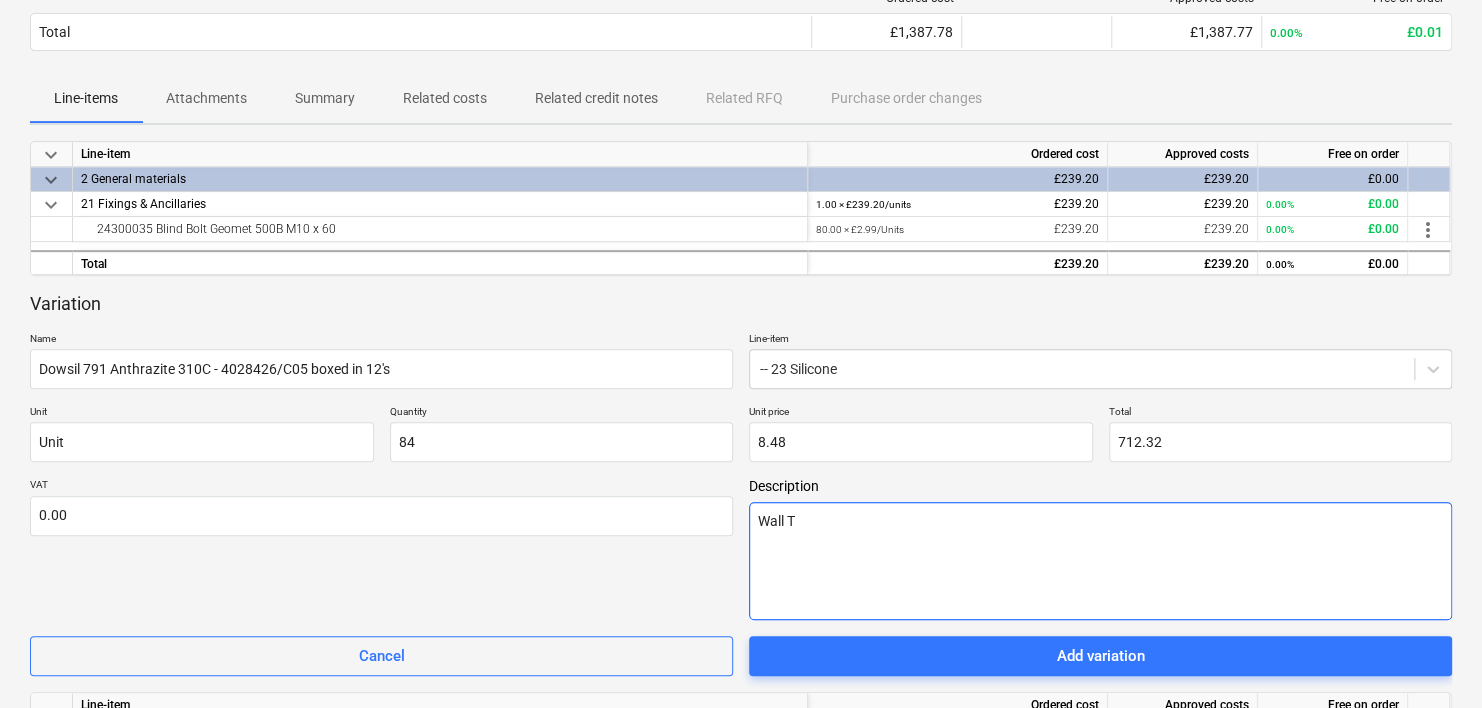 type on "x" 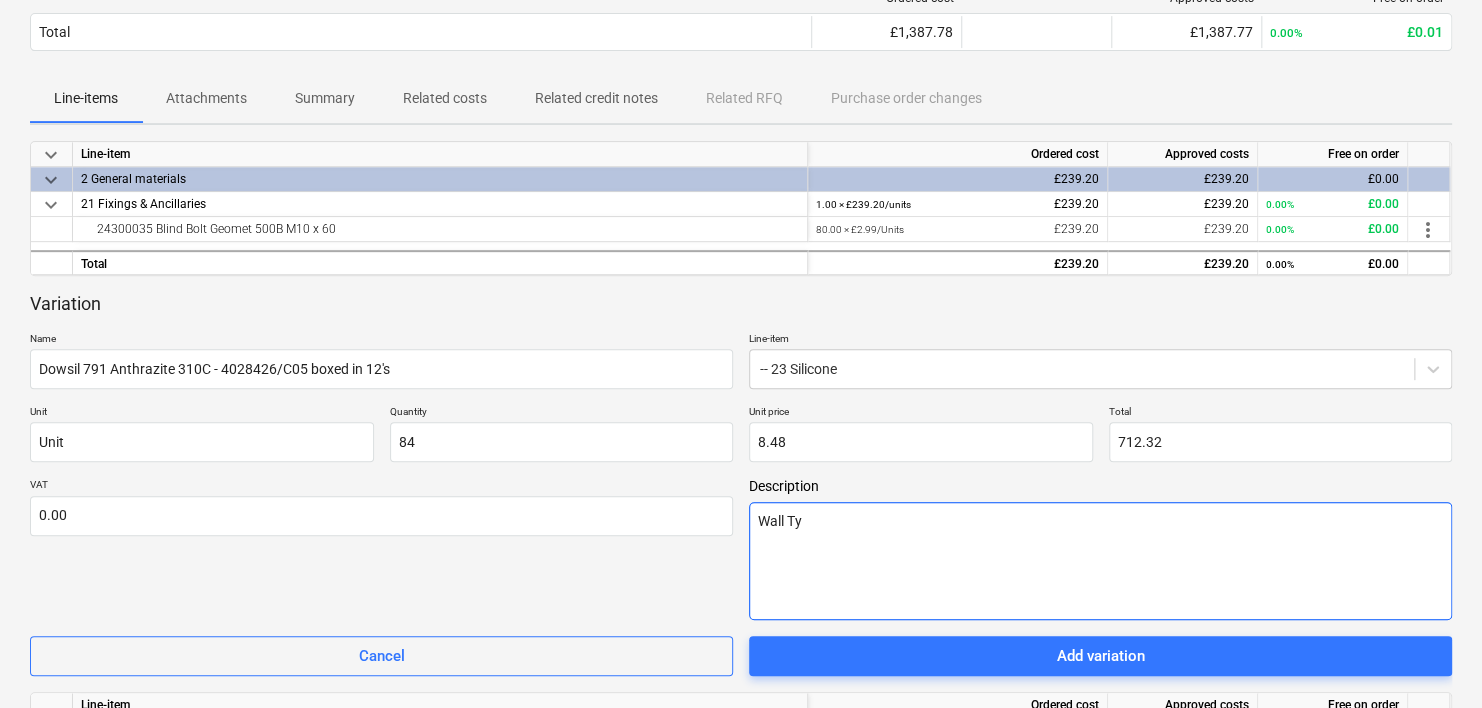 type on "x" 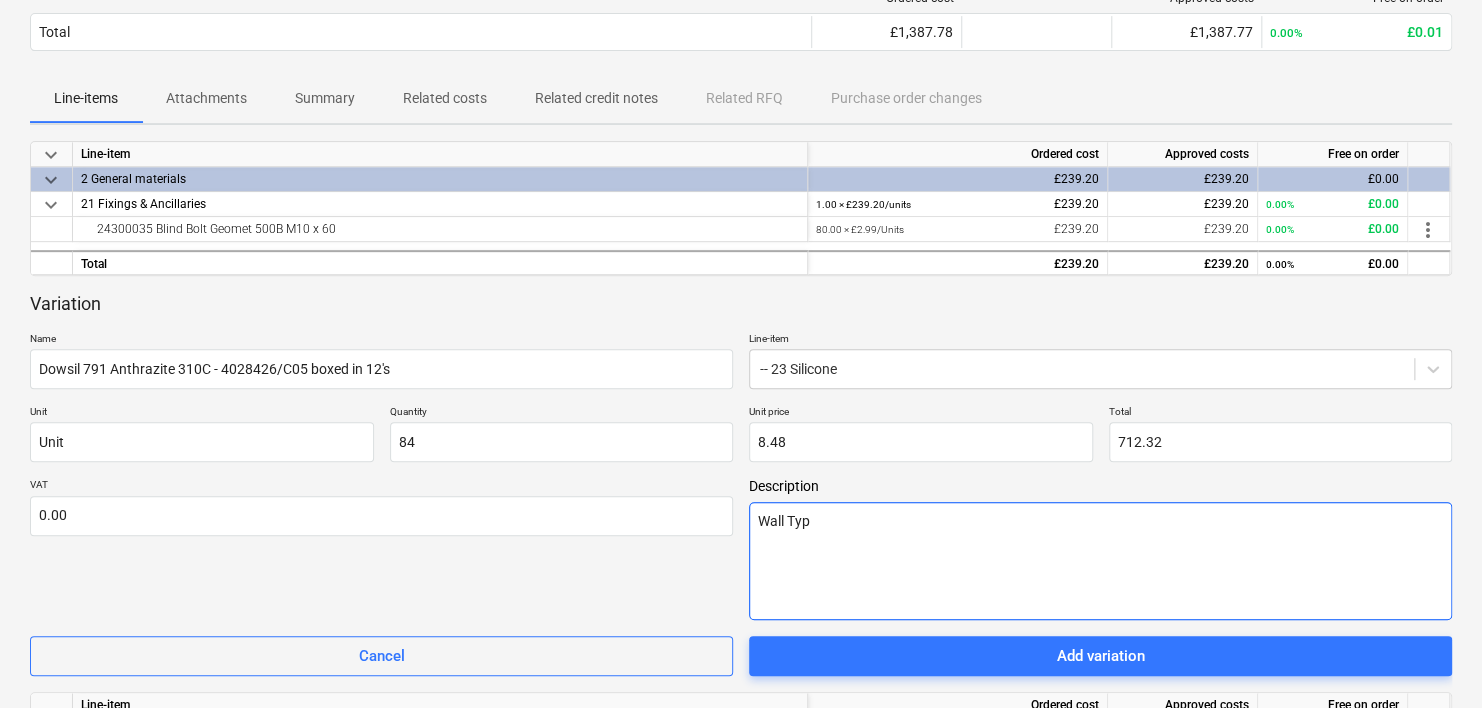type on "Wall Type" 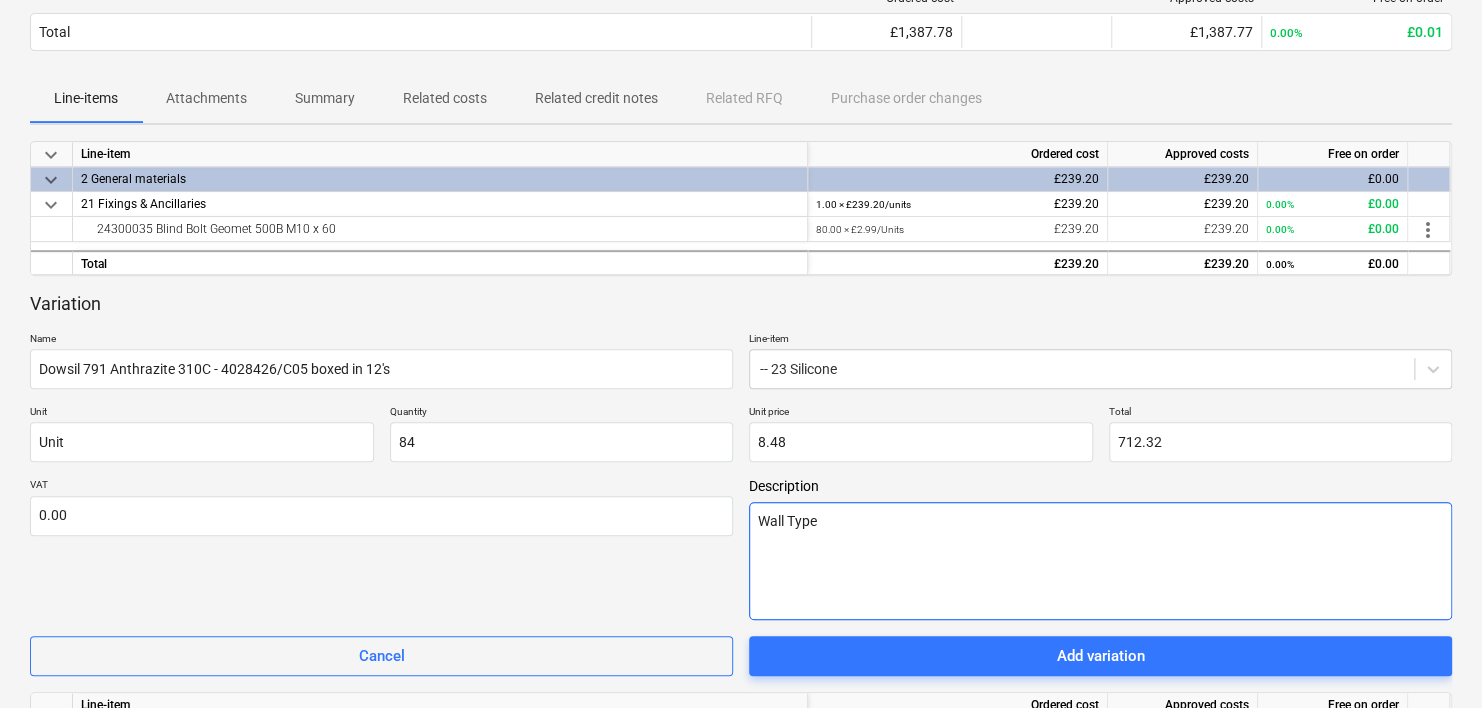 type on "x" 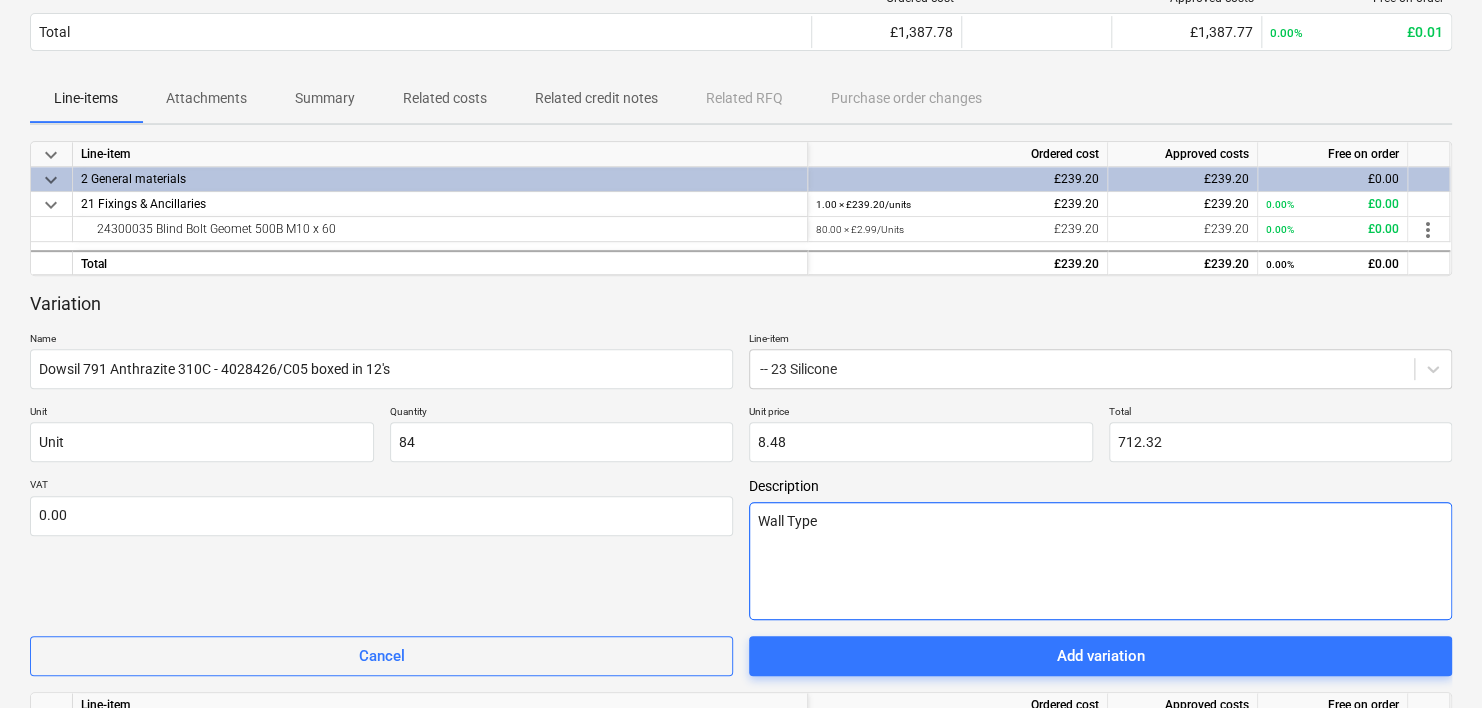 type on "x" 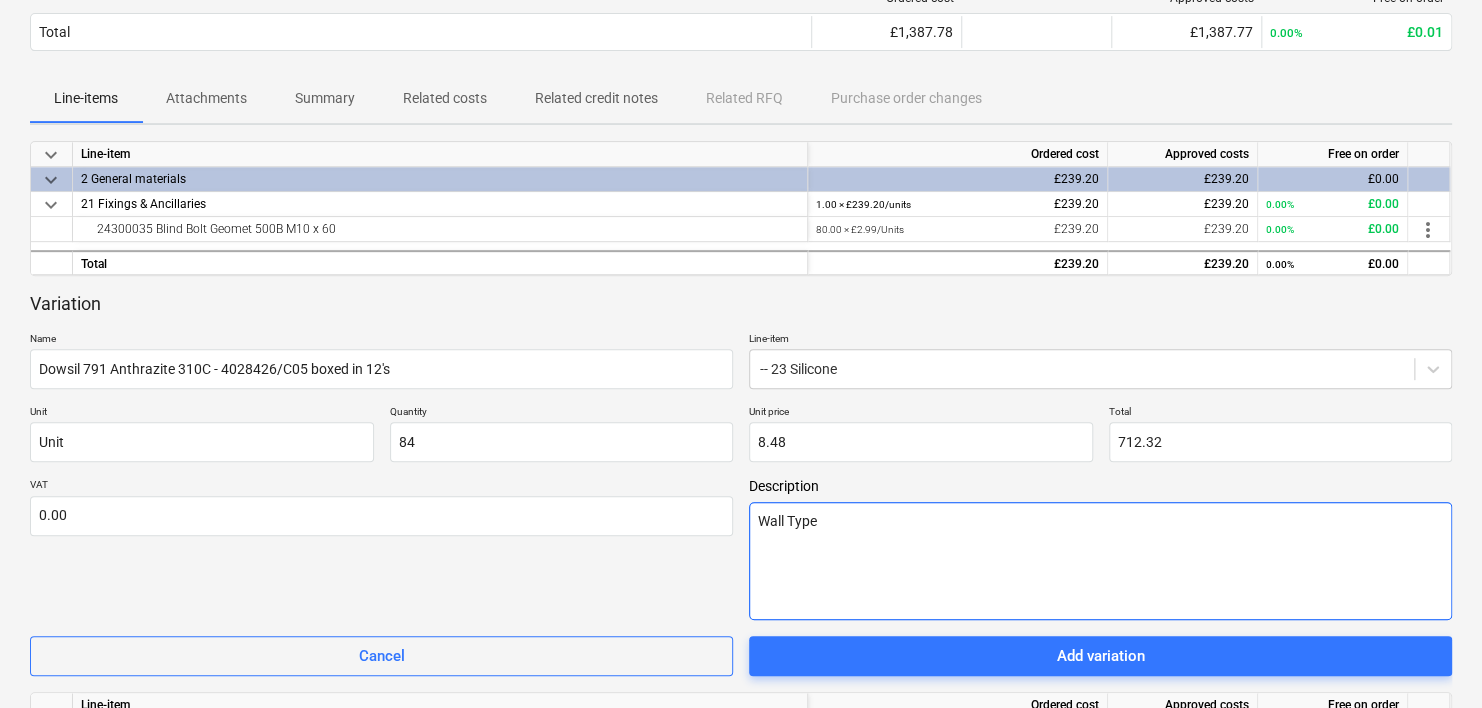 type on "Wall Type D" 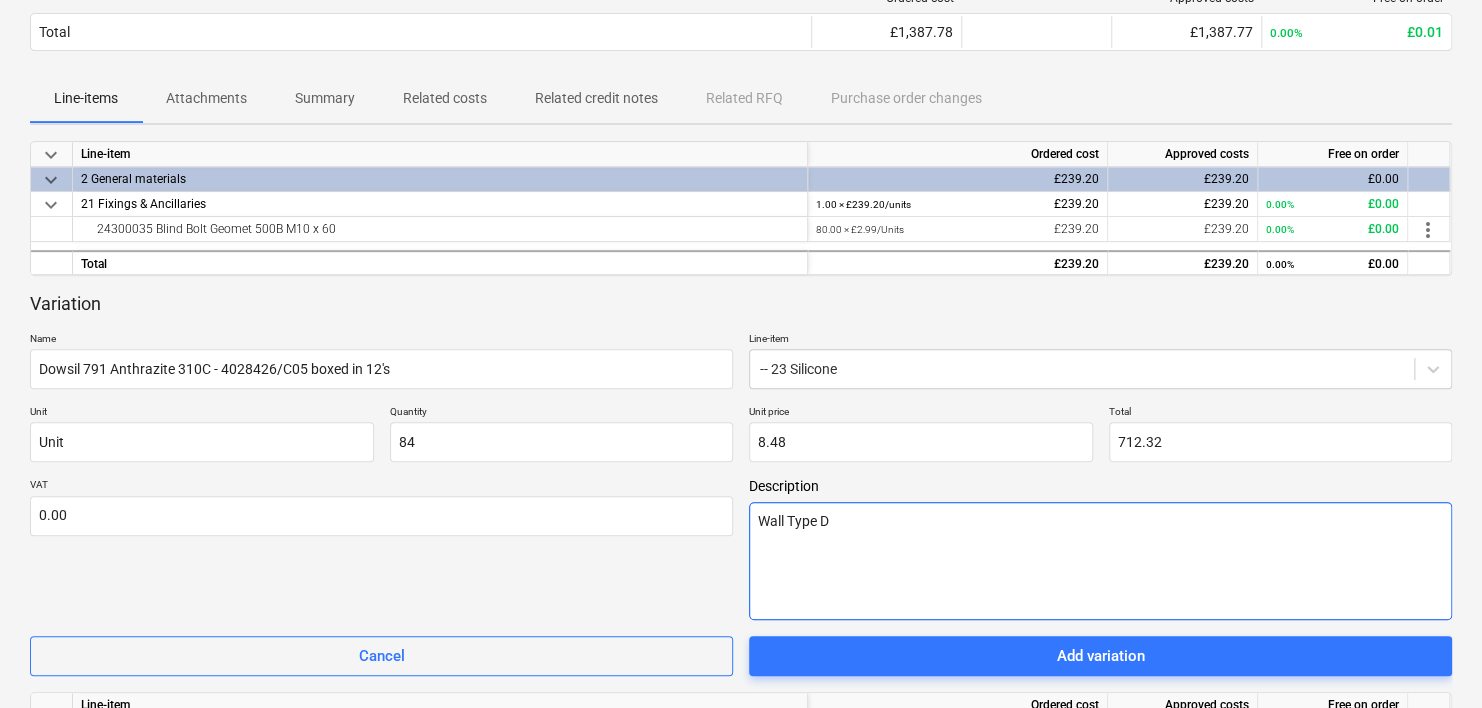 type on "x" 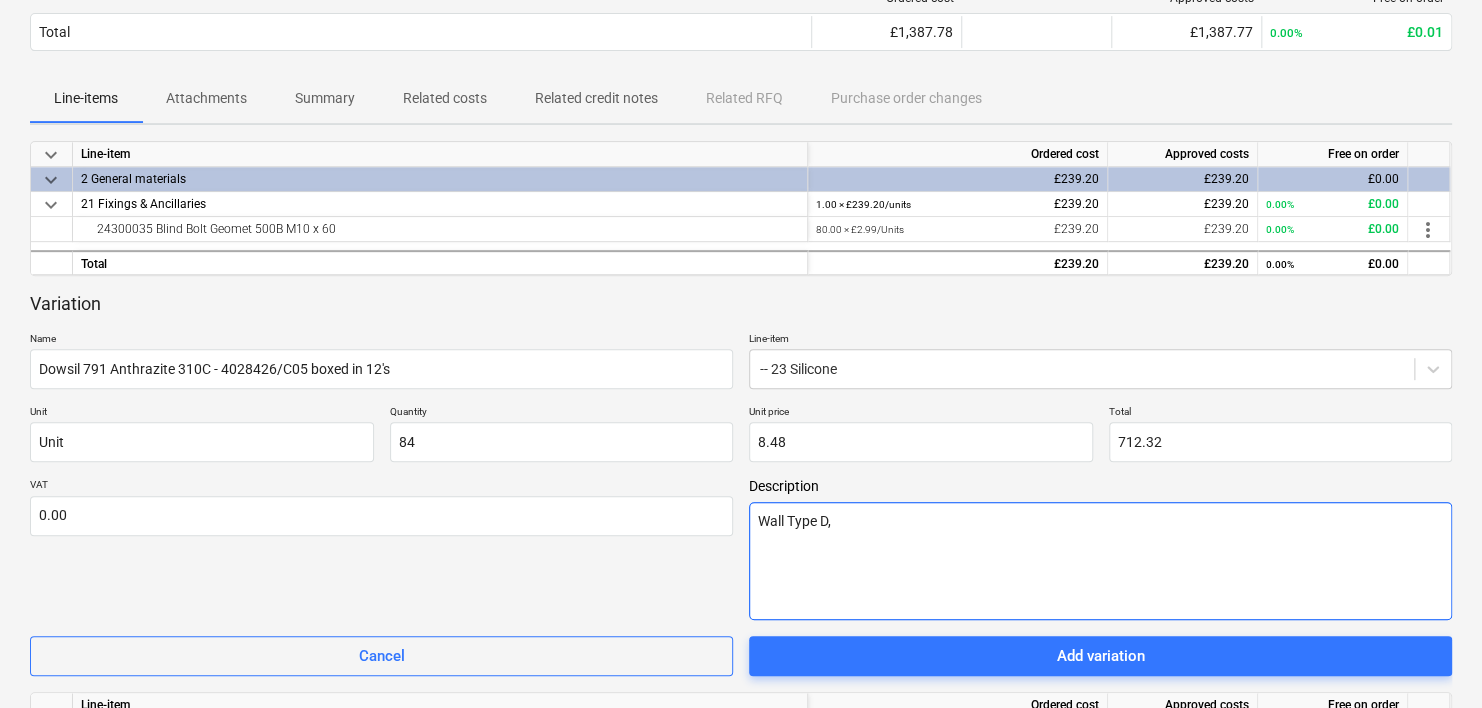 type on "x" 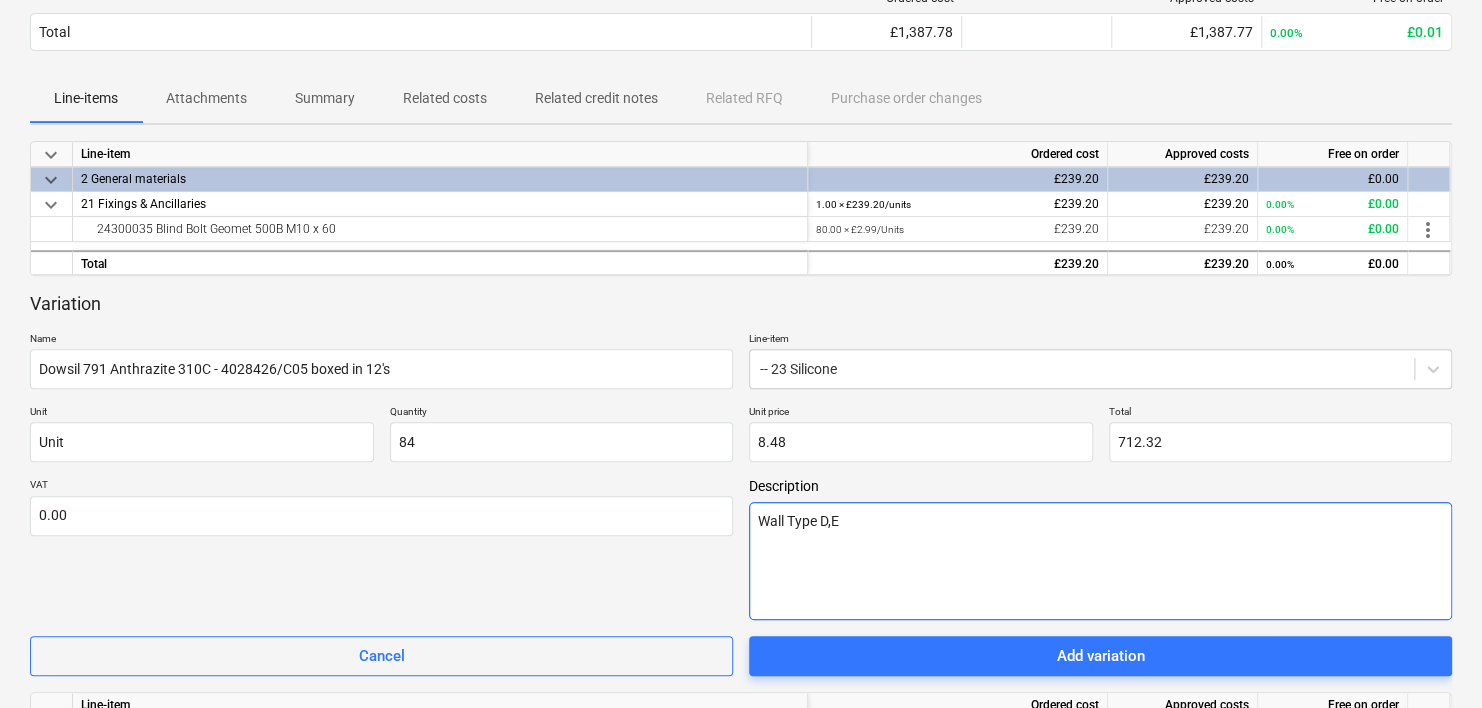 type on "Wall Type D,E" 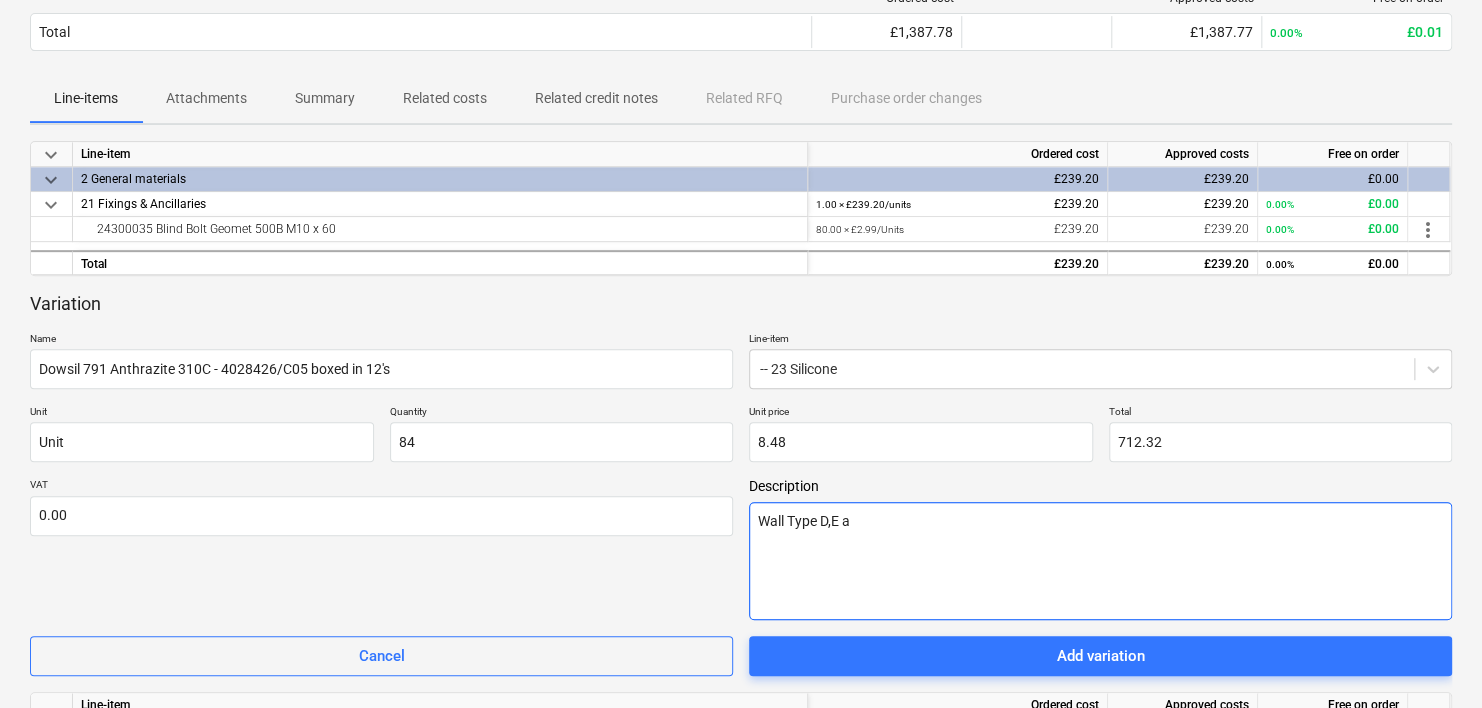 type on "x" 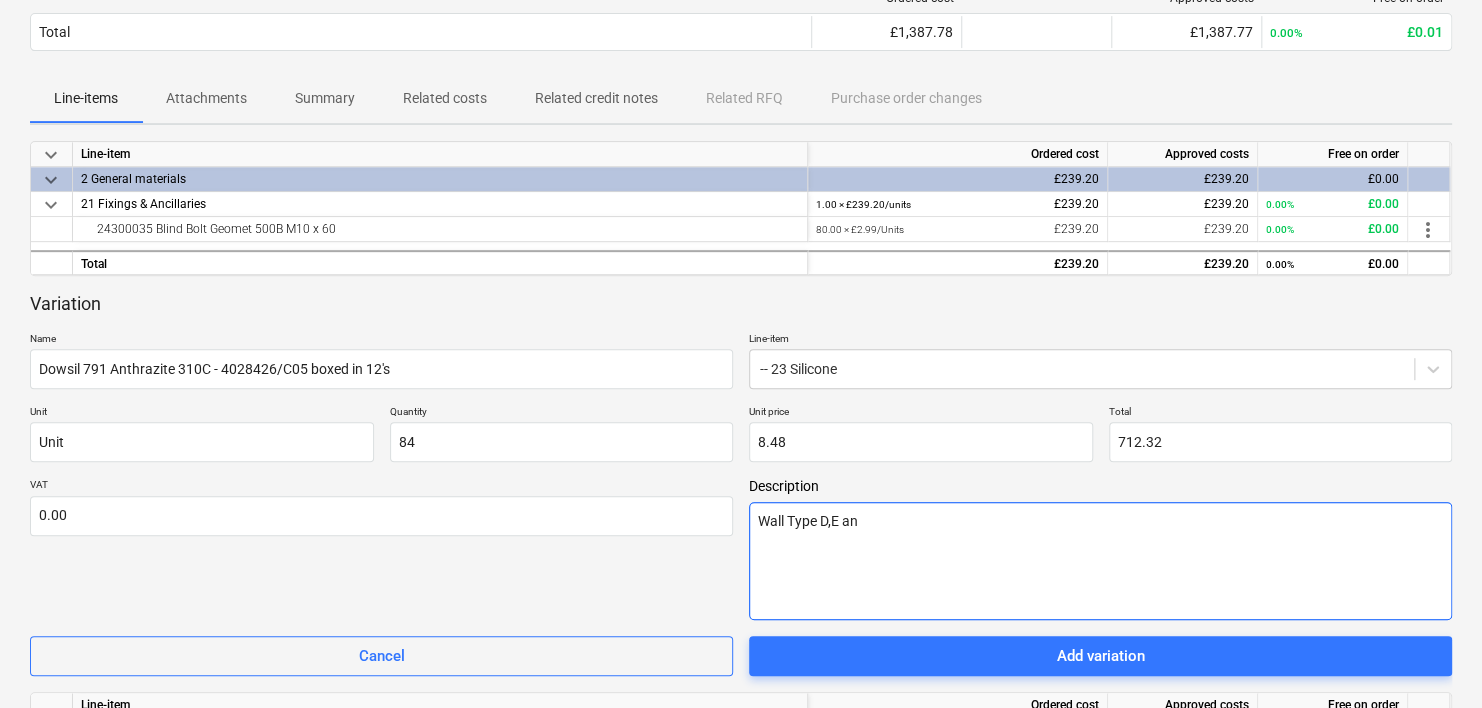 type on "x" 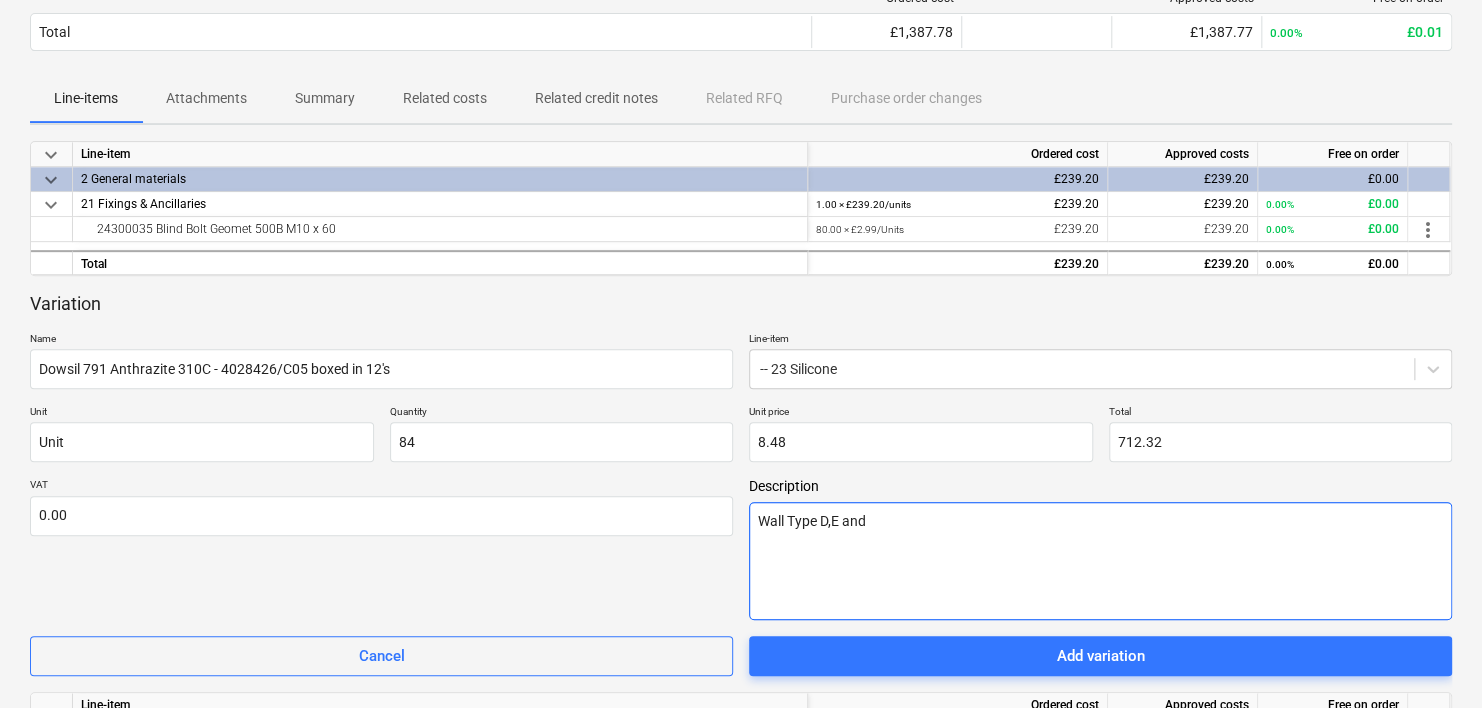 type on "x" 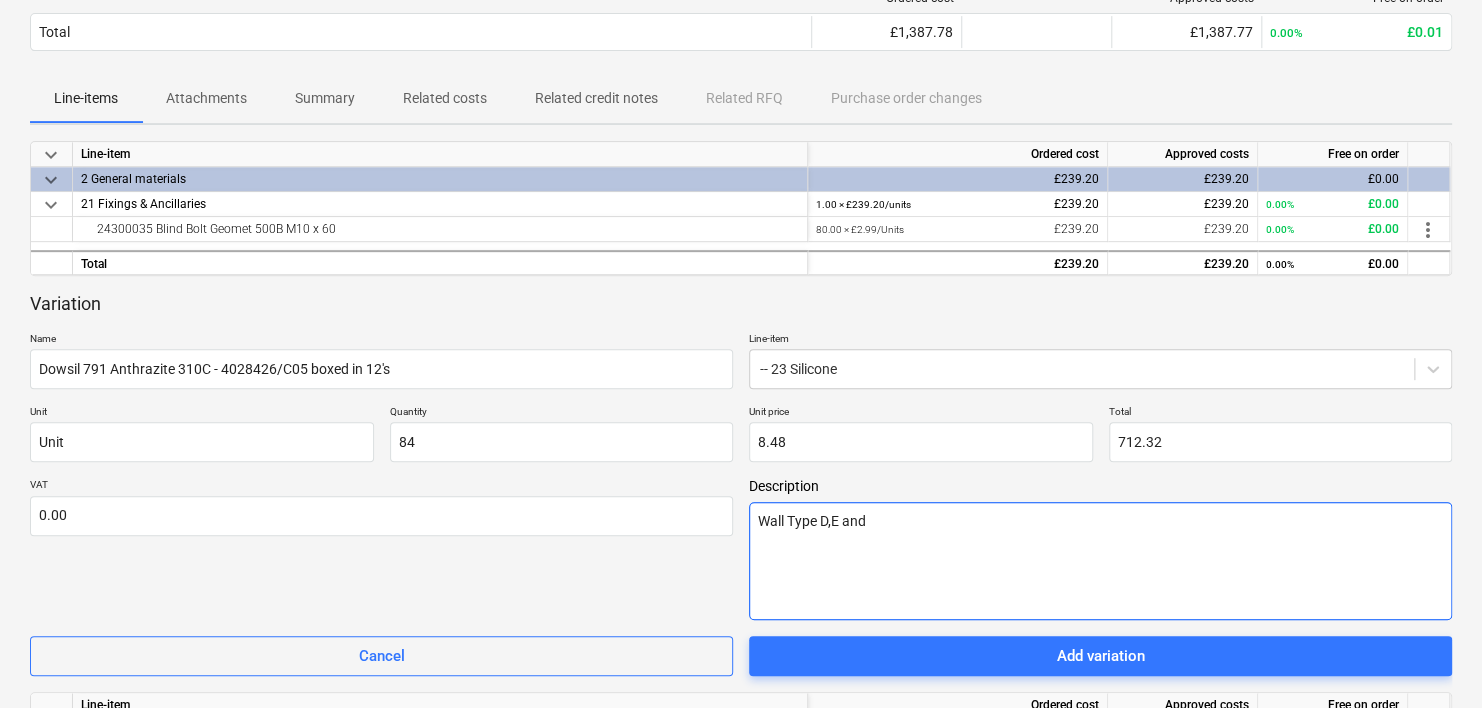 type on "x" 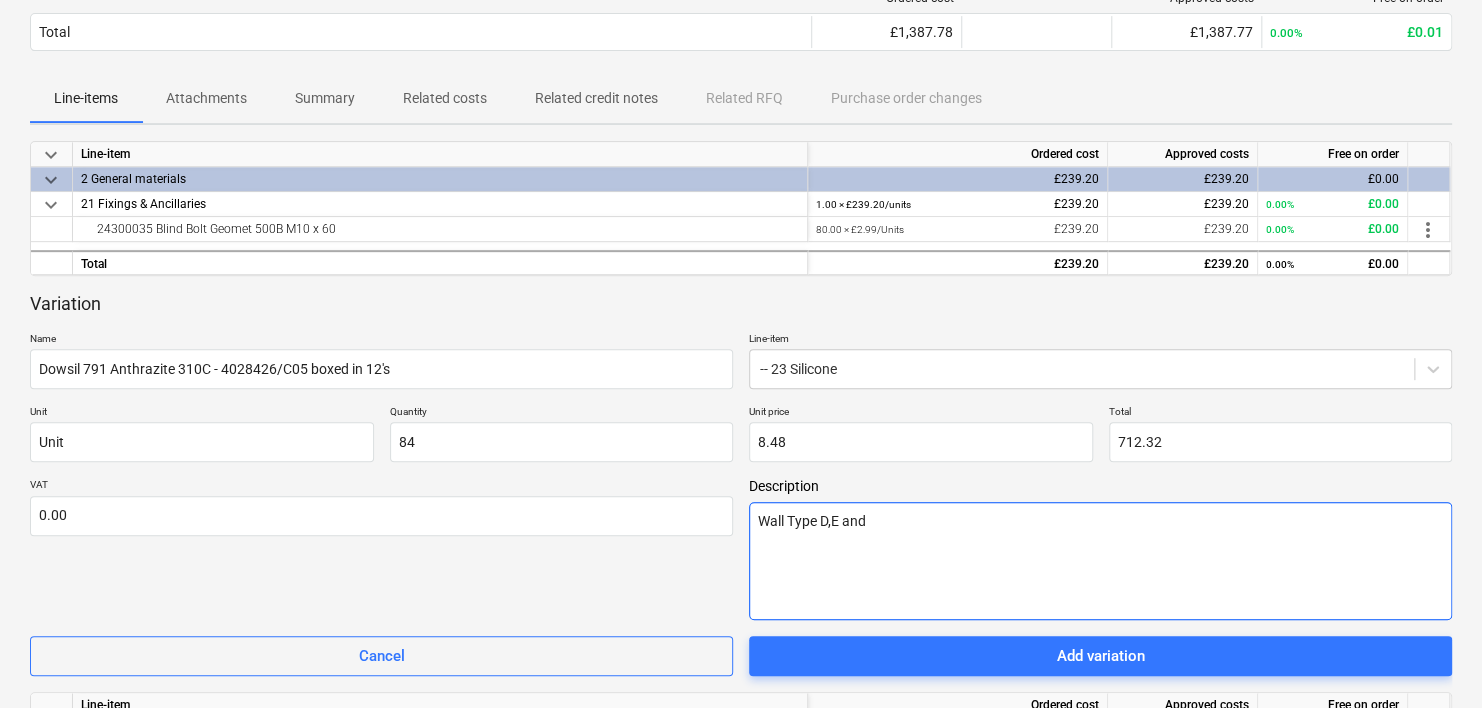 type on "Wall Type D,E and G" 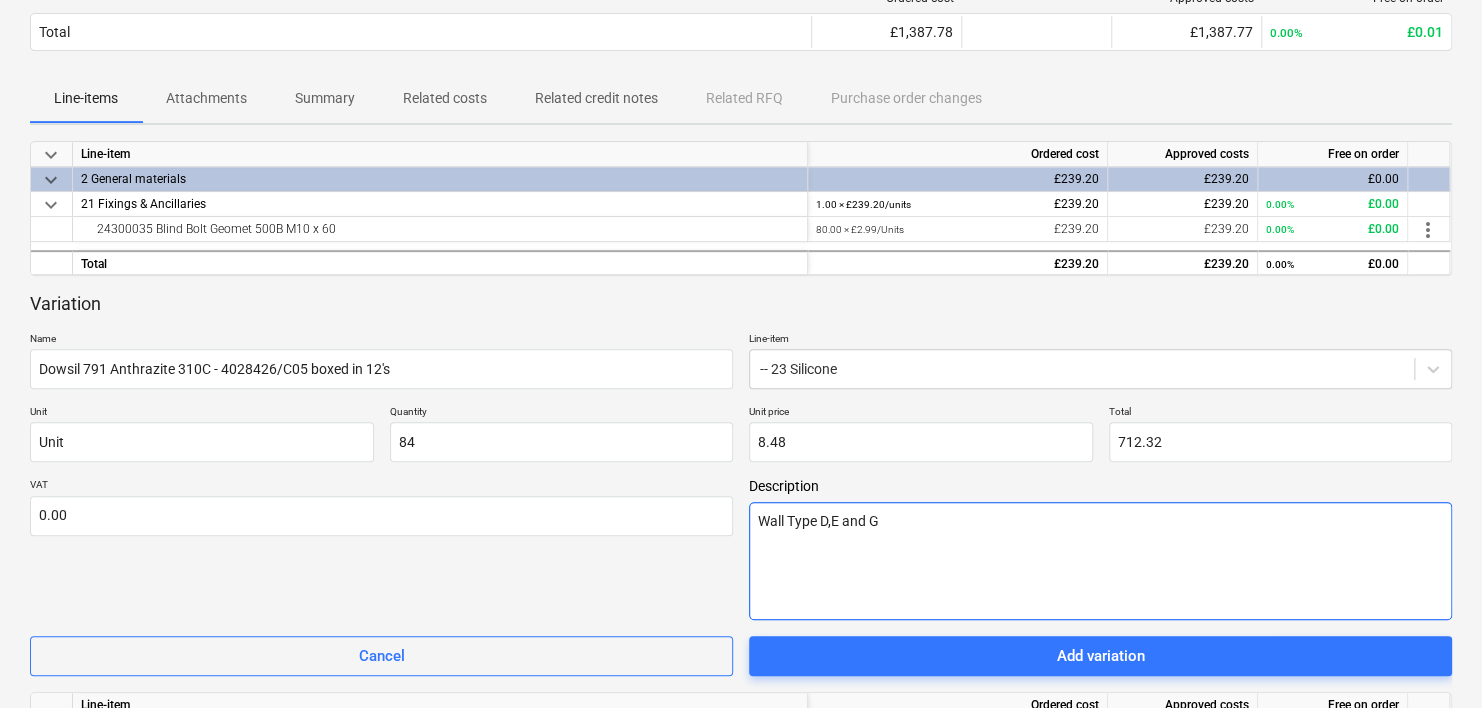 type on "x" 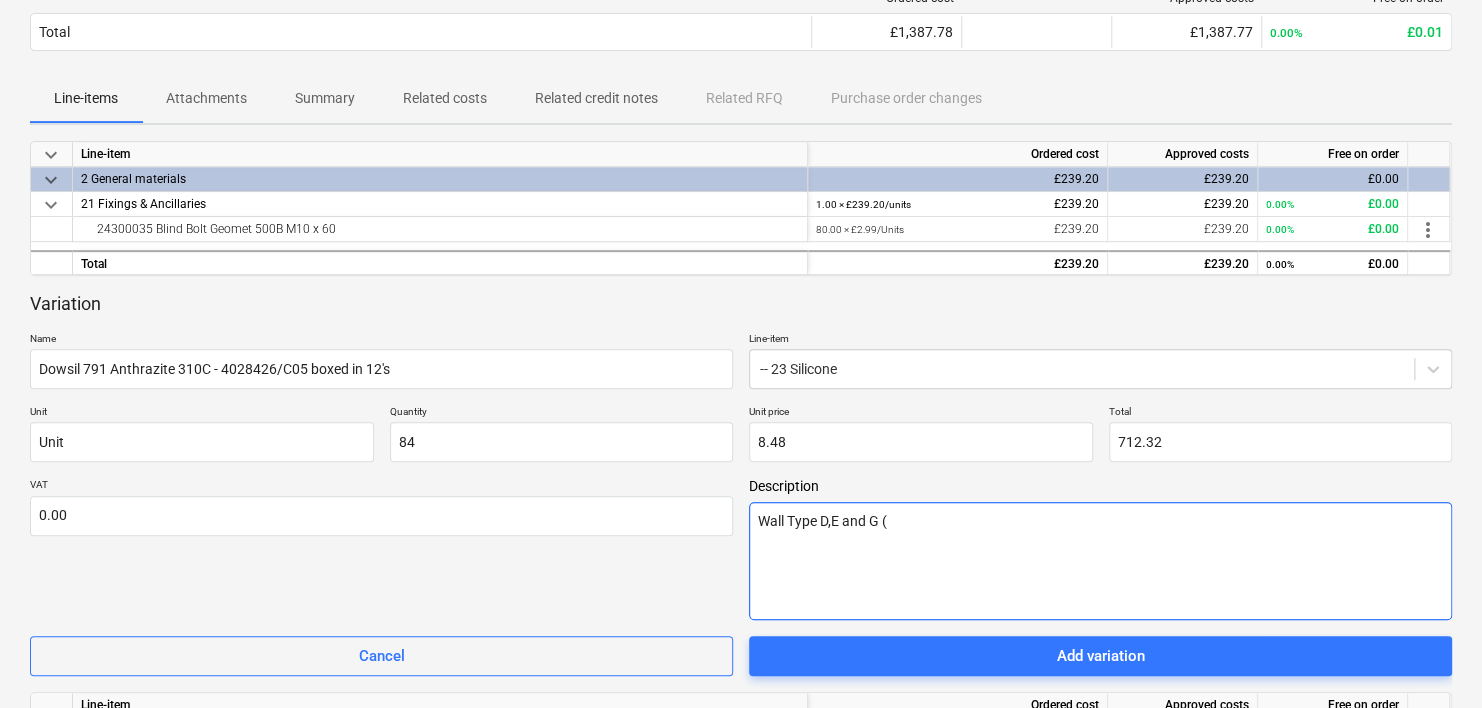 type on "x" 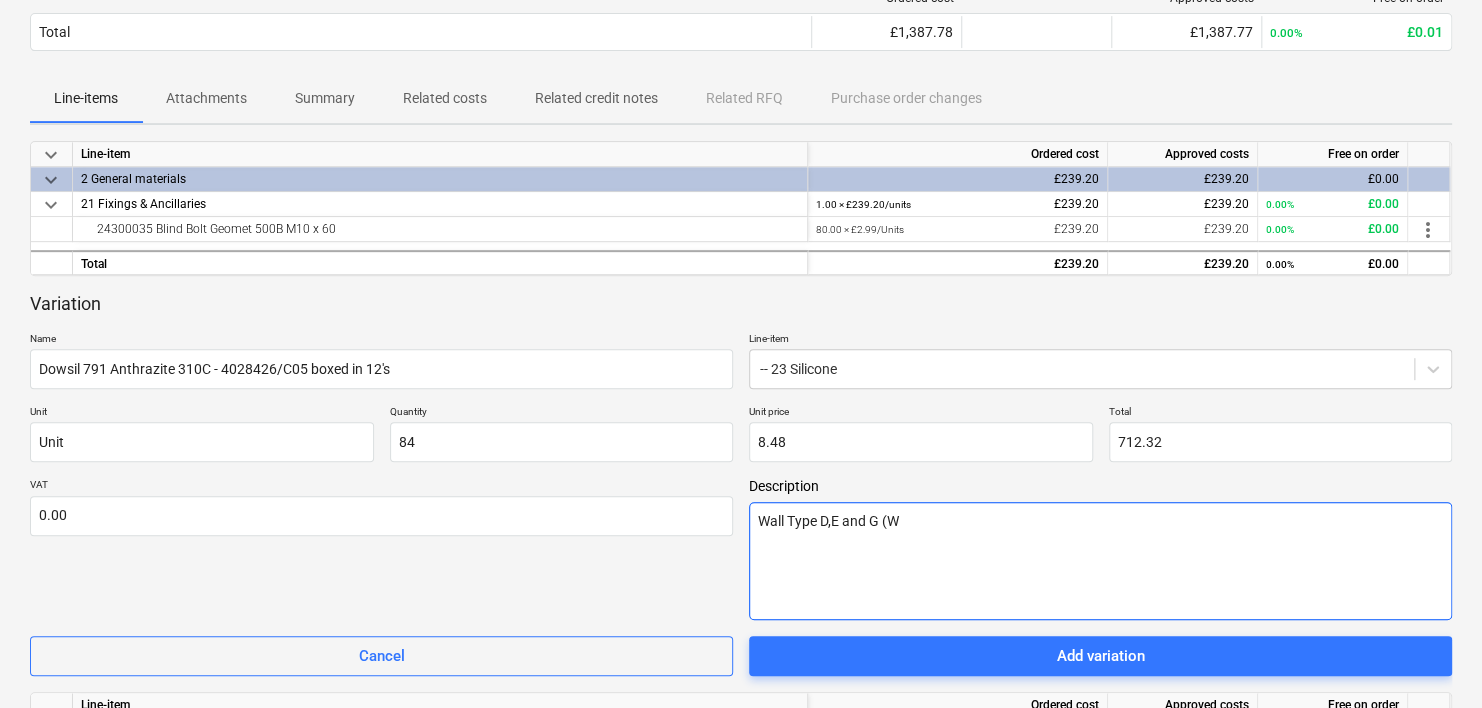 type on "x" 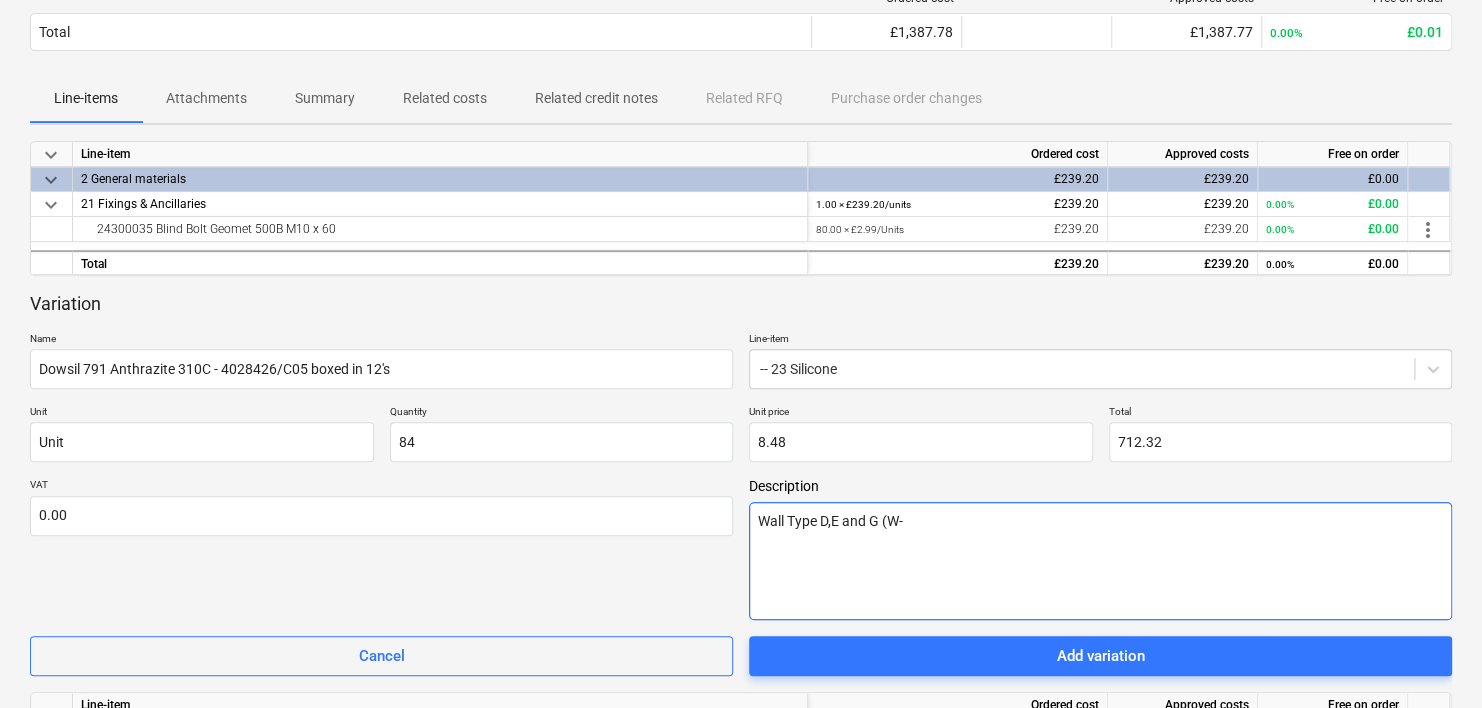 type on "x" 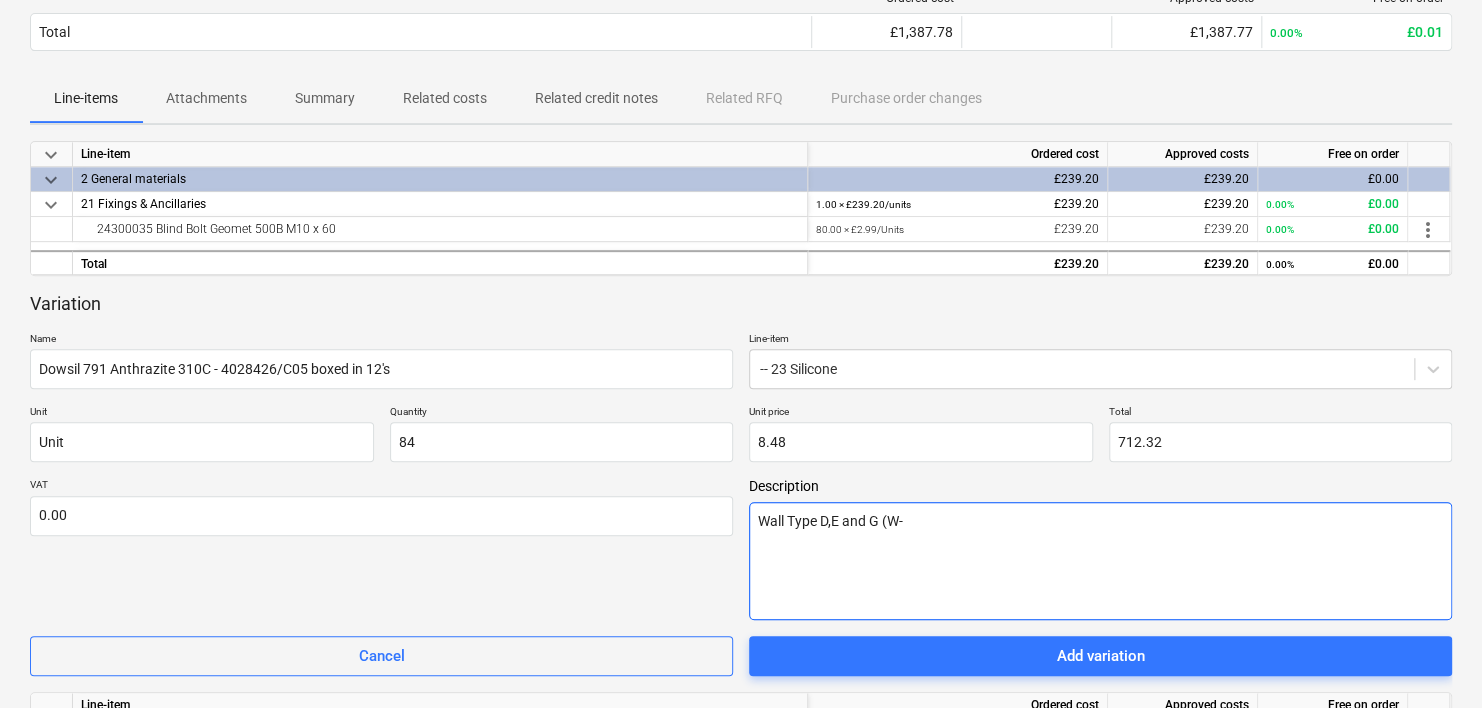 type on "Wall Type D,E and G (W-V" 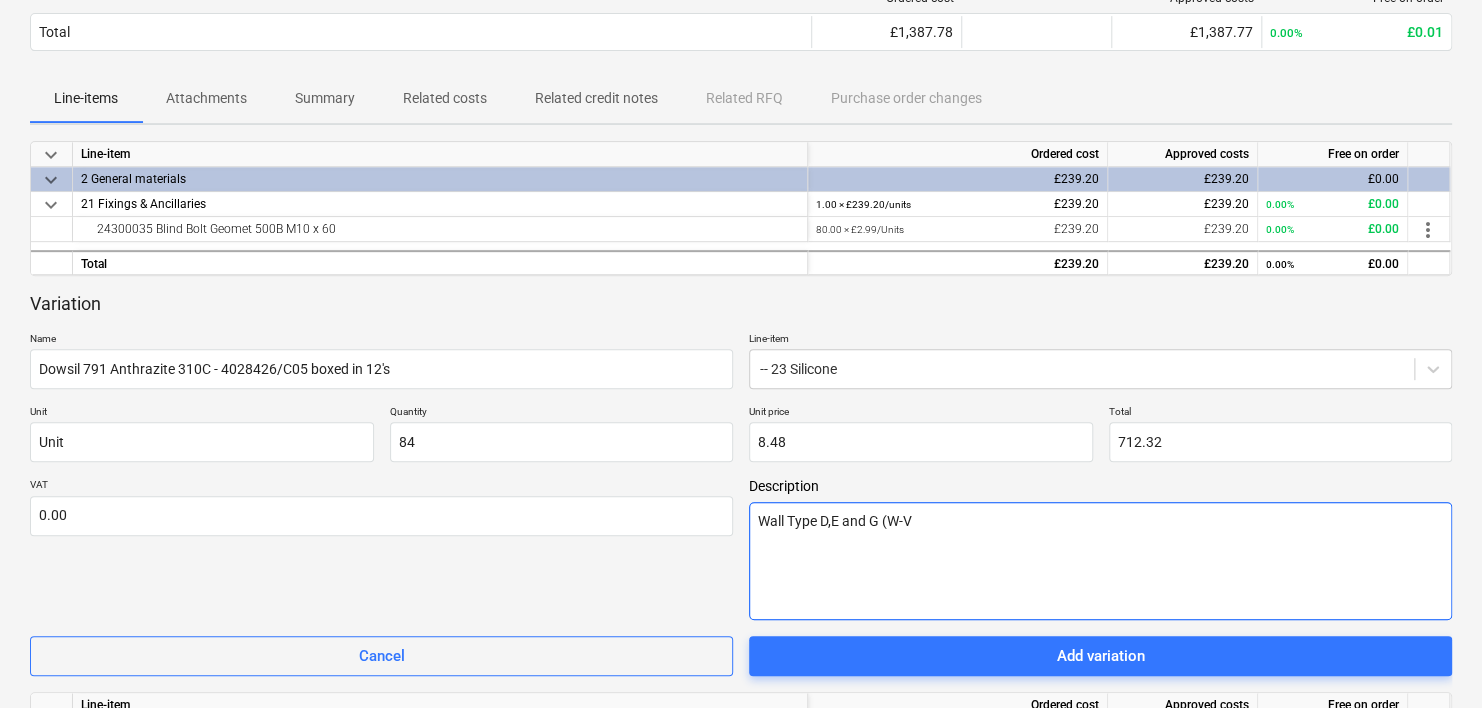 type on "x" 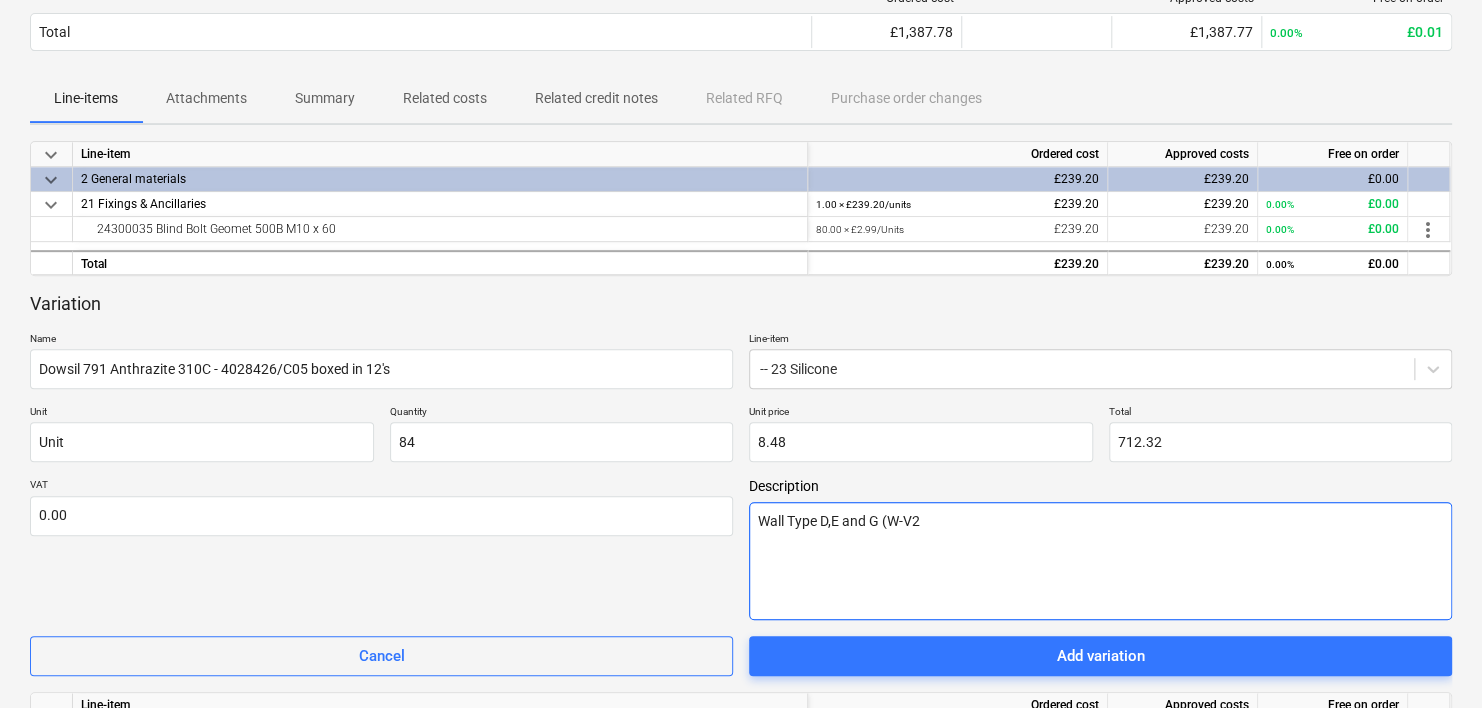 type on "x" 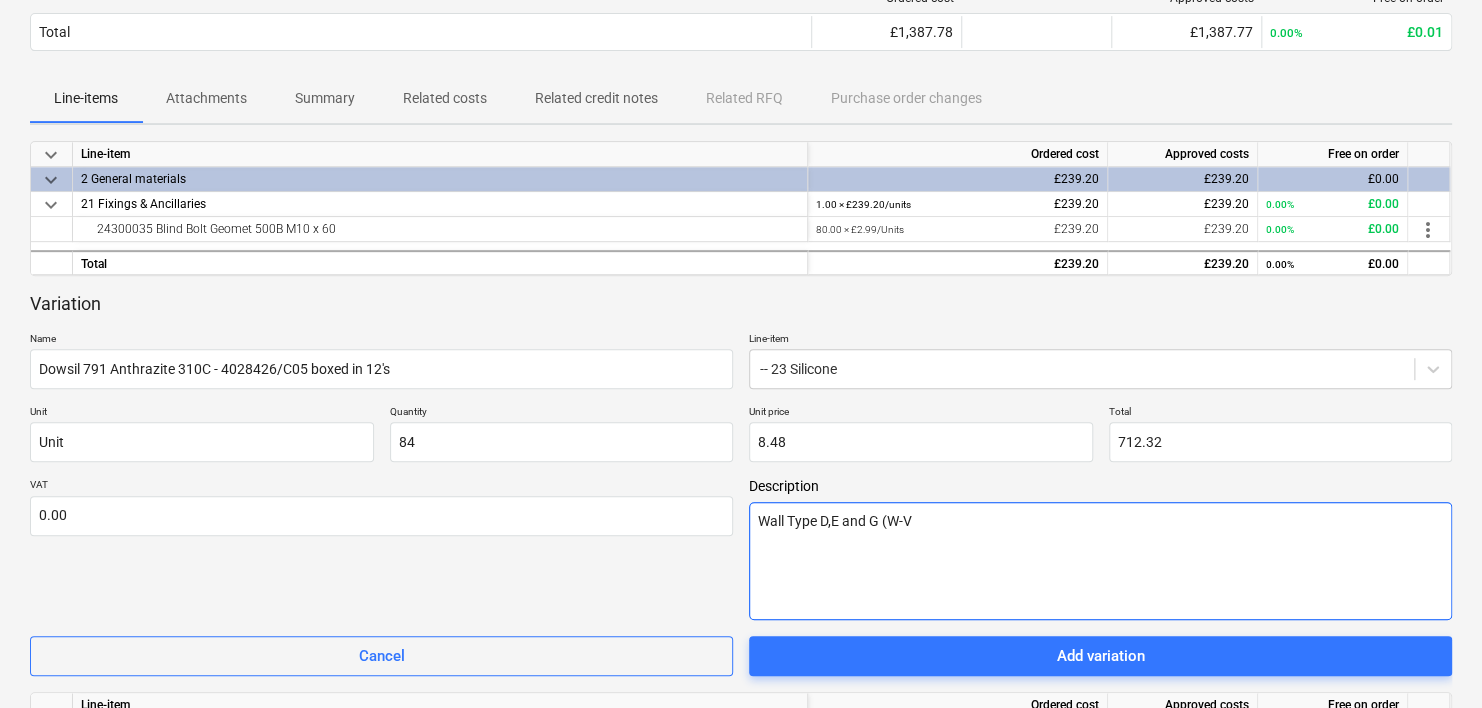 type on "x" 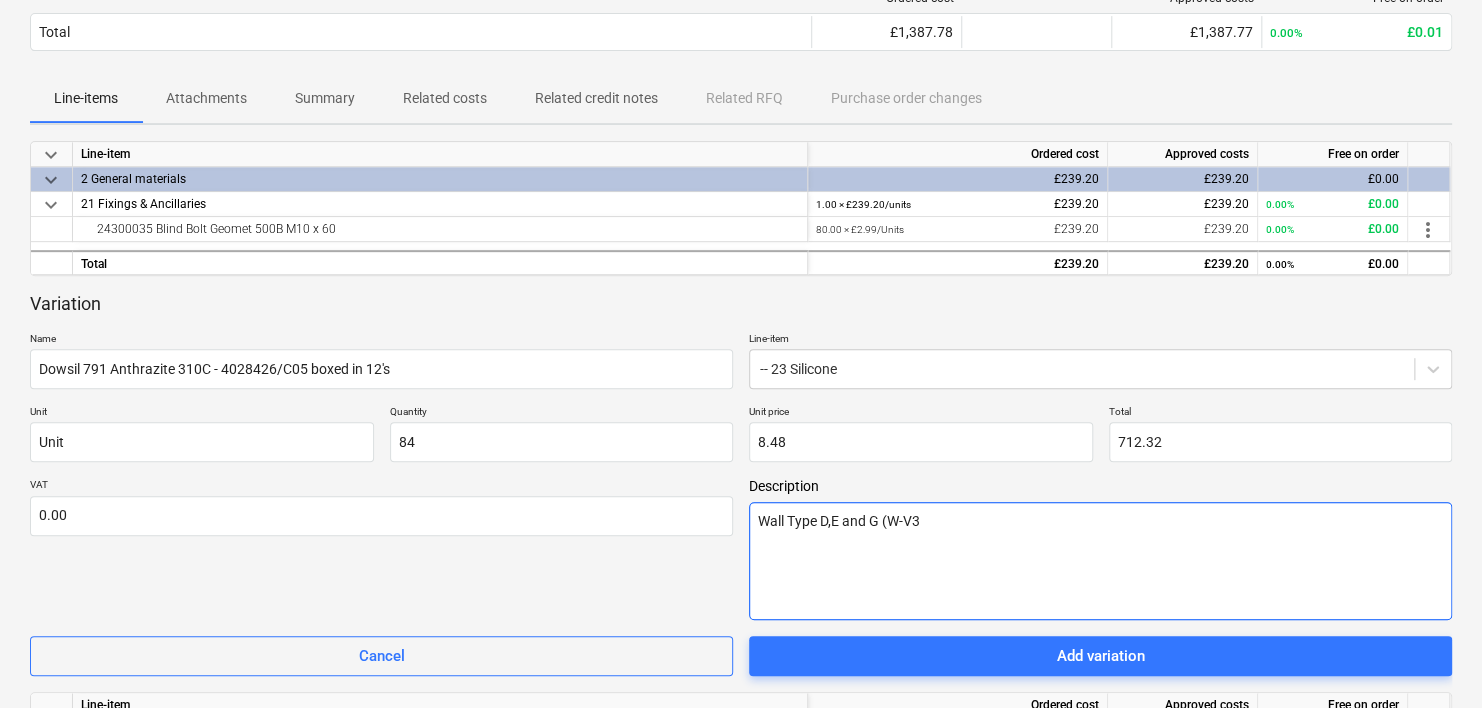 type on "x" 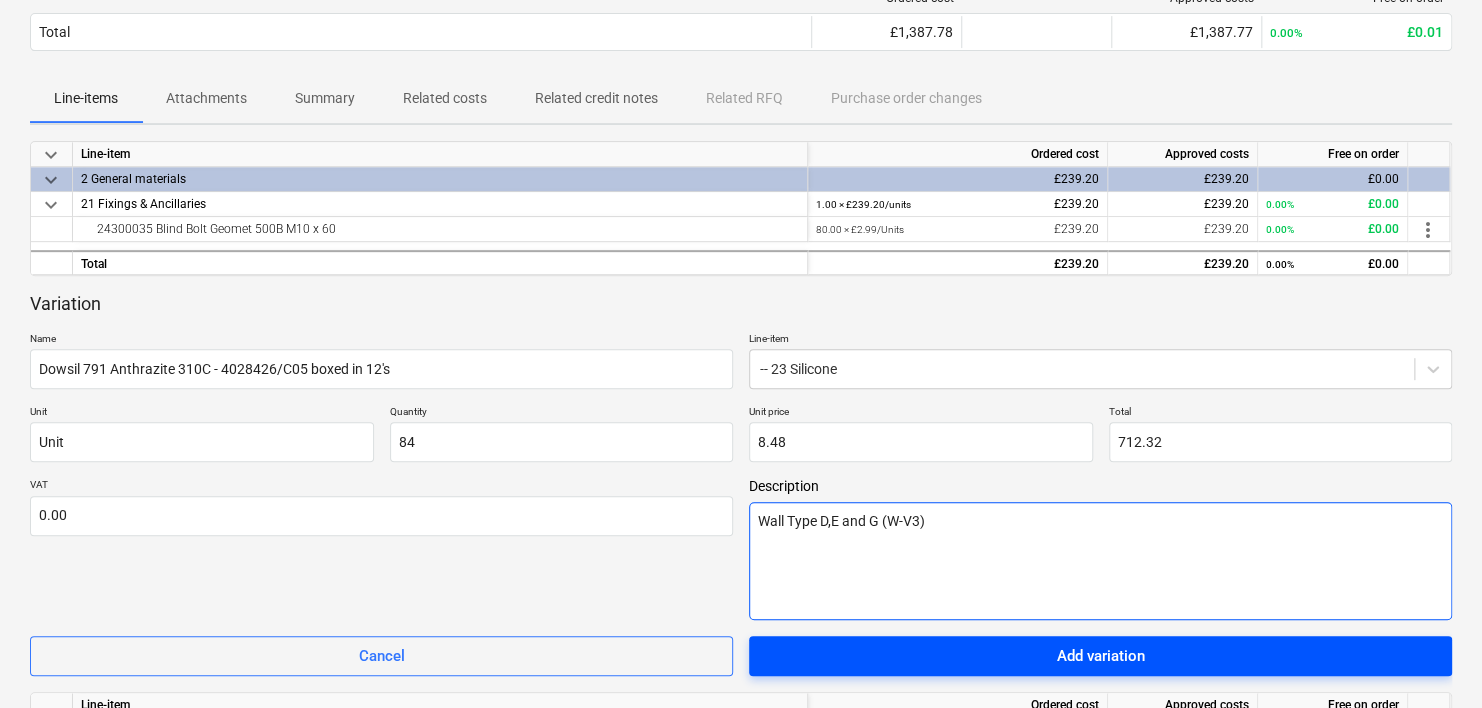 type on "Wall Type D,E and G (W-V3)" 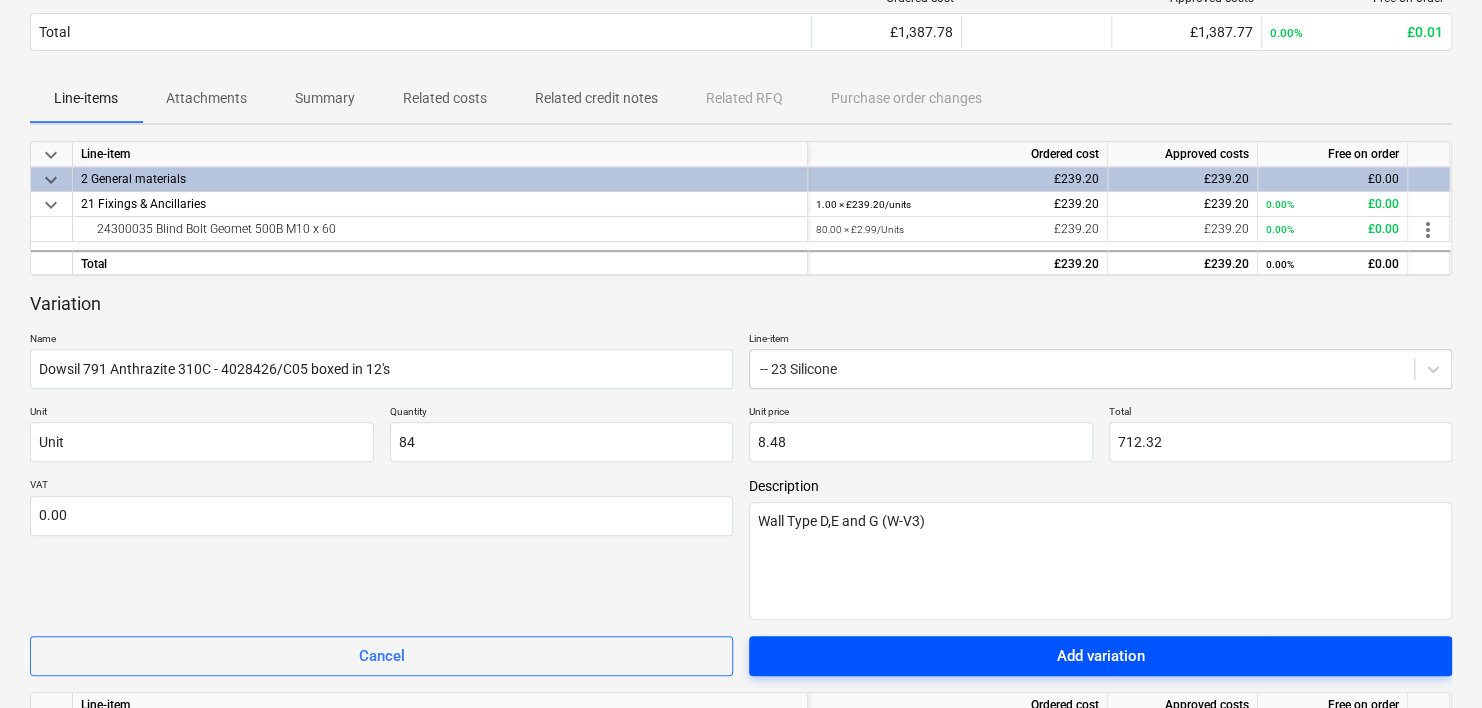 click on "Add variation" at bounding box center (1101, 656) 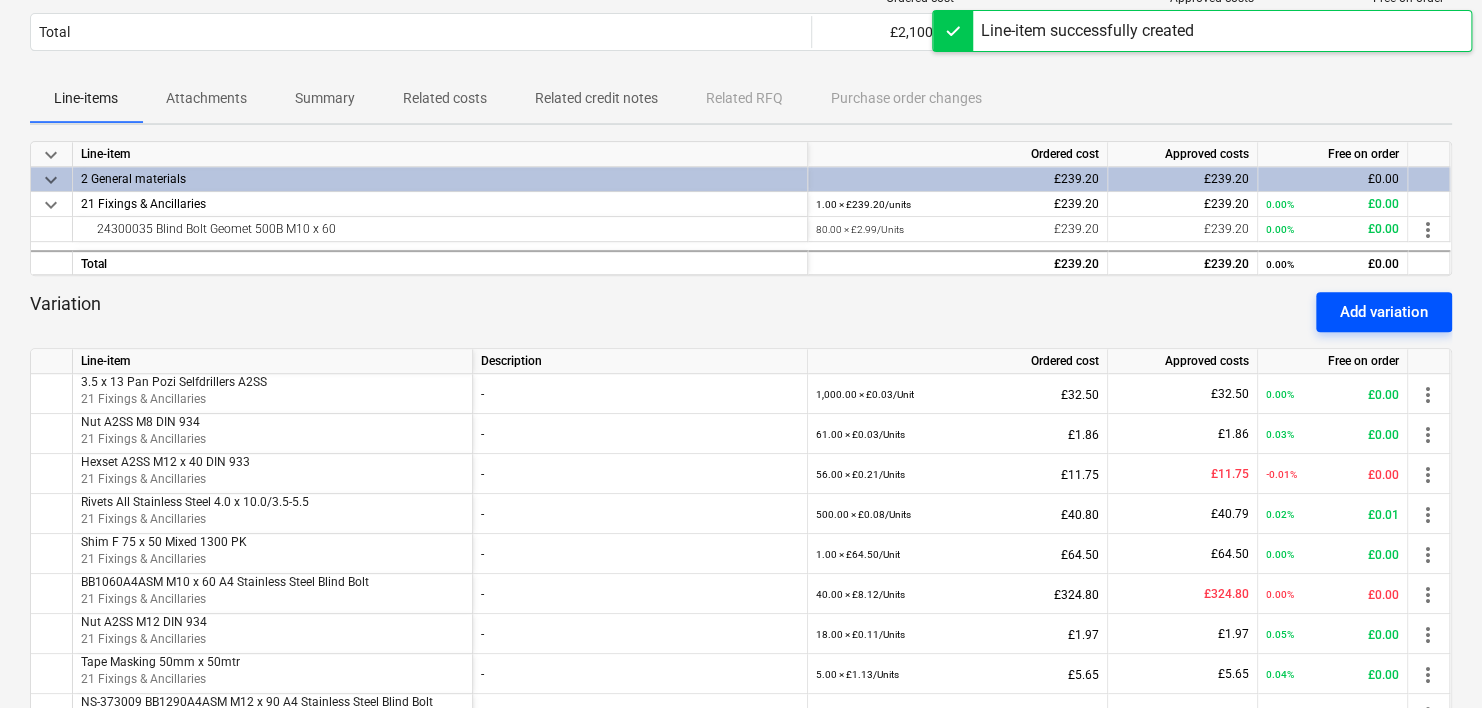 click on "Add variation" at bounding box center (1384, 312) 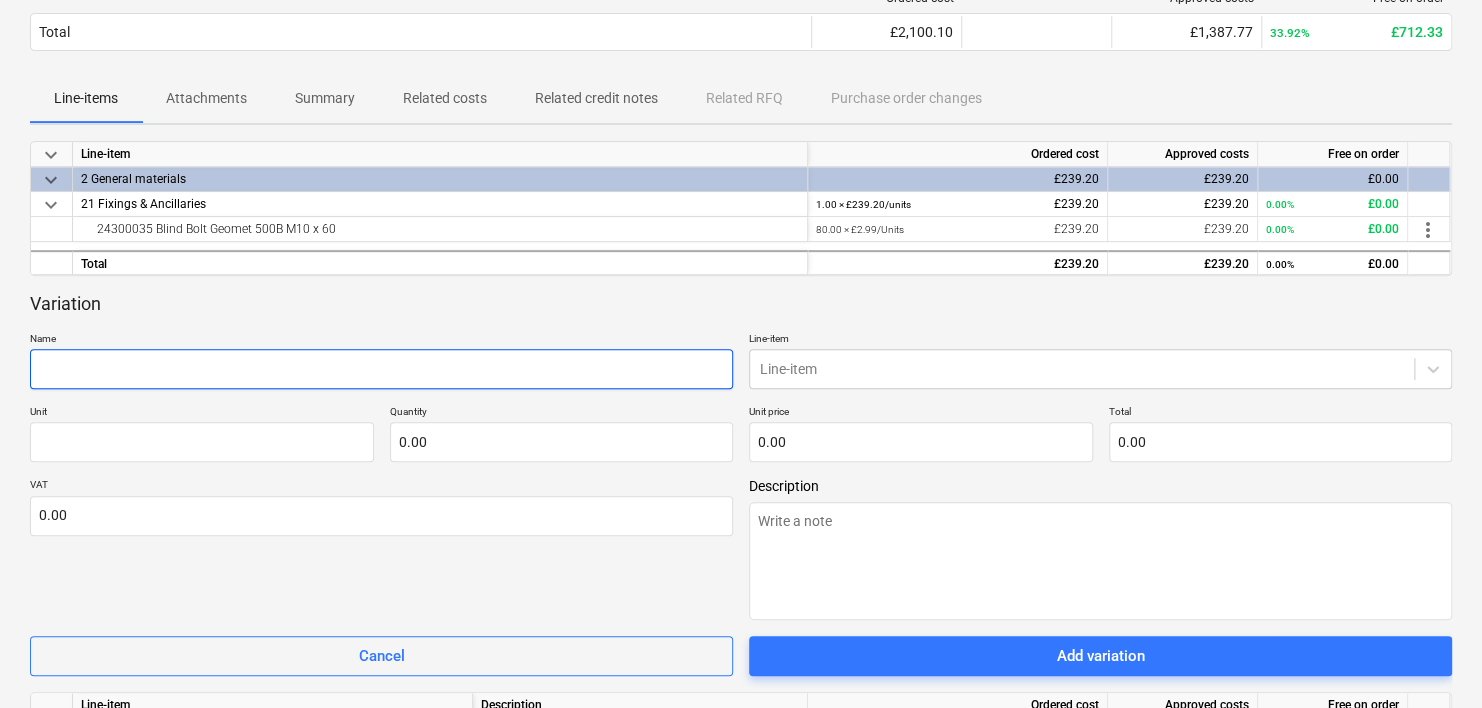 click at bounding box center [381, 369] 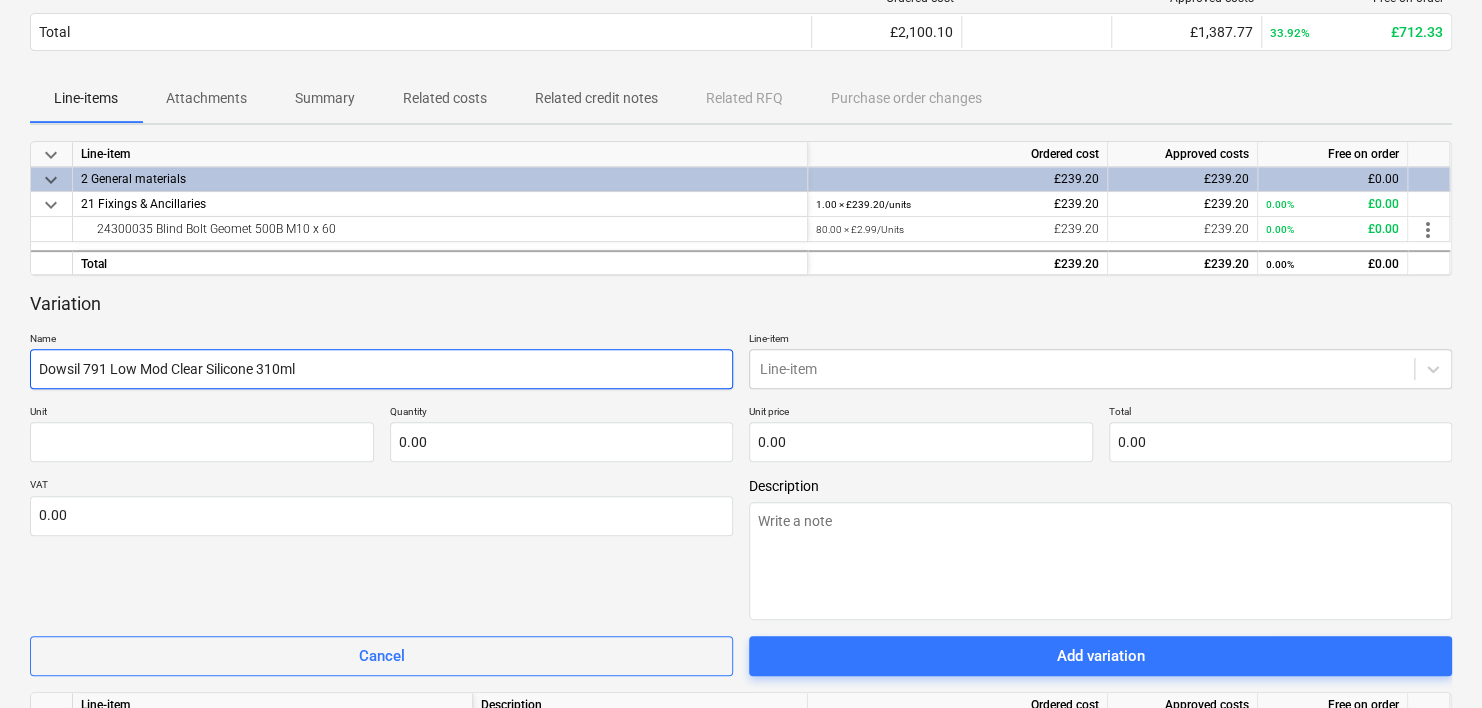 type on "Dowsil 791 Low Mod Clear Silicone 310ml" 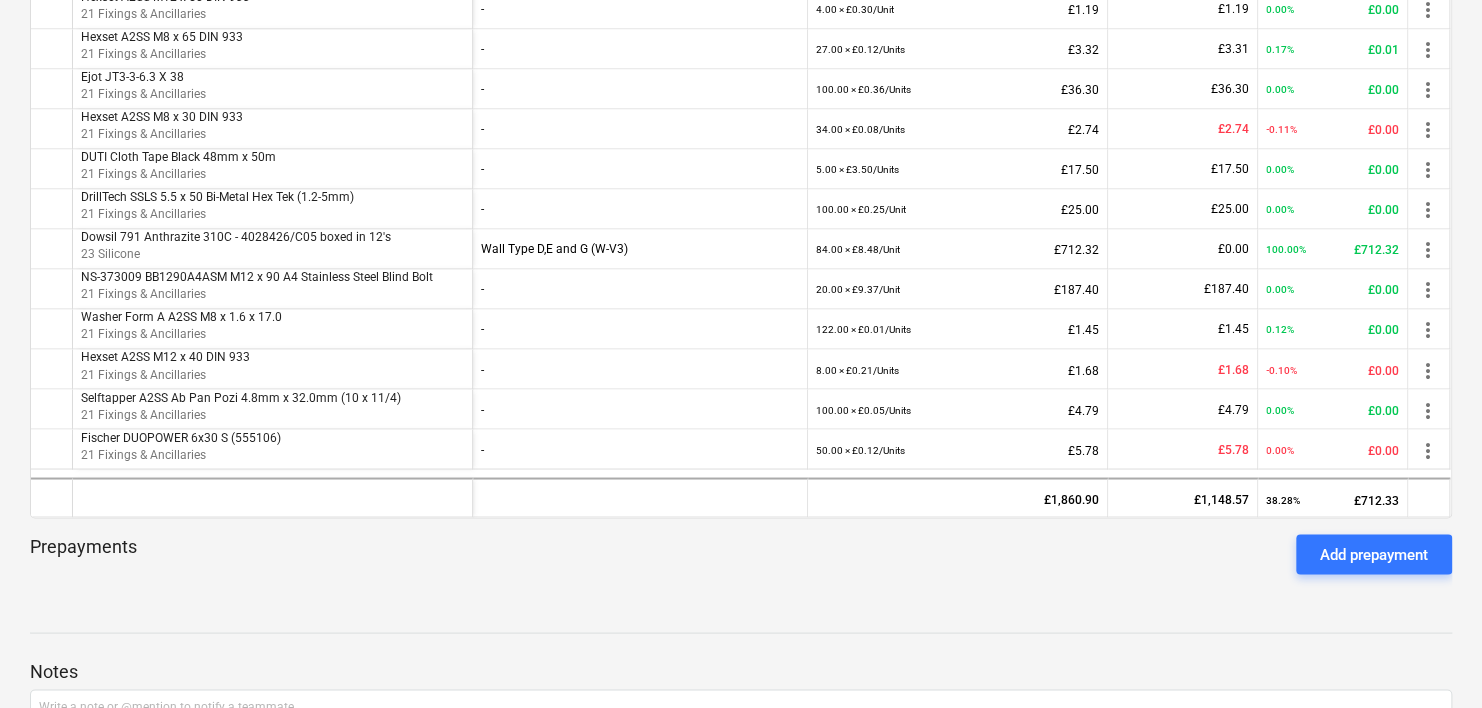 scroll, scrollTop: 1621, scrollLeft: 0, axis: vertical 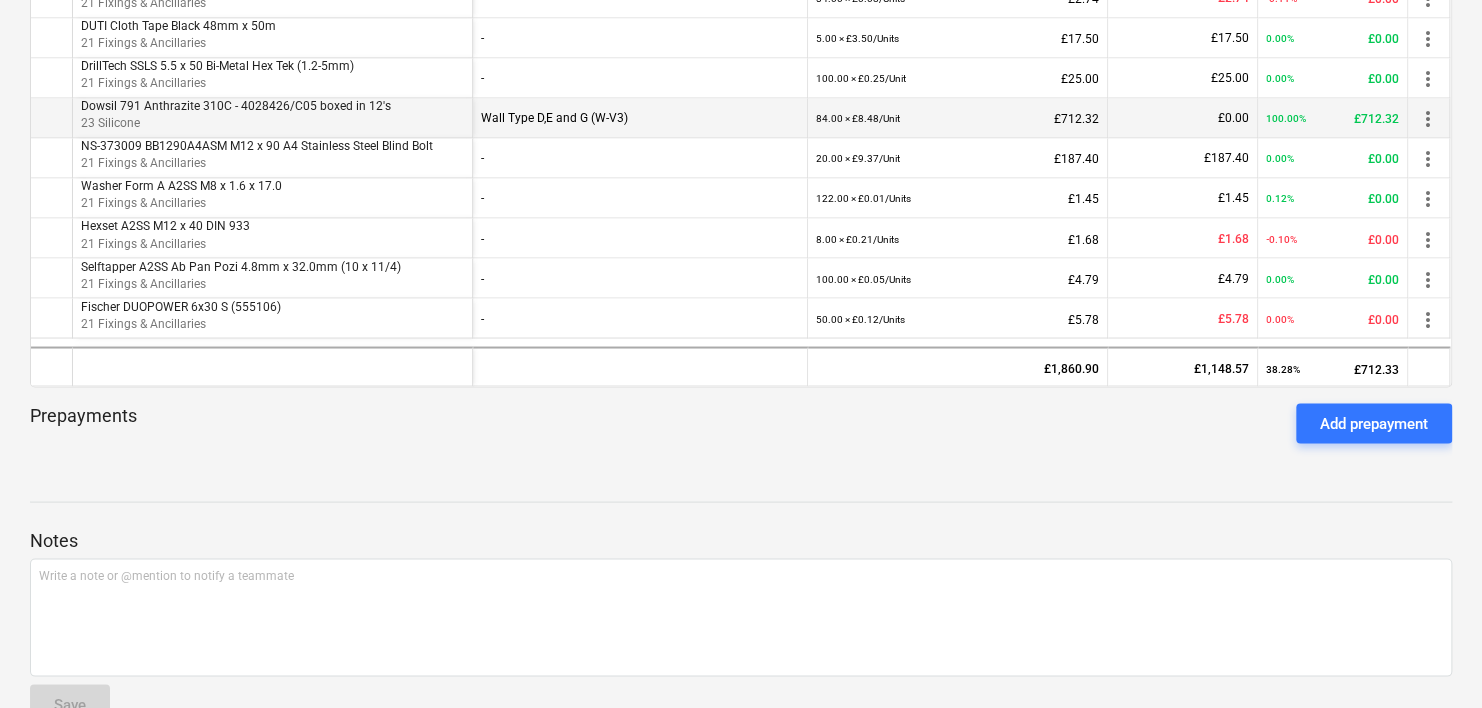 click on "23 Silicone" at bounding box center (272, 124) 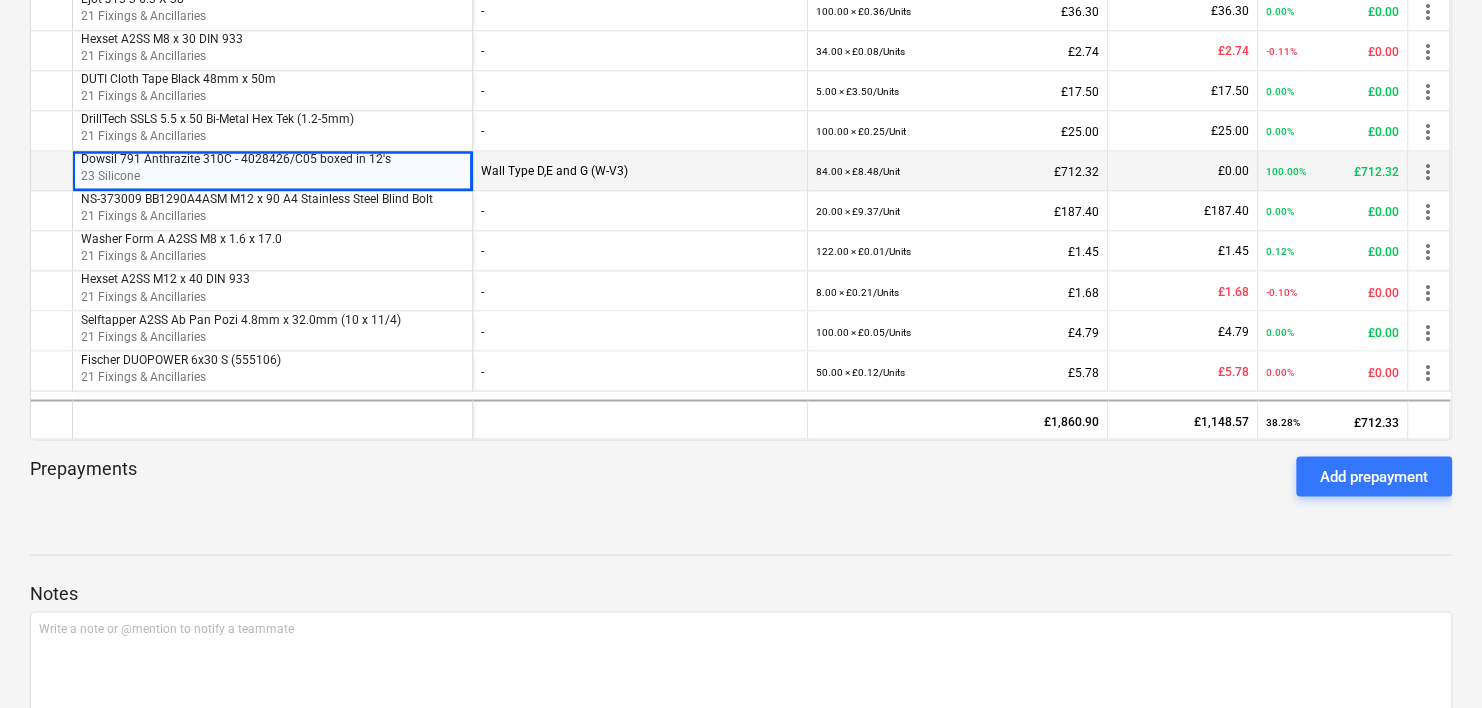 scroll, scrollTop: 1521, scrollLeft: 0, axis: vertical 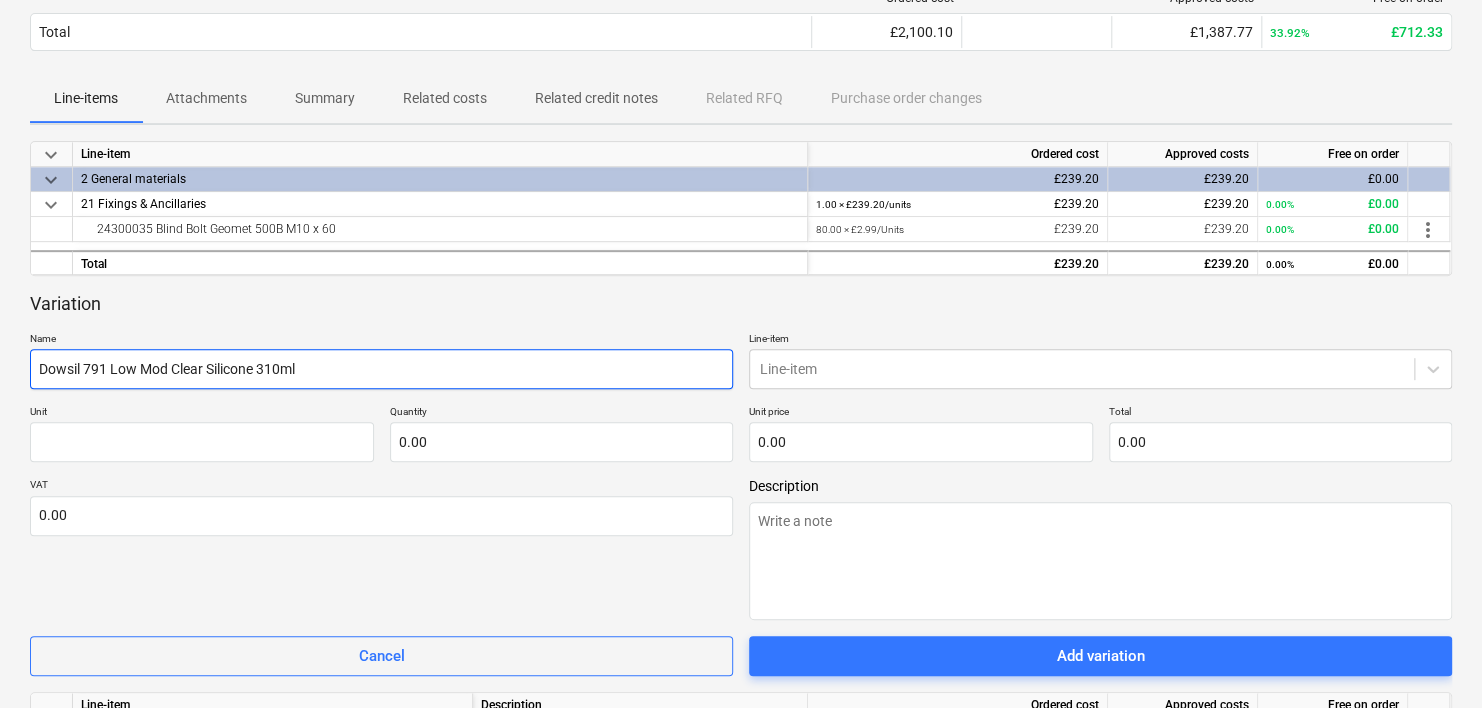 click on "Dowsil 791 Low Mod Clear Silicone 310ml" at bounding box center [381, 369] 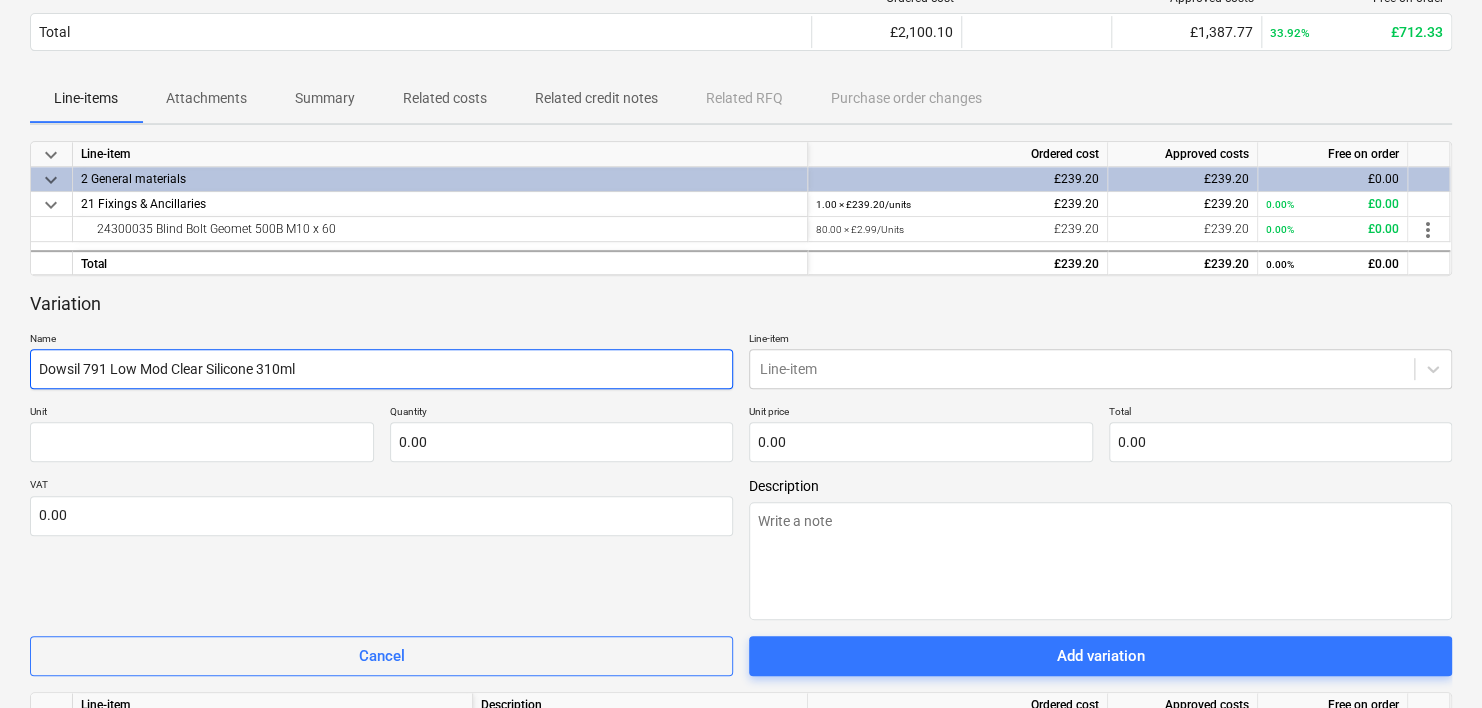 type on "x" 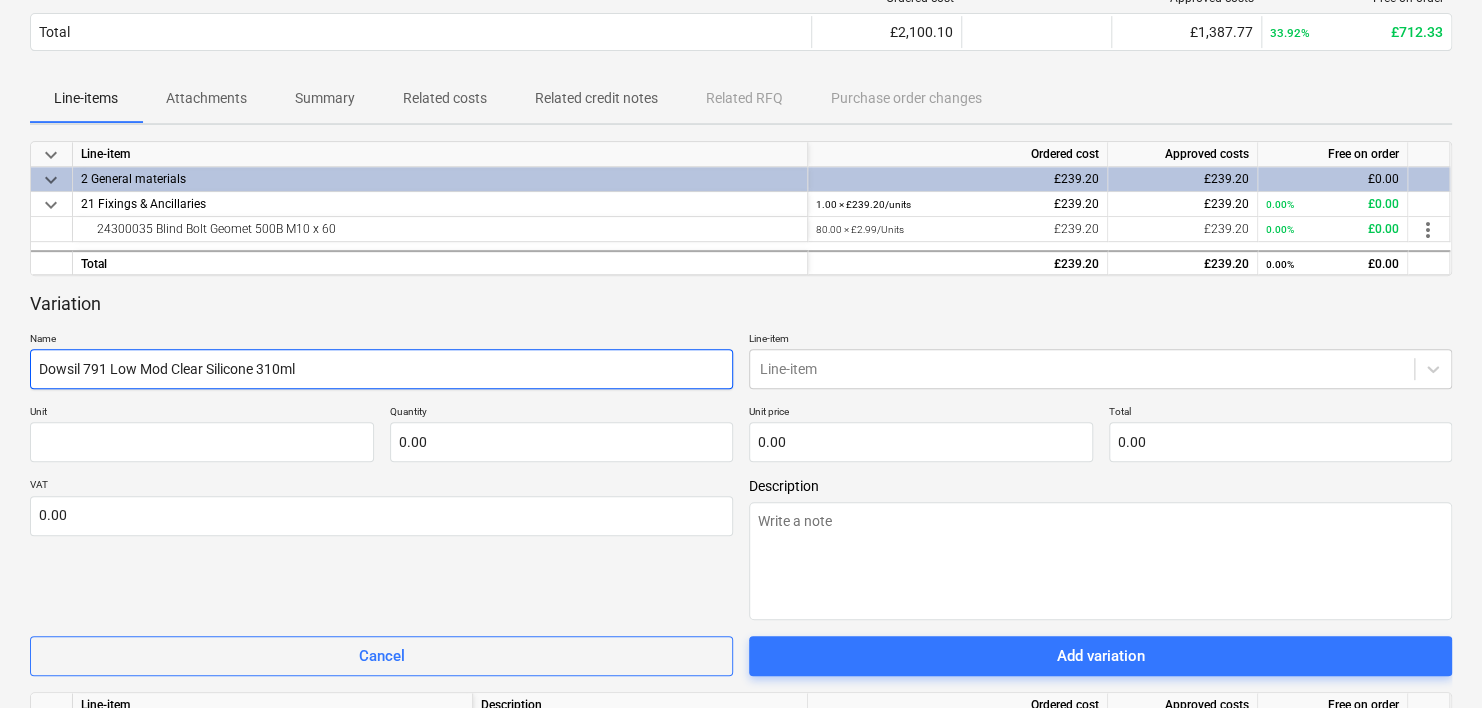 type on "Dowsil 791 Low Mod lear Silicone 310ml" 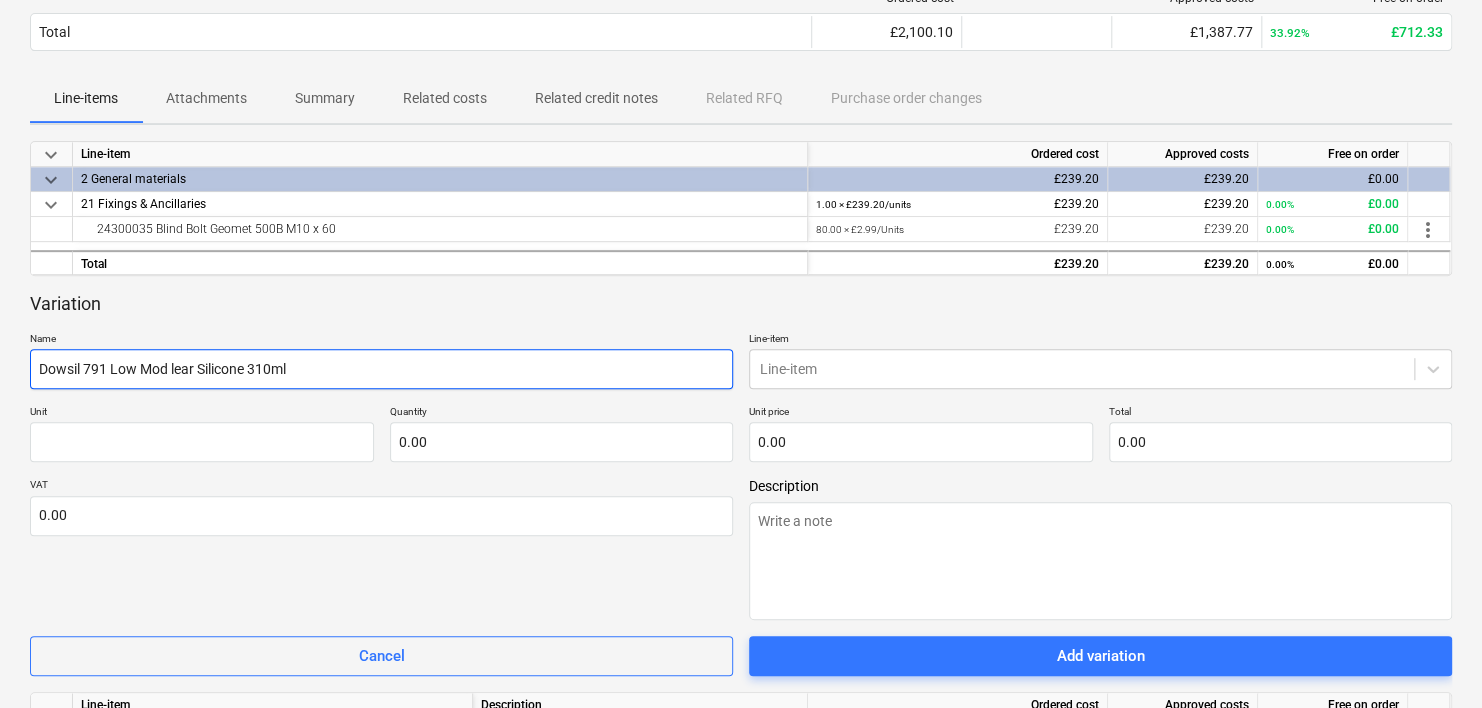 type on "x" 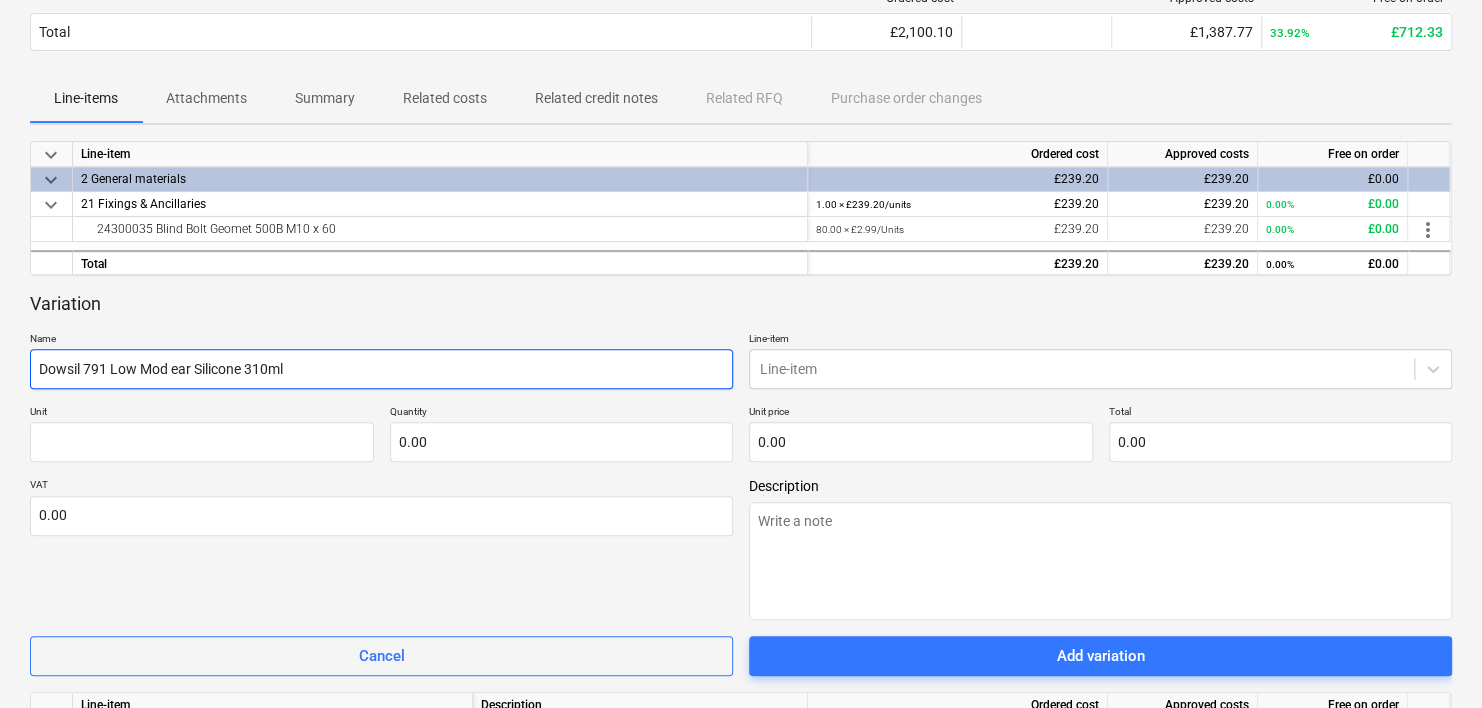 type on "x" 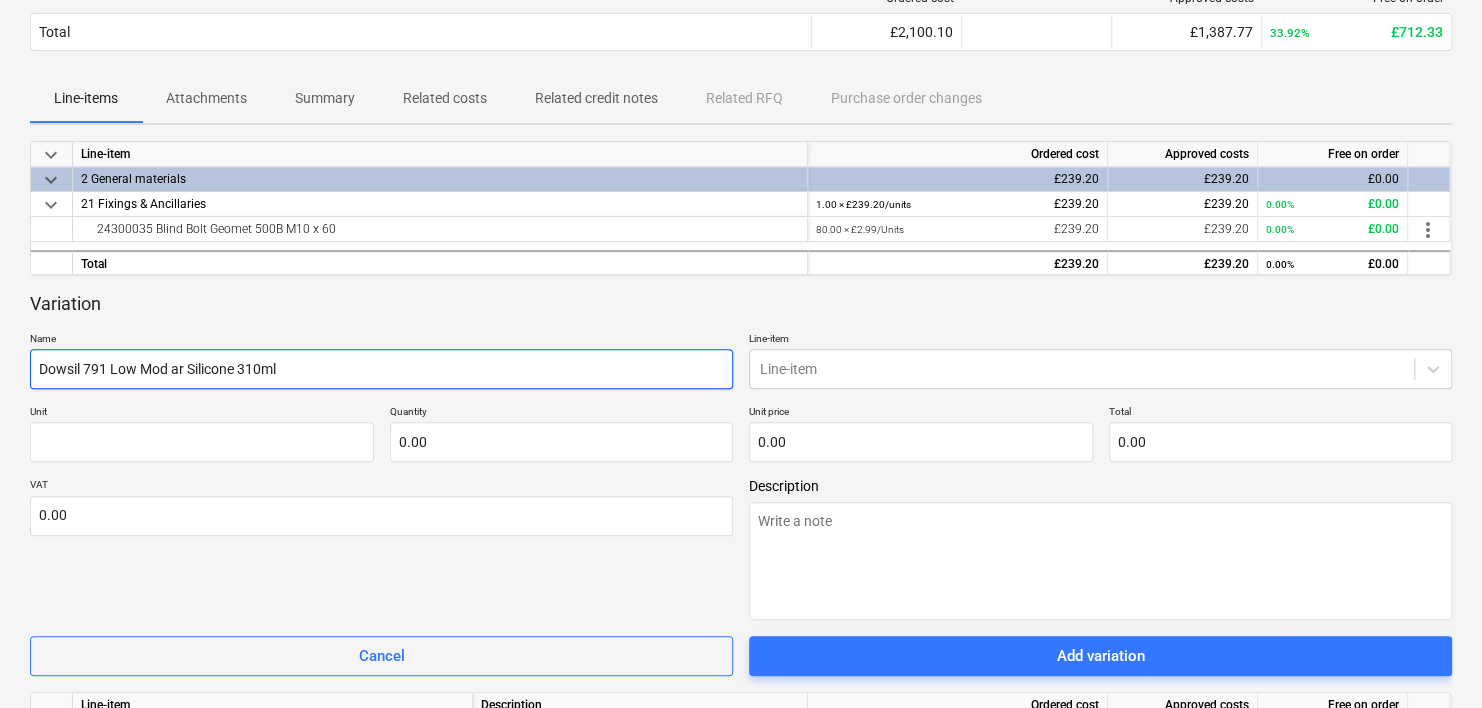 type on "x" 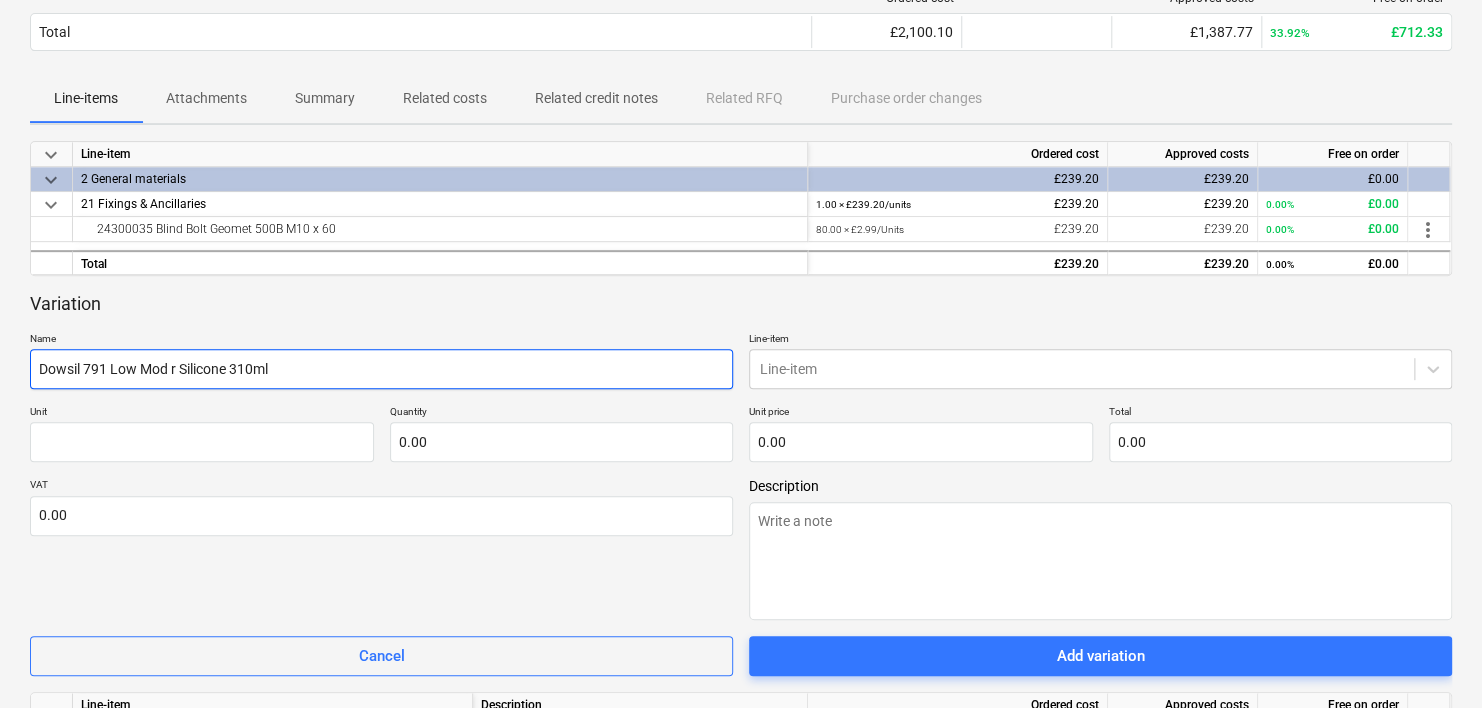 type on "x" 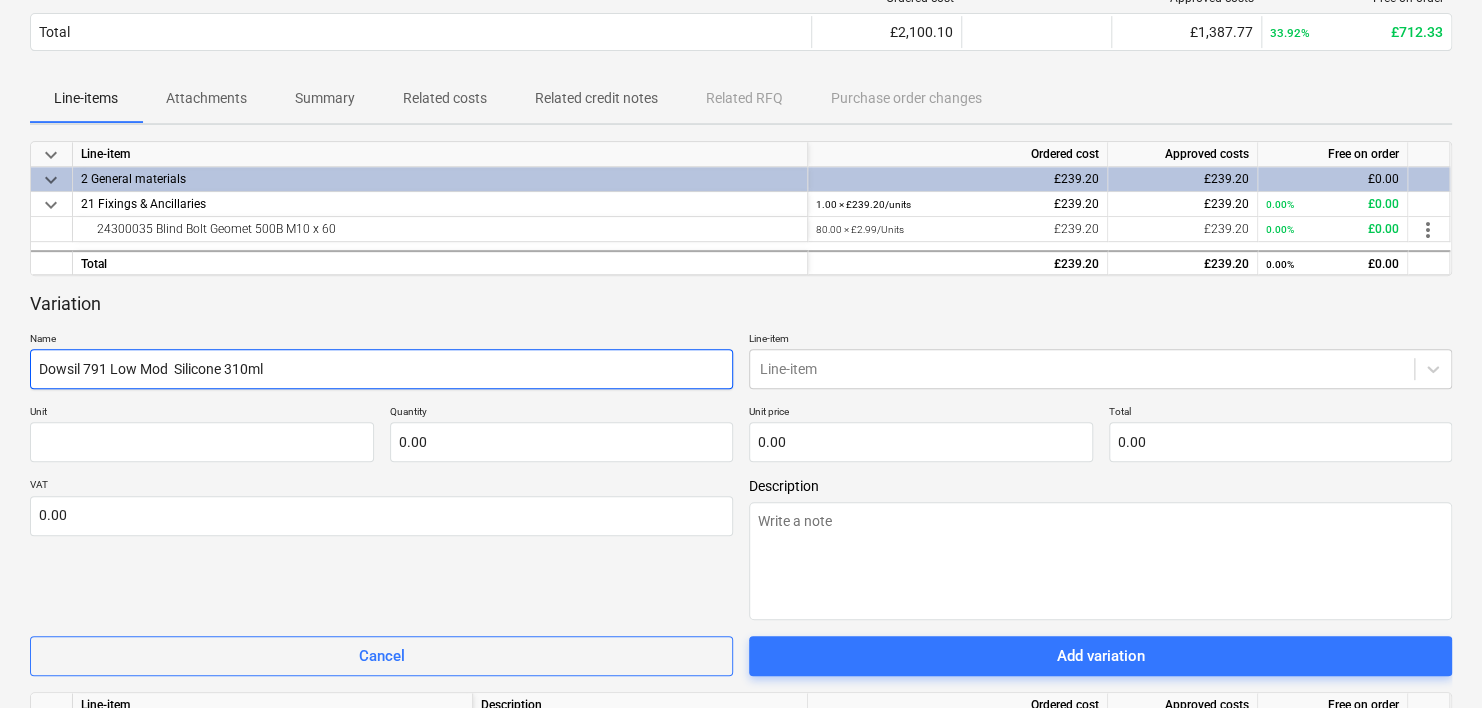 type on "x" 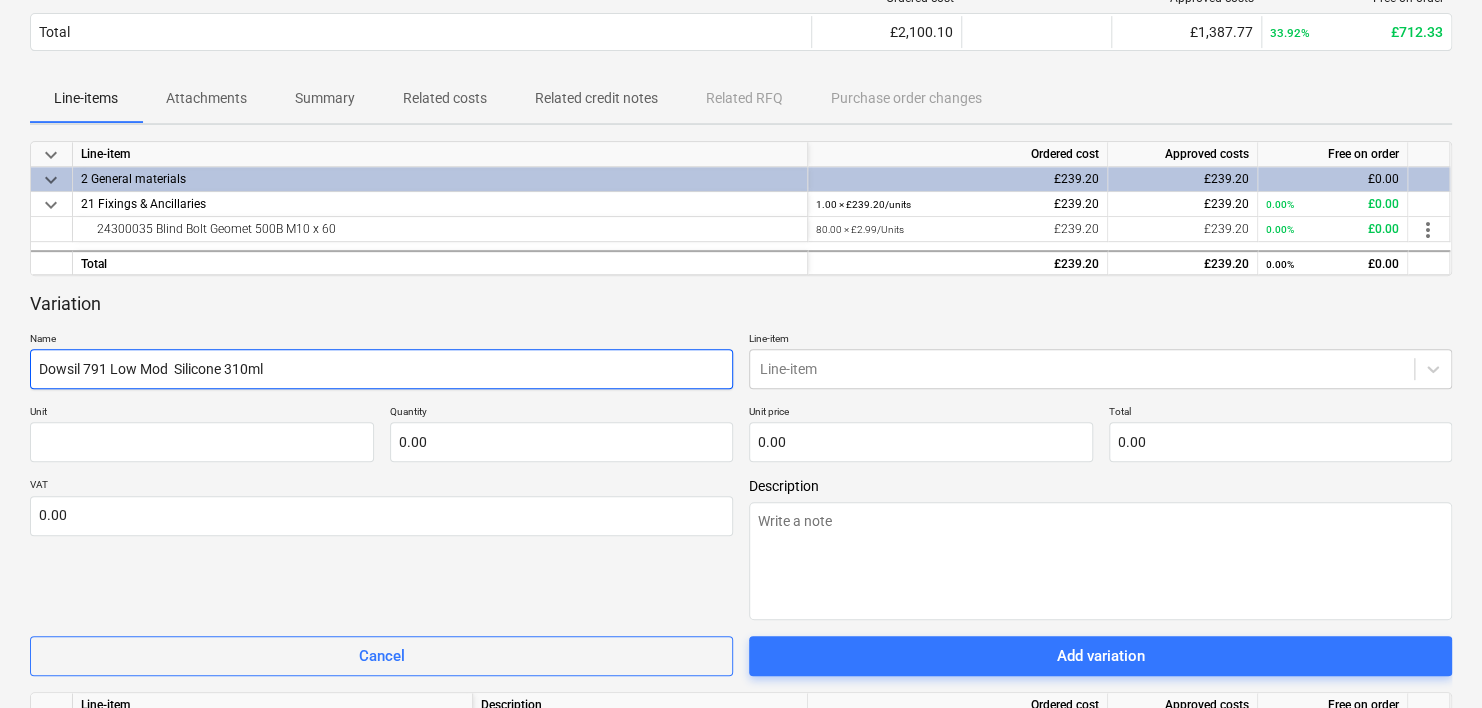 type on "Dowsil 791 Low Mod l Silicone 310ml" 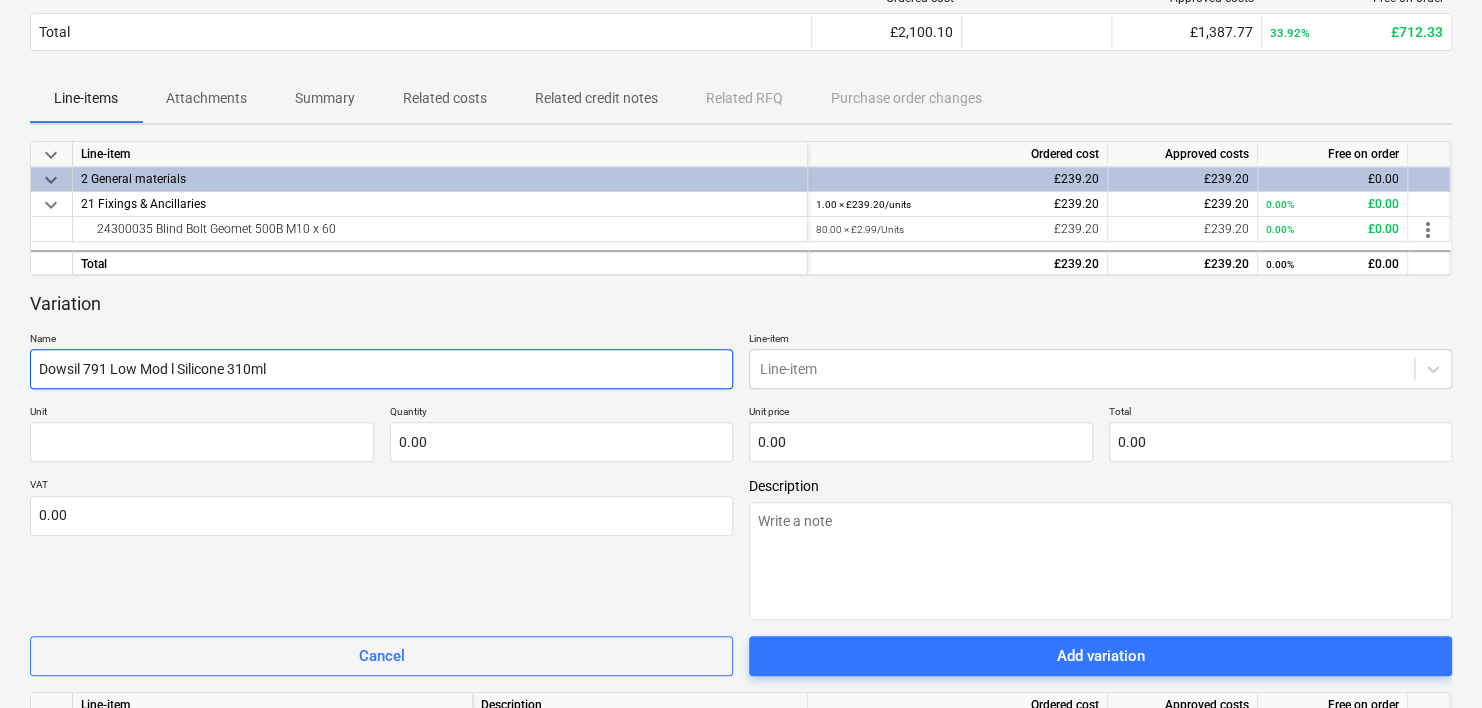 type on "x" 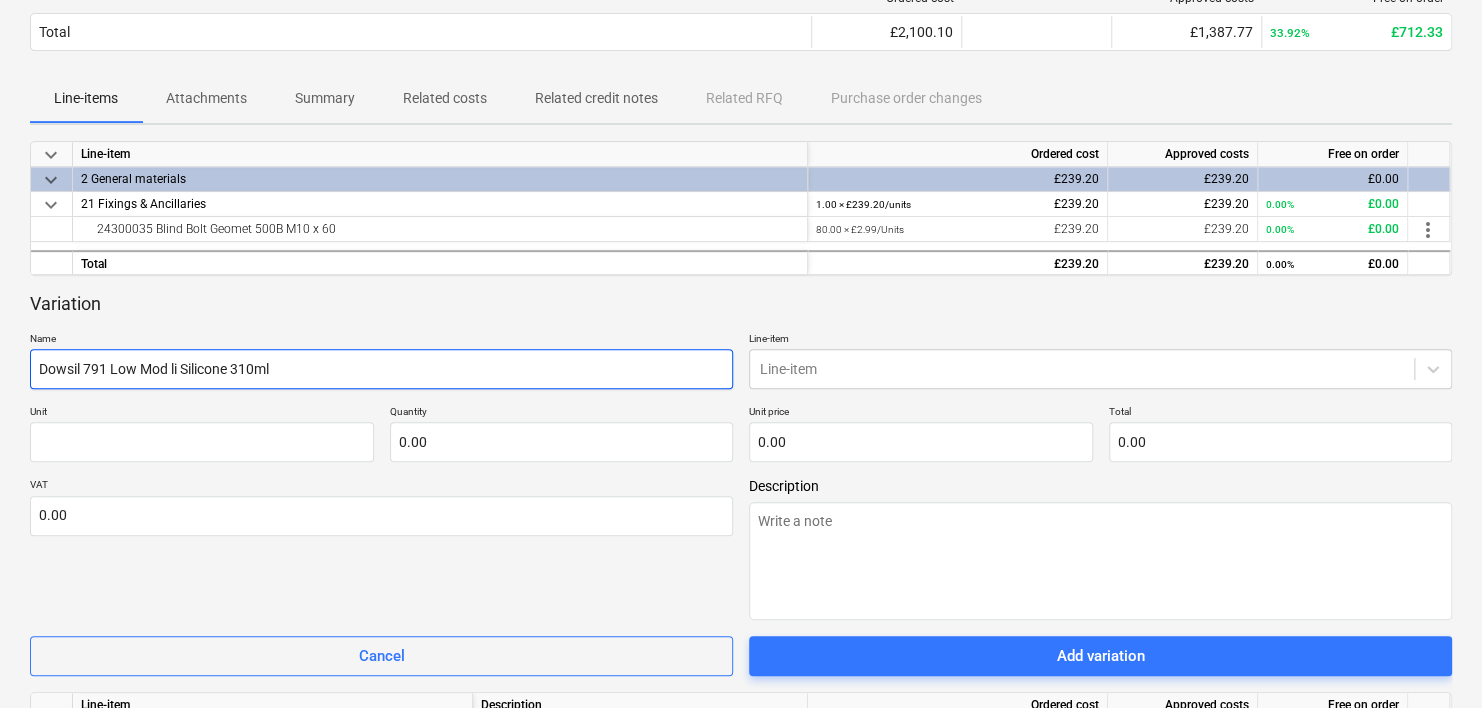 type on "x" 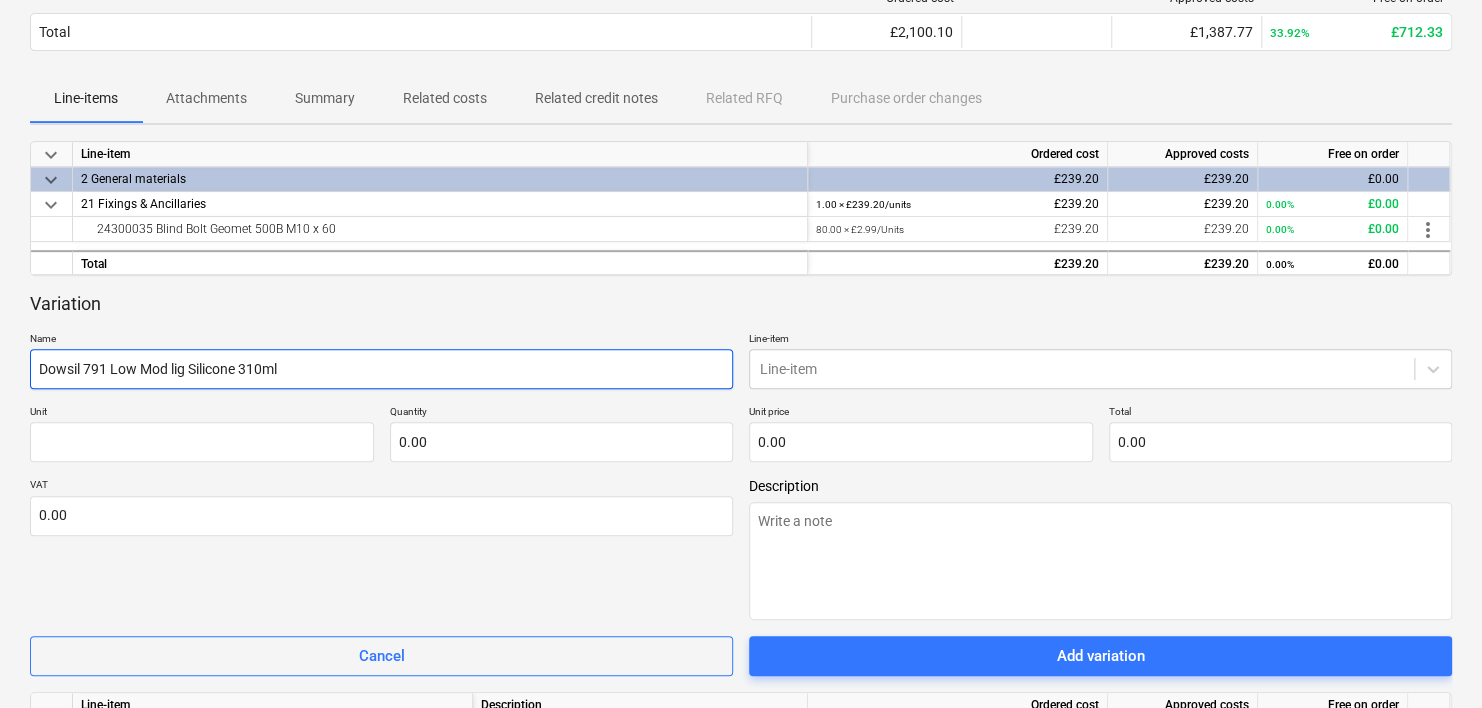 type on "x" 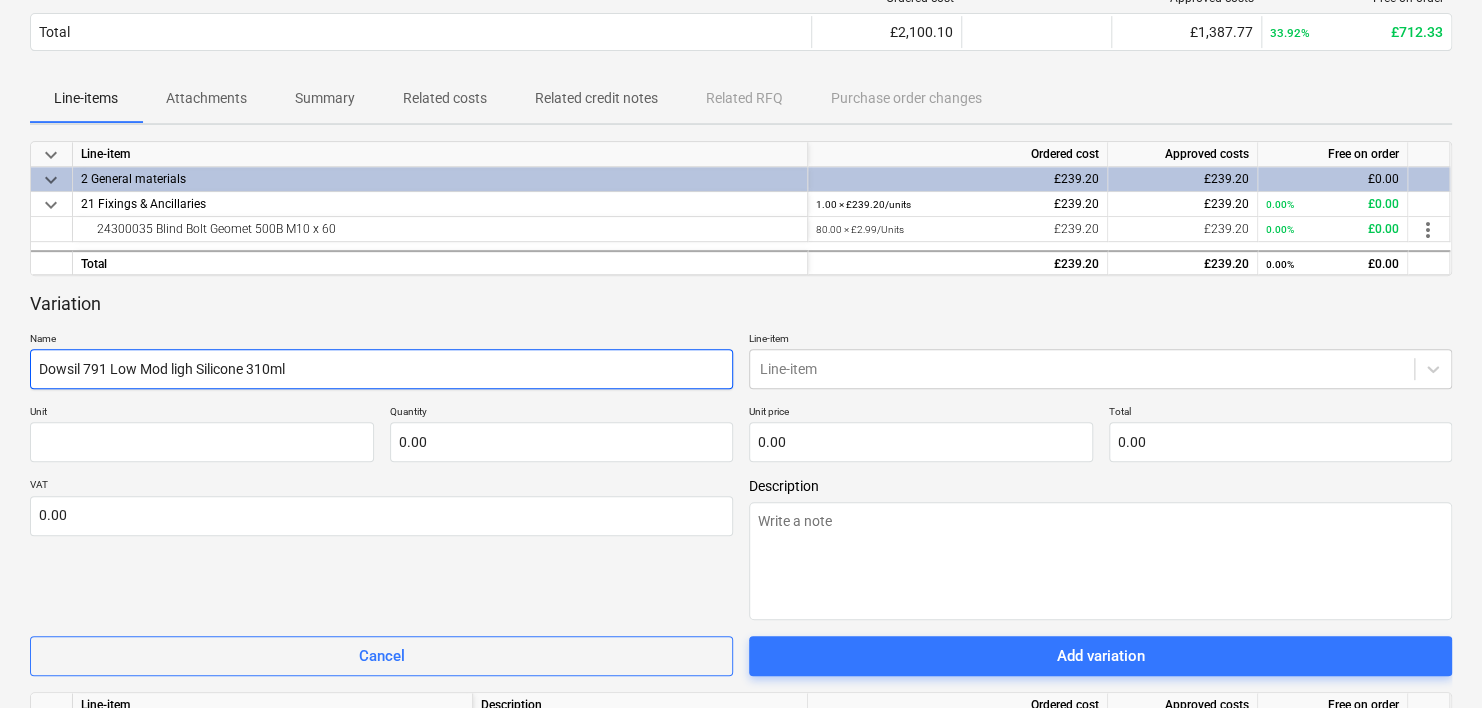 type on "x" 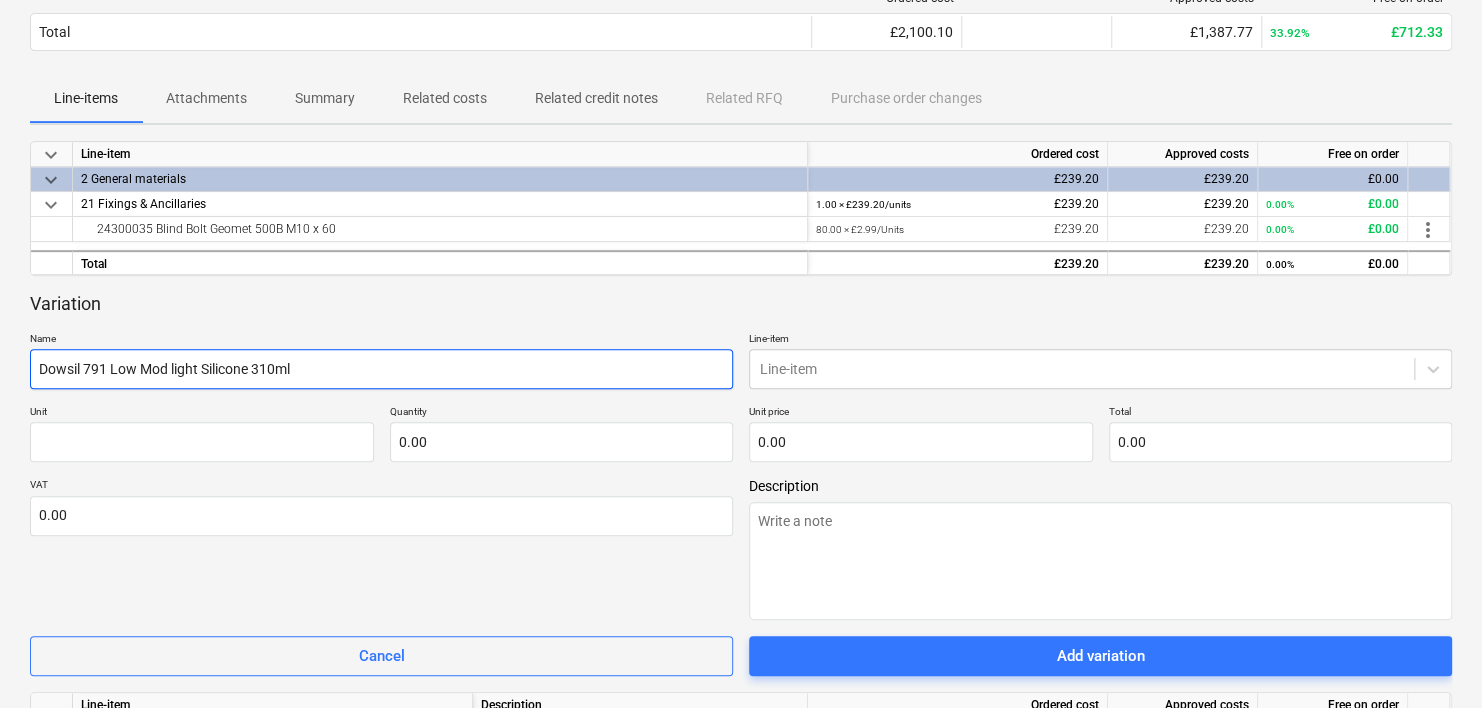 type on "x" 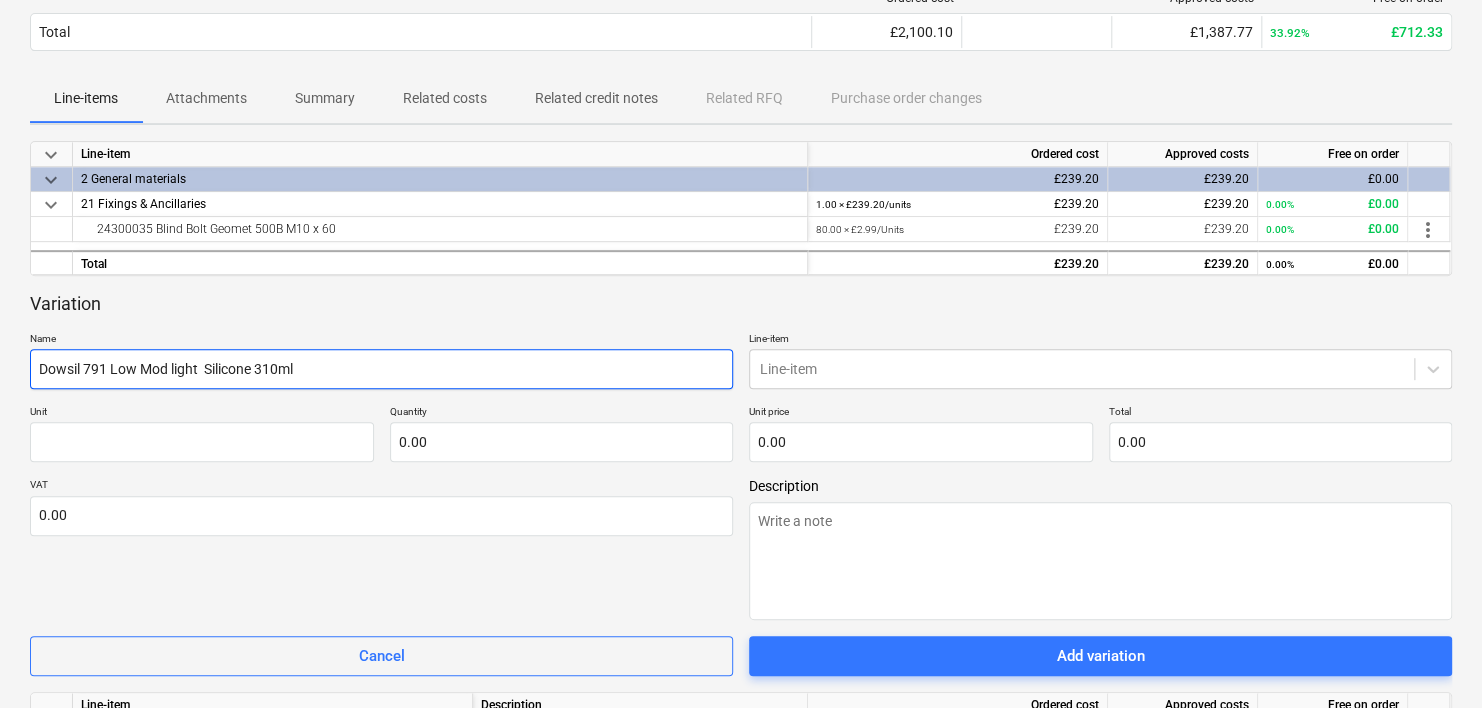 type on "x" 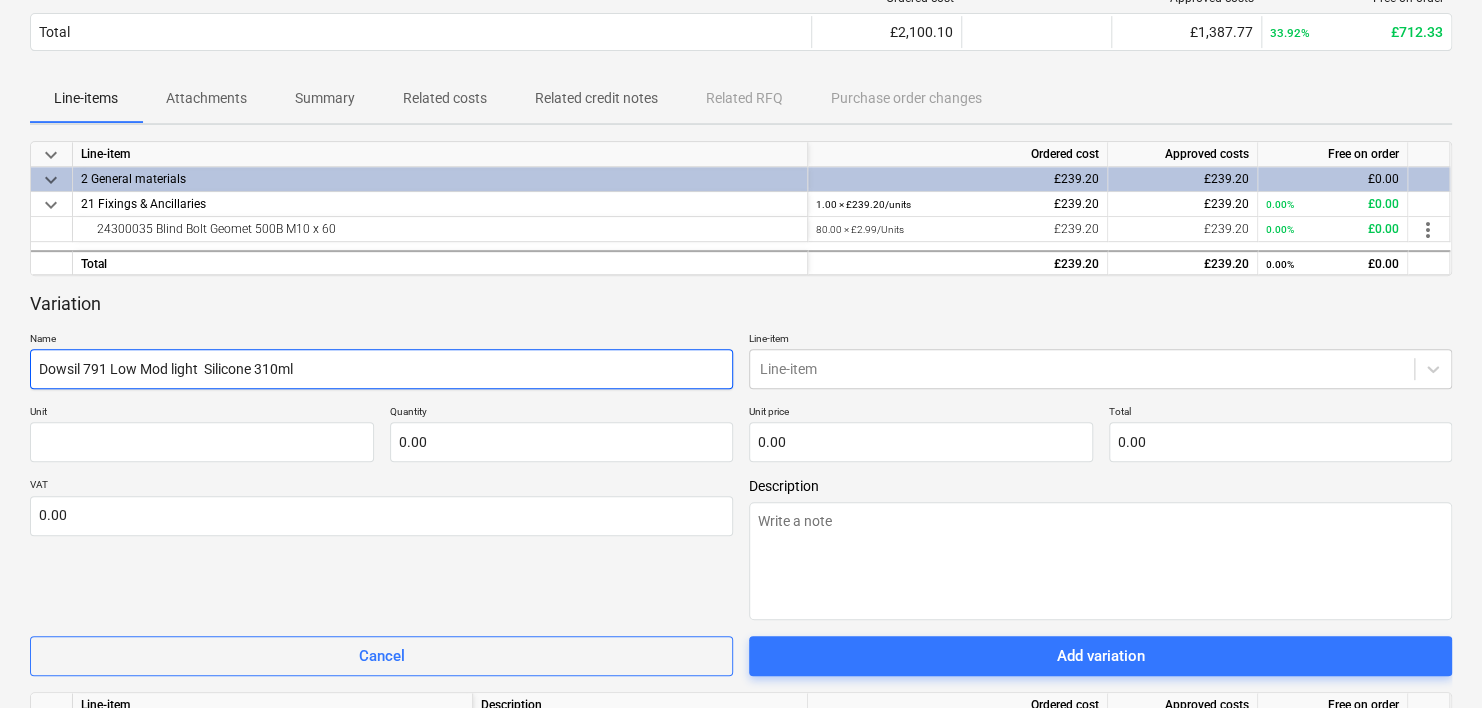 type on "Dowsil 791 Low Mod light G Silicone 310ml" 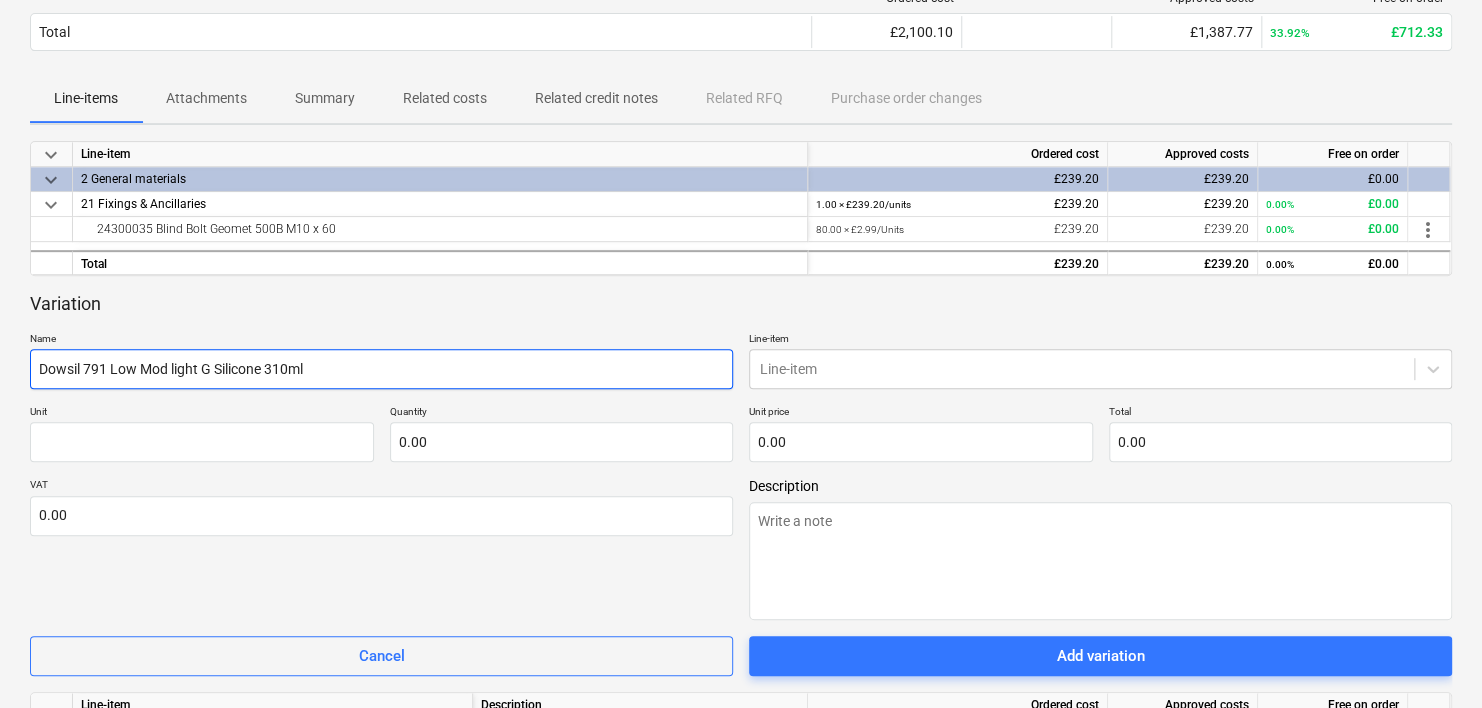 type on "x" 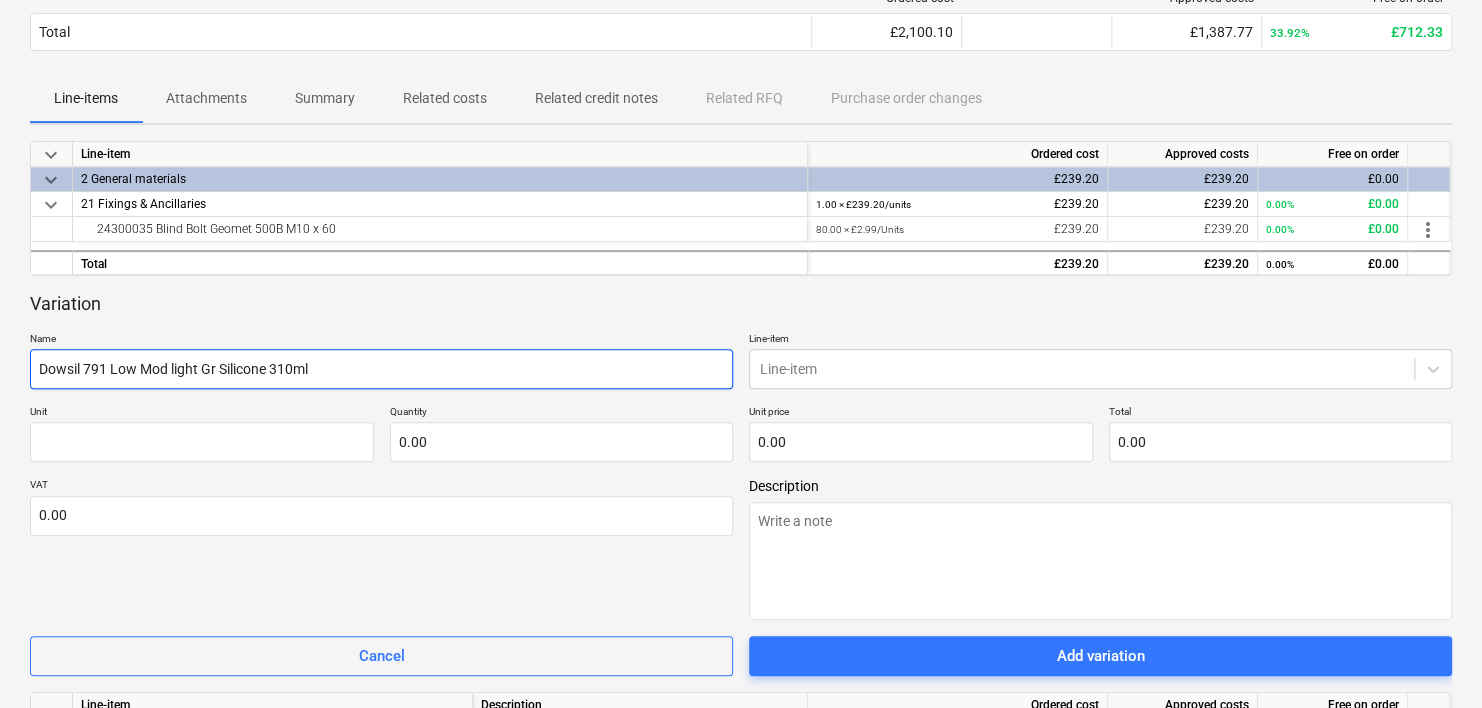 type on "x" 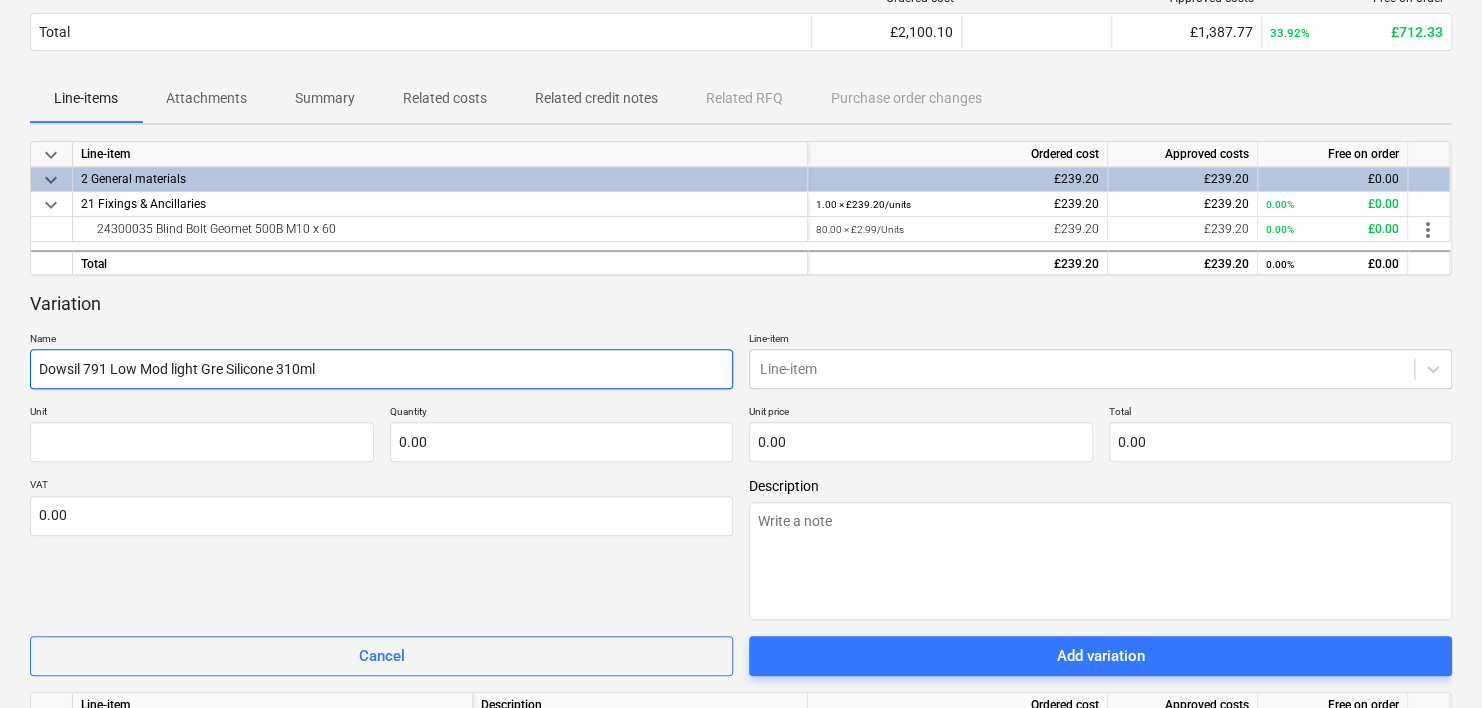type on "x" 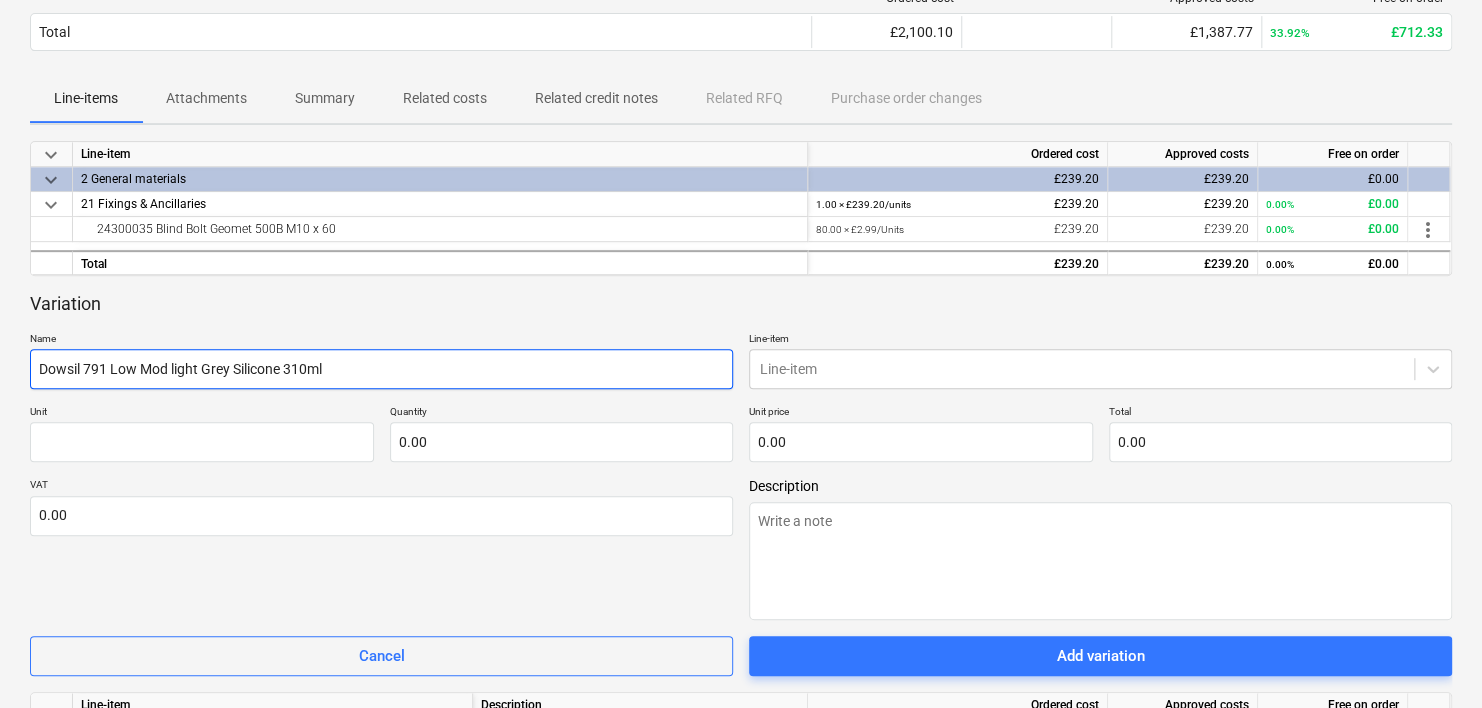click on "Dowsil 791 Low Mod light Grey Silicone 310ml" at bounding box center [381, 369] 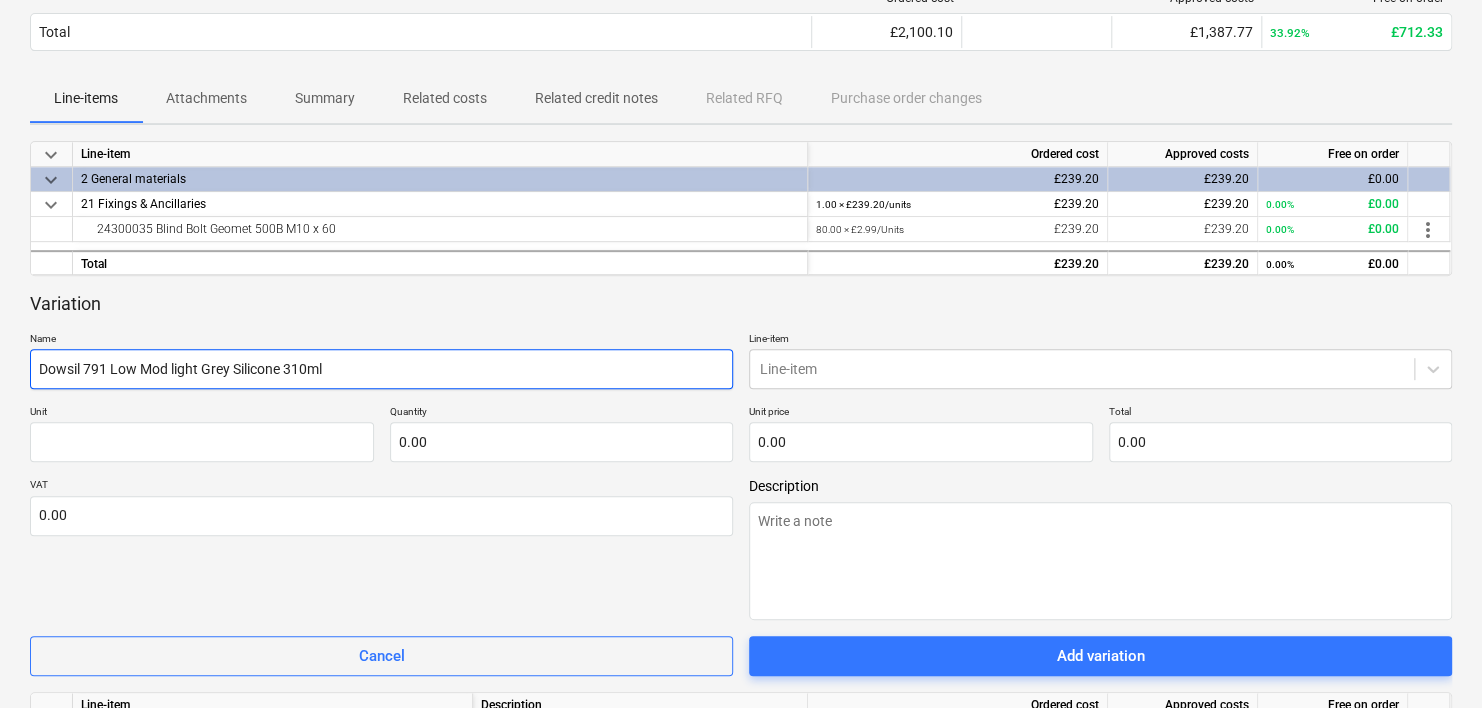 type on "Dowsil 791 Low Mod light Grey Silicone 310ml" 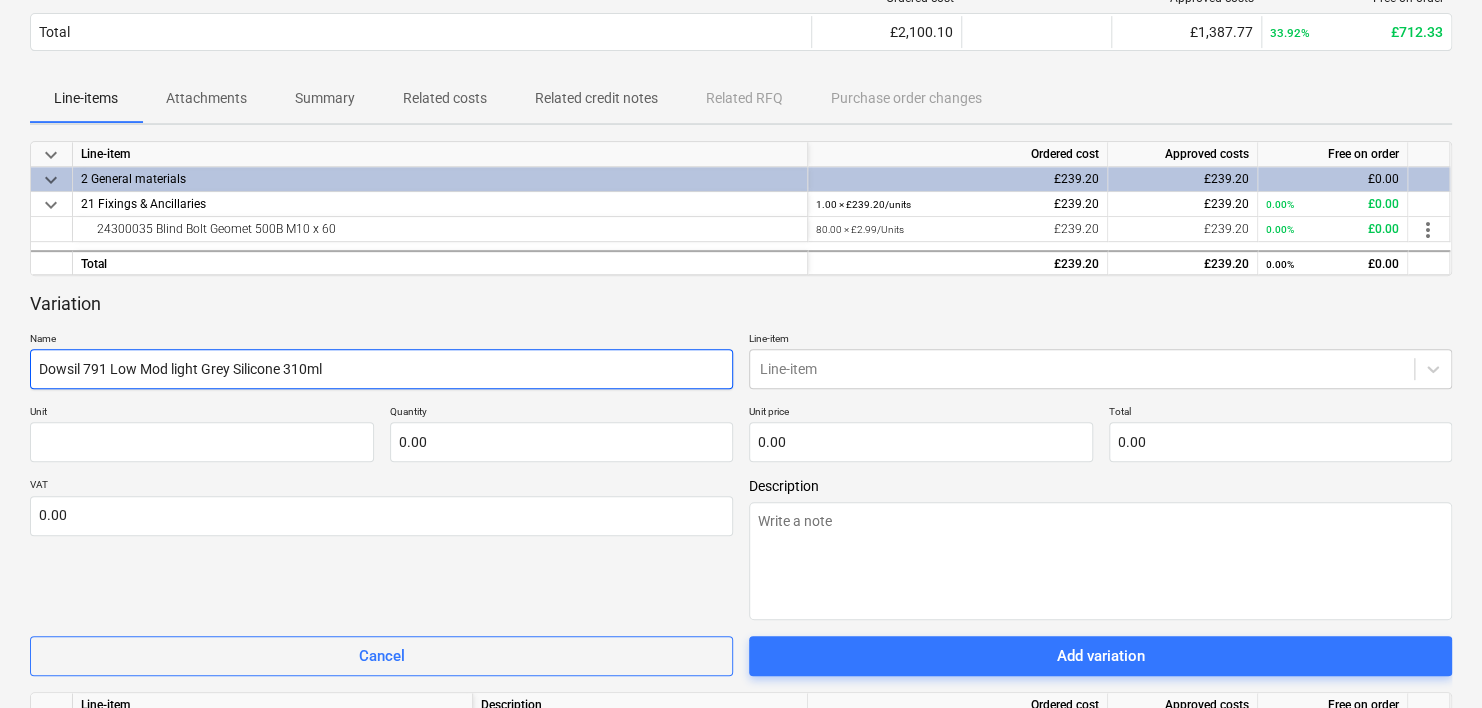 drag, startPoint x: 390, startPoint y: 357, endPoint x: 387, endPoint y: 371, distance: 14.3178215 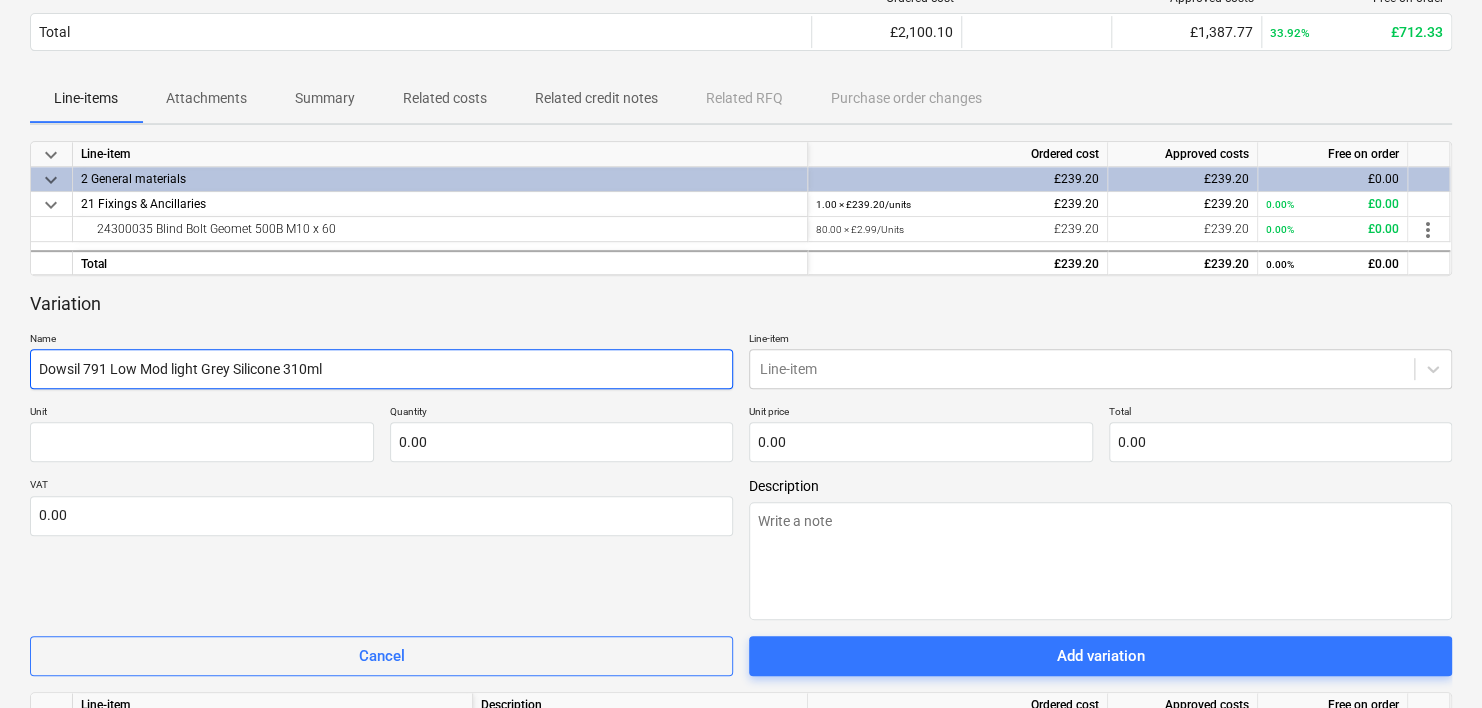 type on "x" 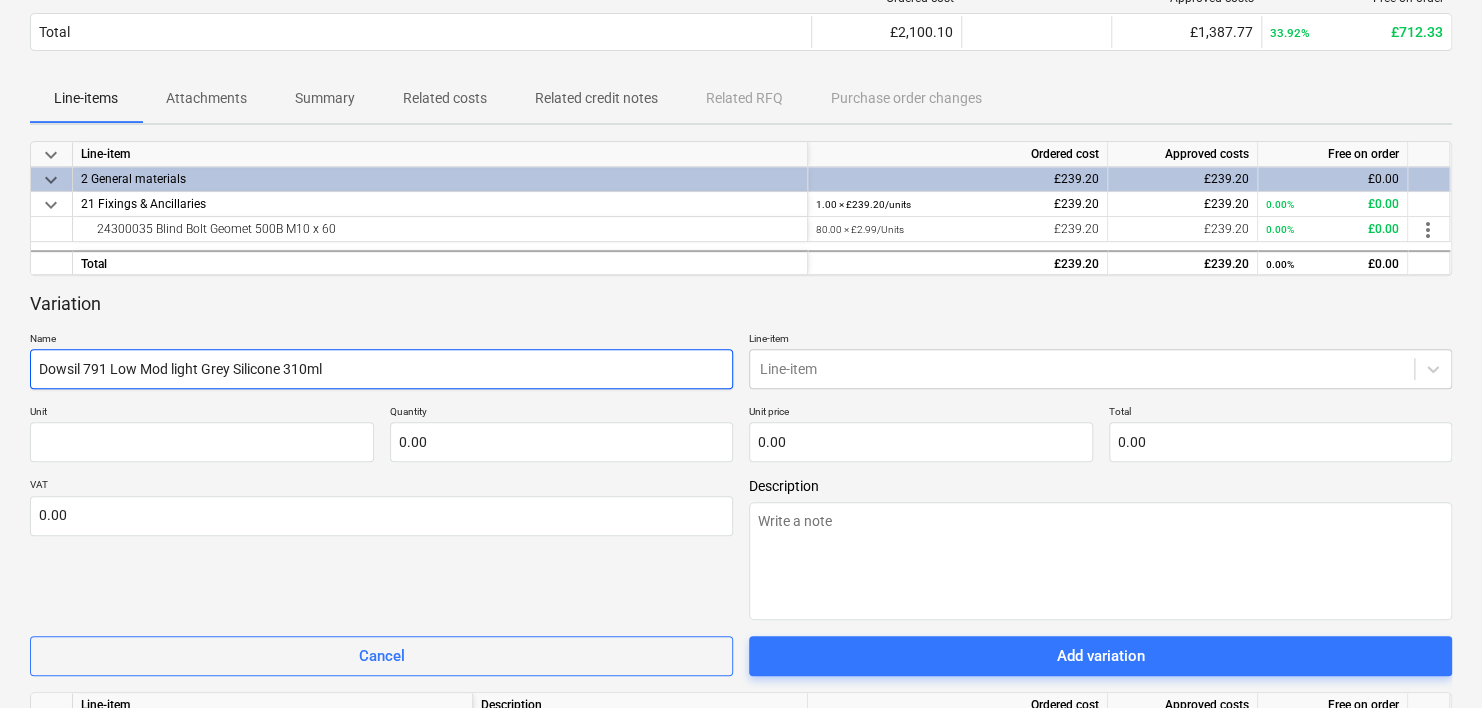 type on "Dowsil 791 Low Mod light Grey Silicone 310ml (" 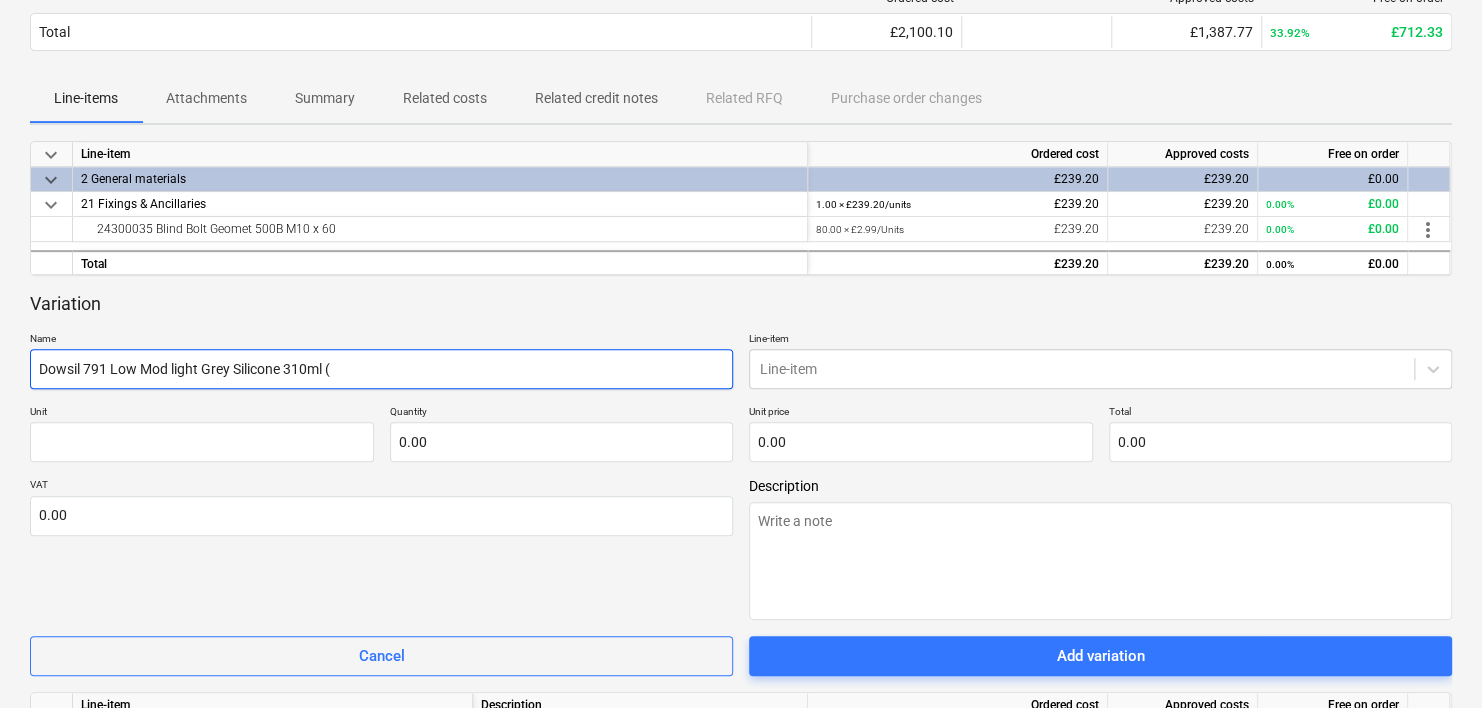 paste on "19300170" 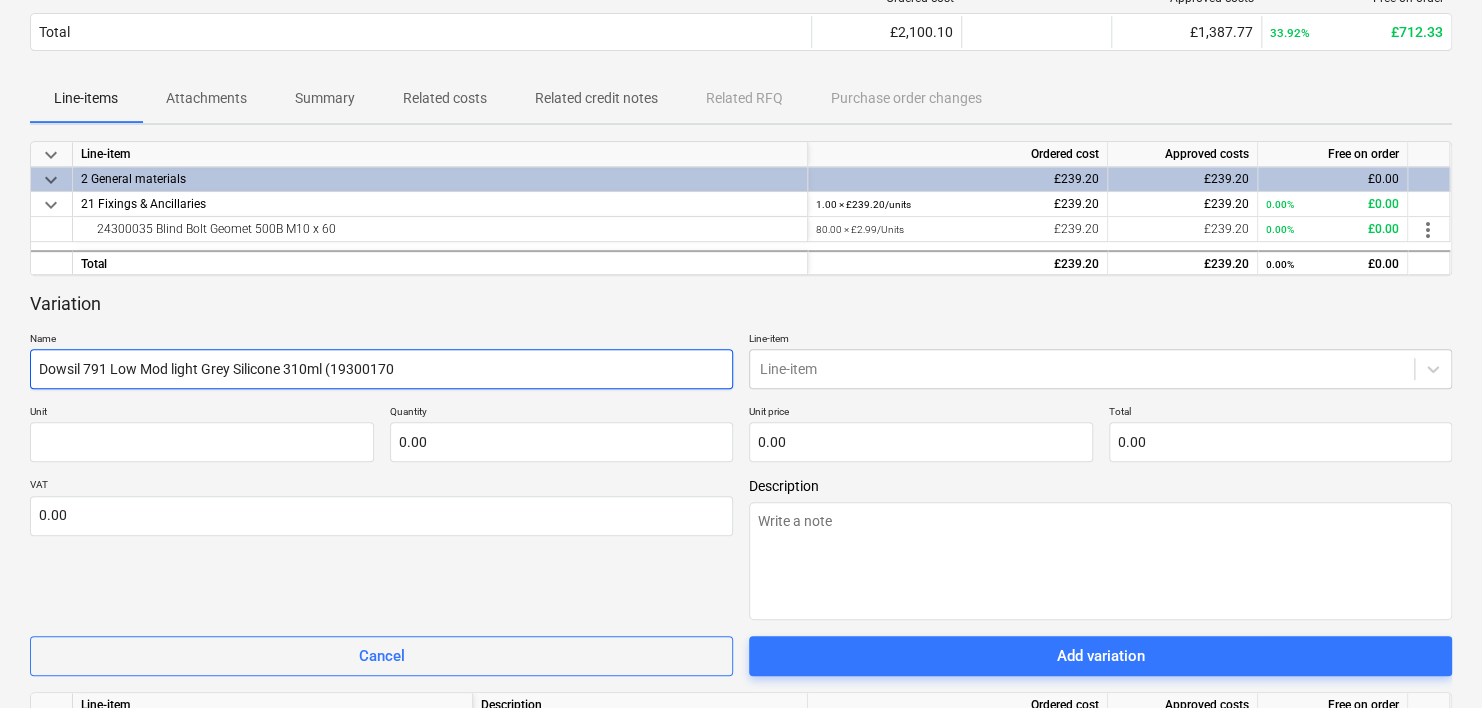 type on "x" 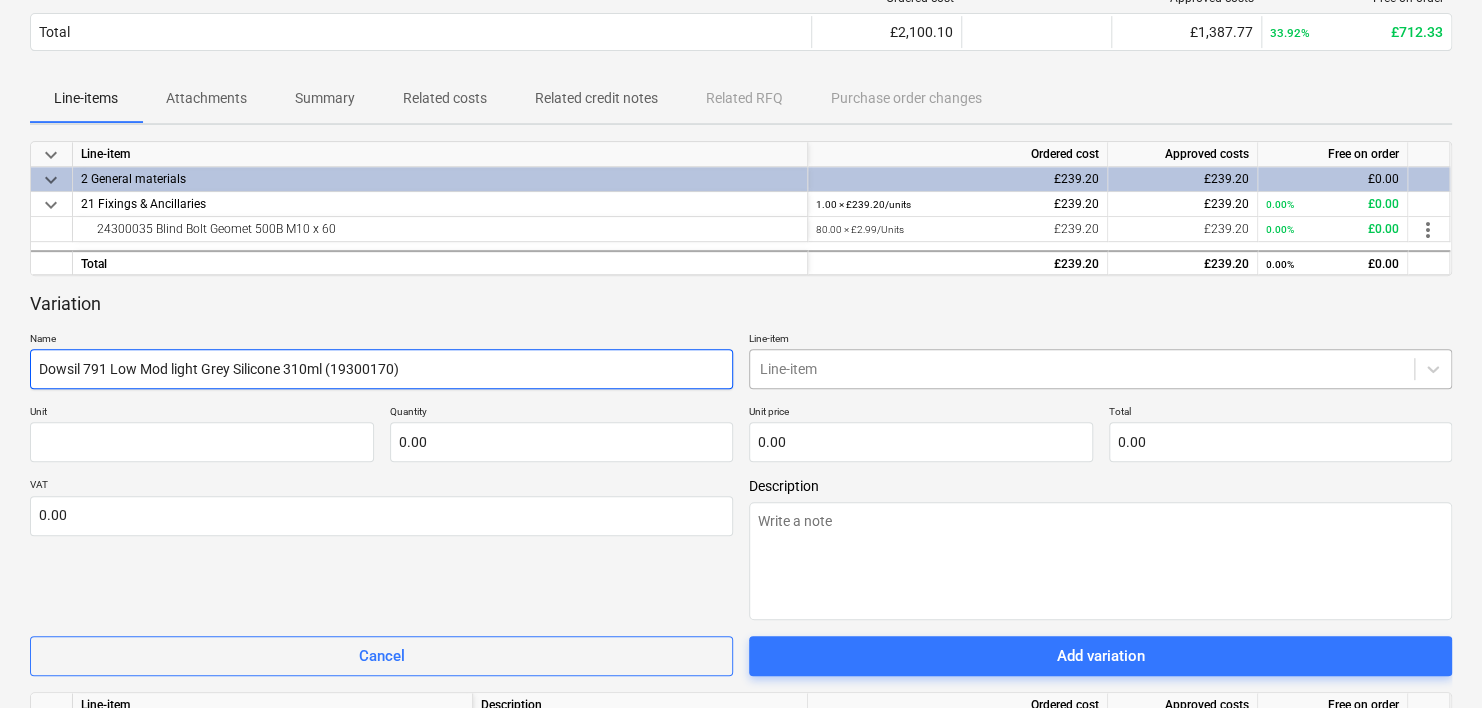 type on "Dowsil 791 Low Mod light Grey Silicone 310ml (19300170)" 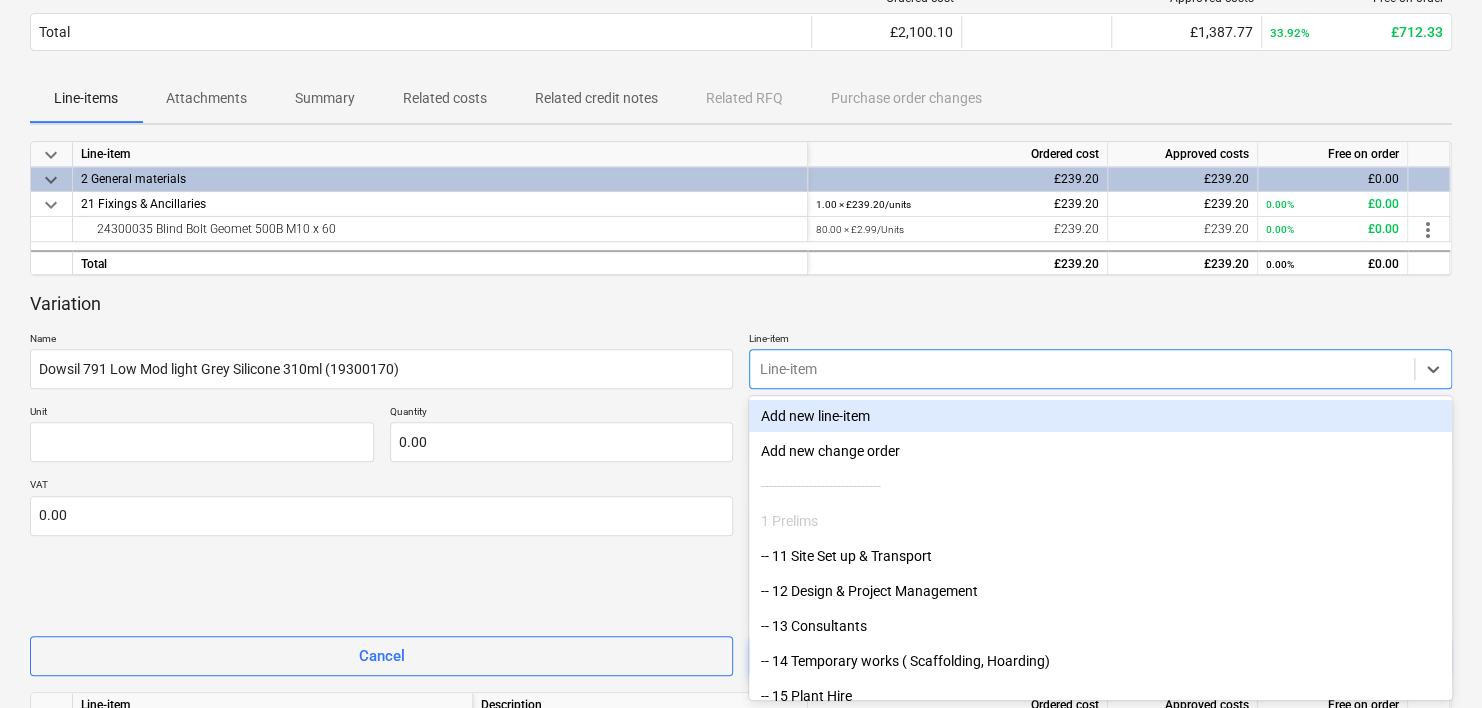 click at bounding box center (1082, 369) 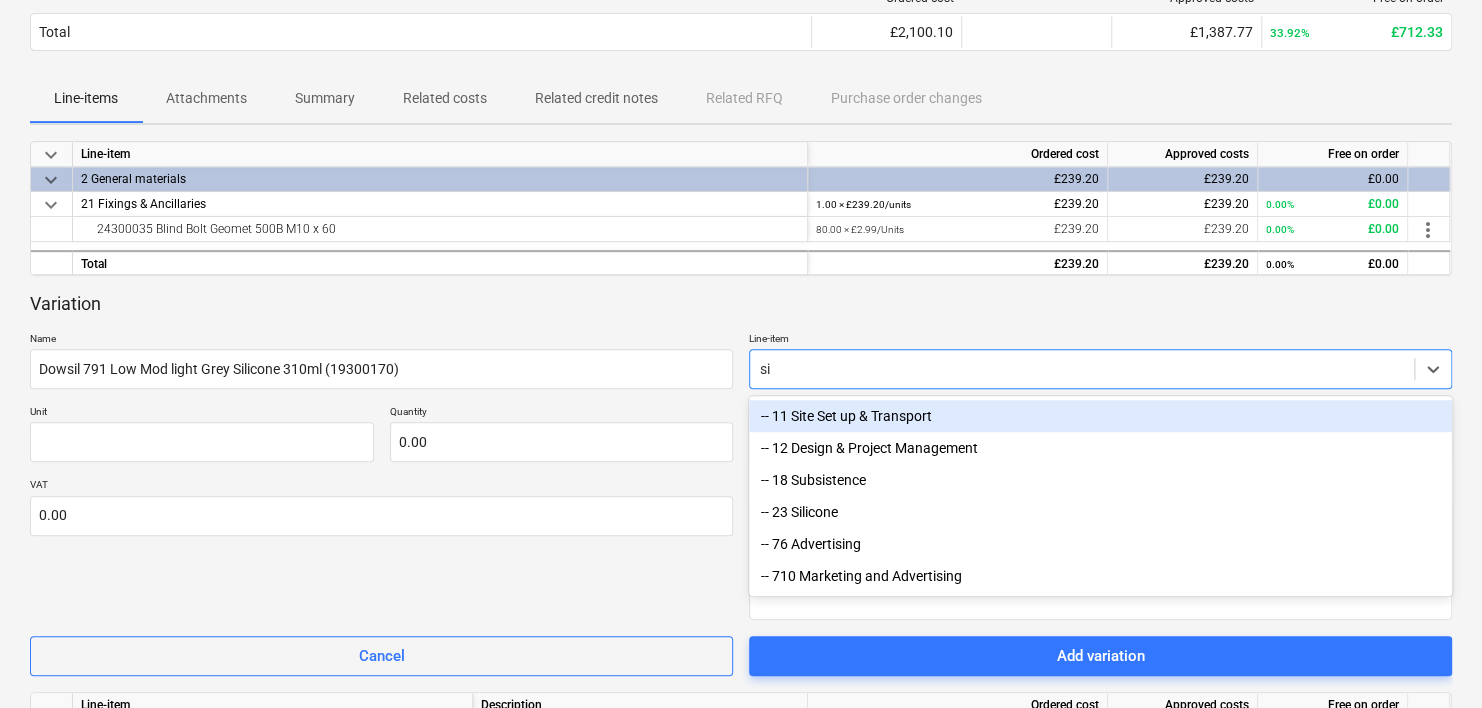 type on "sil" 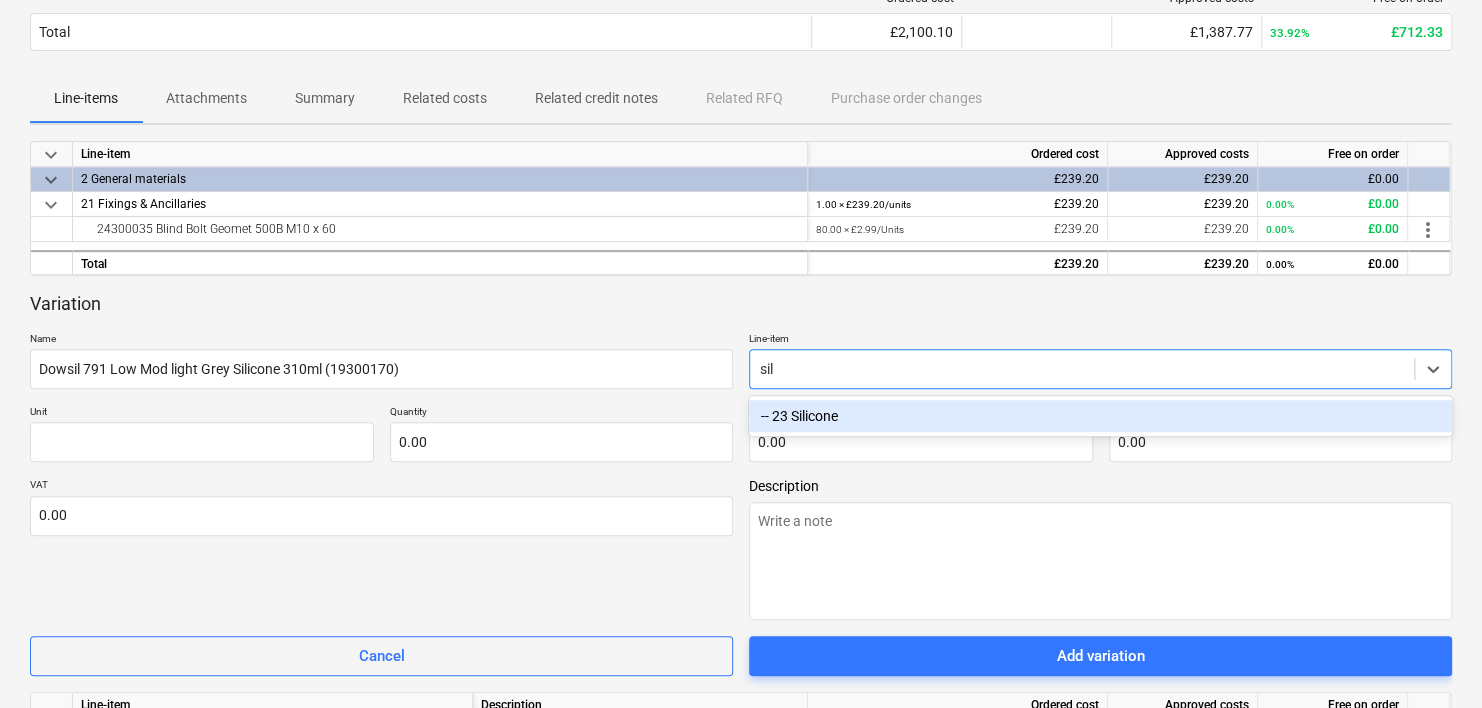 click on "--  23 Silicone" at bounding box center (1100, 416) 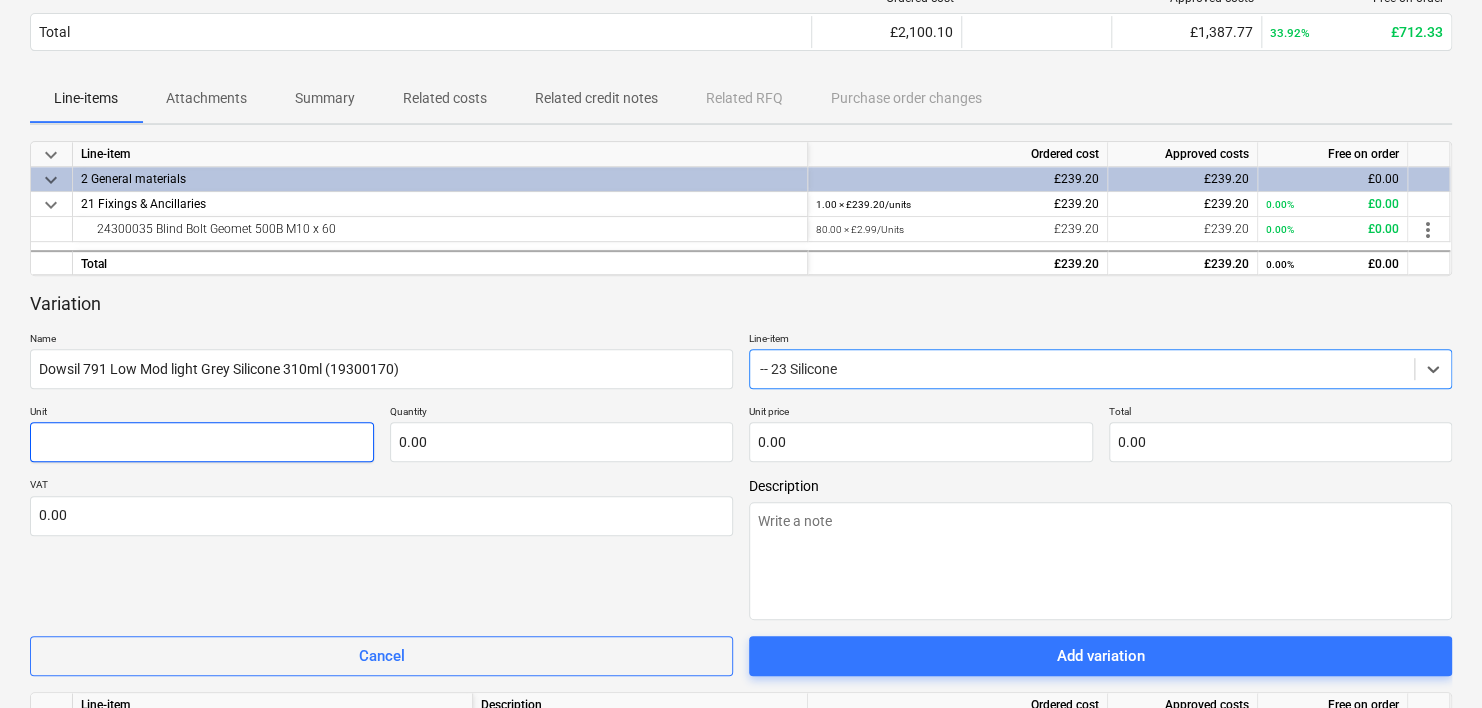 click at bounding box center (202, 442) 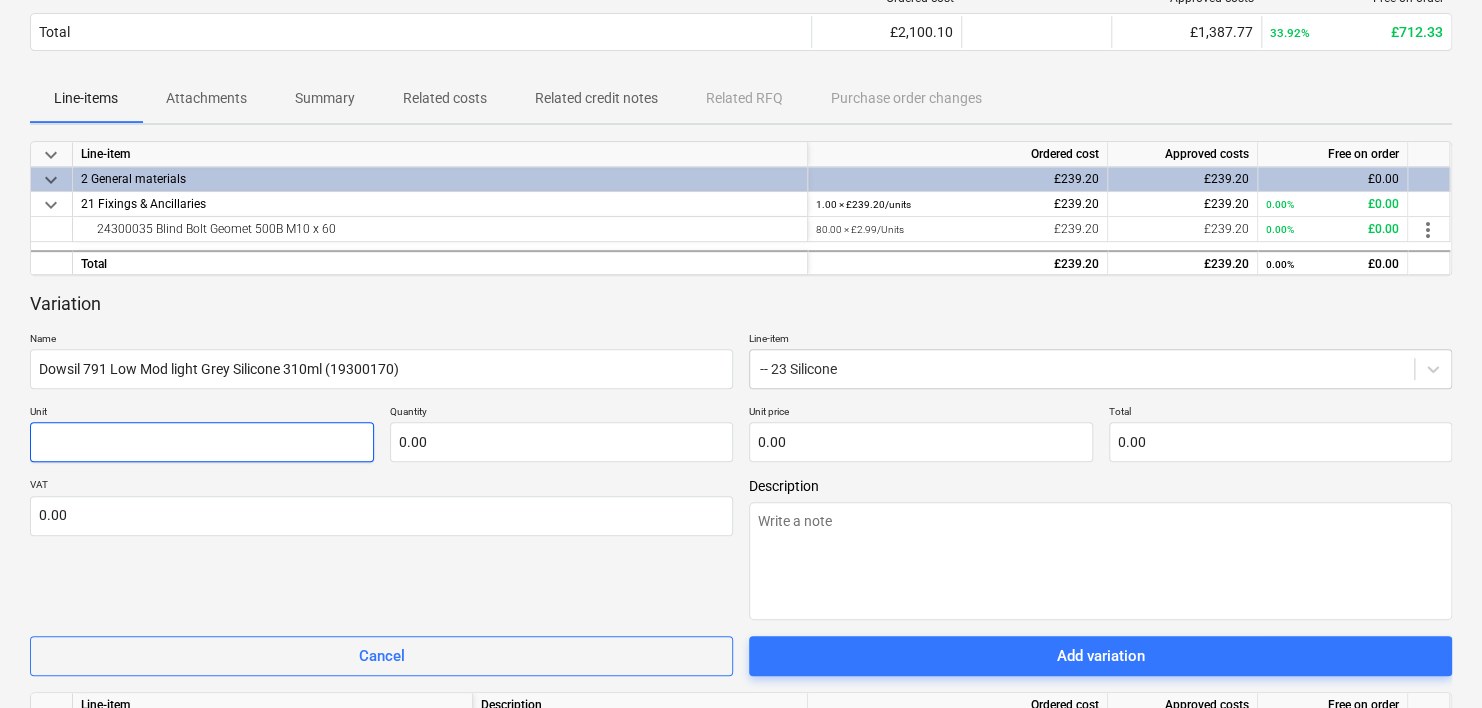 type on "x" 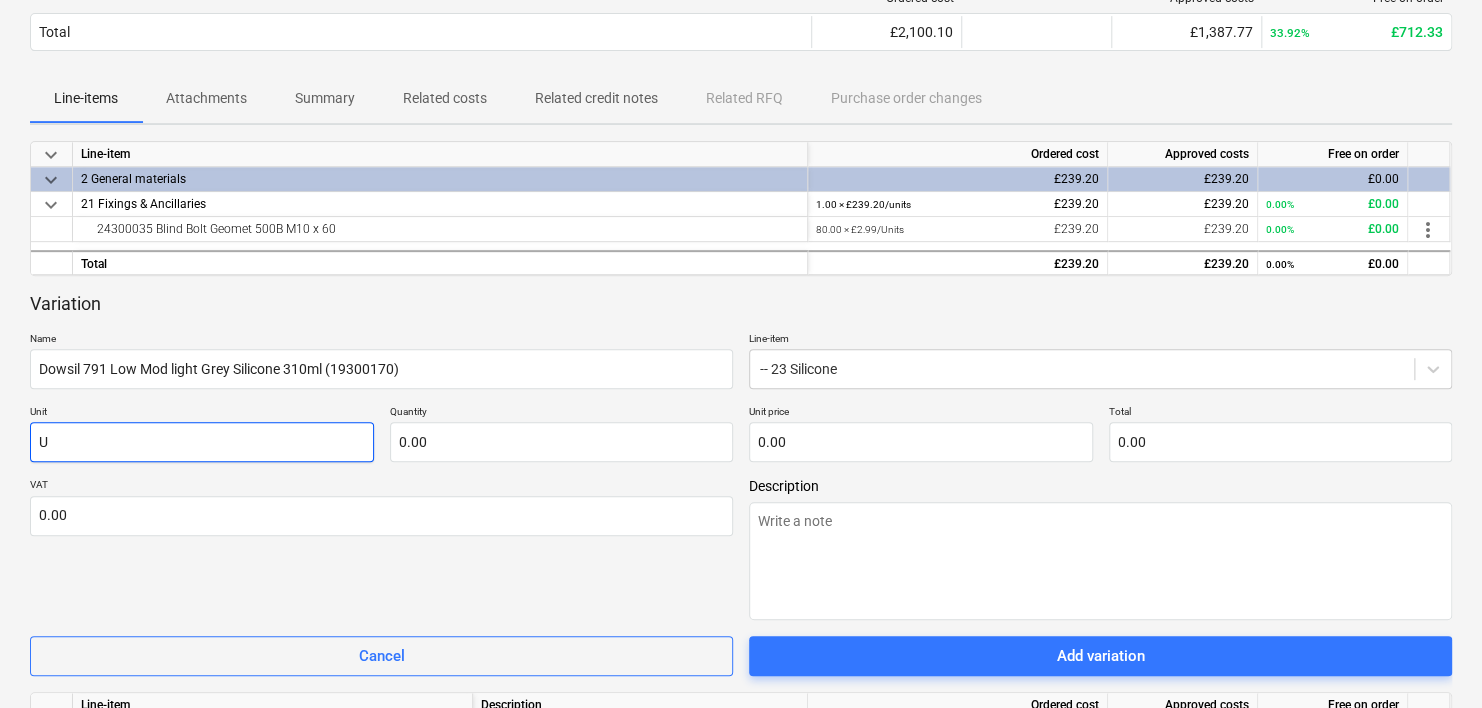 type on "x" 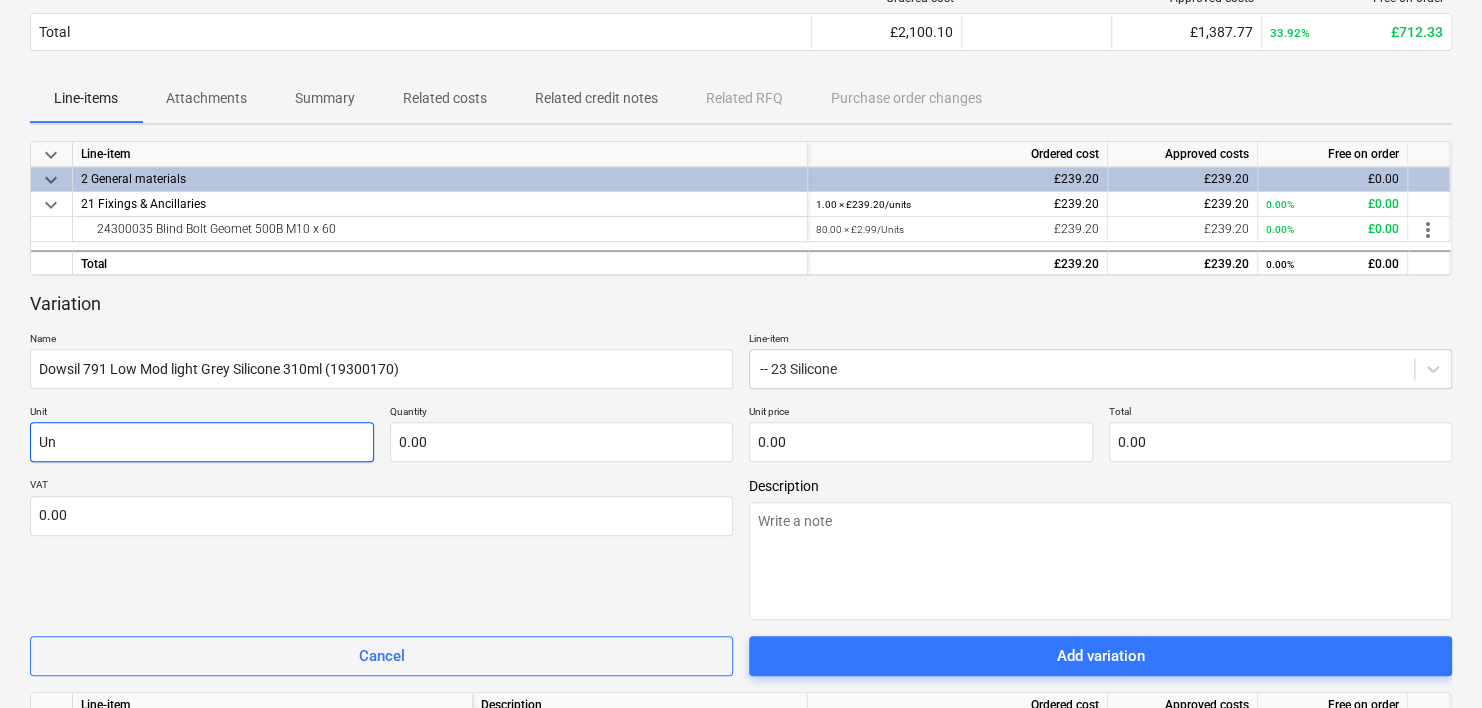 type on "x" 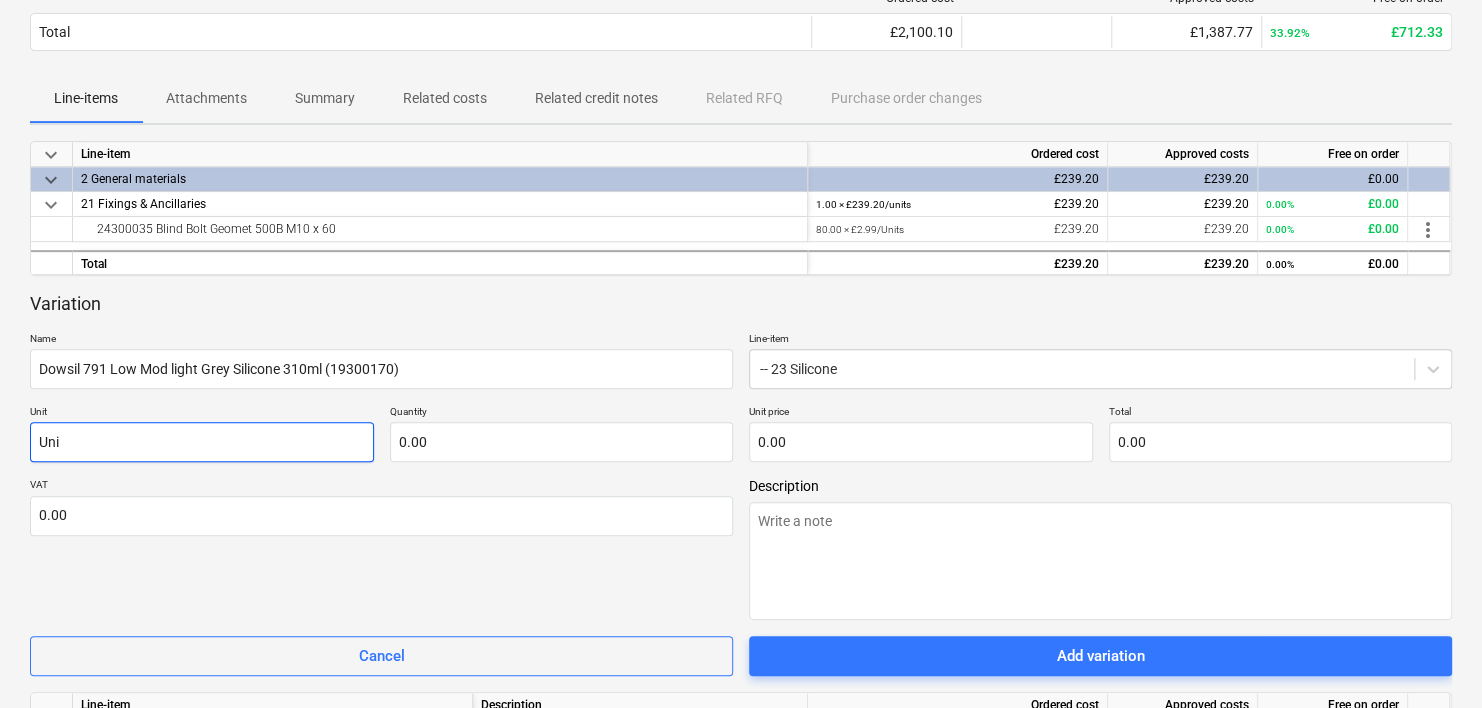 type on "x" 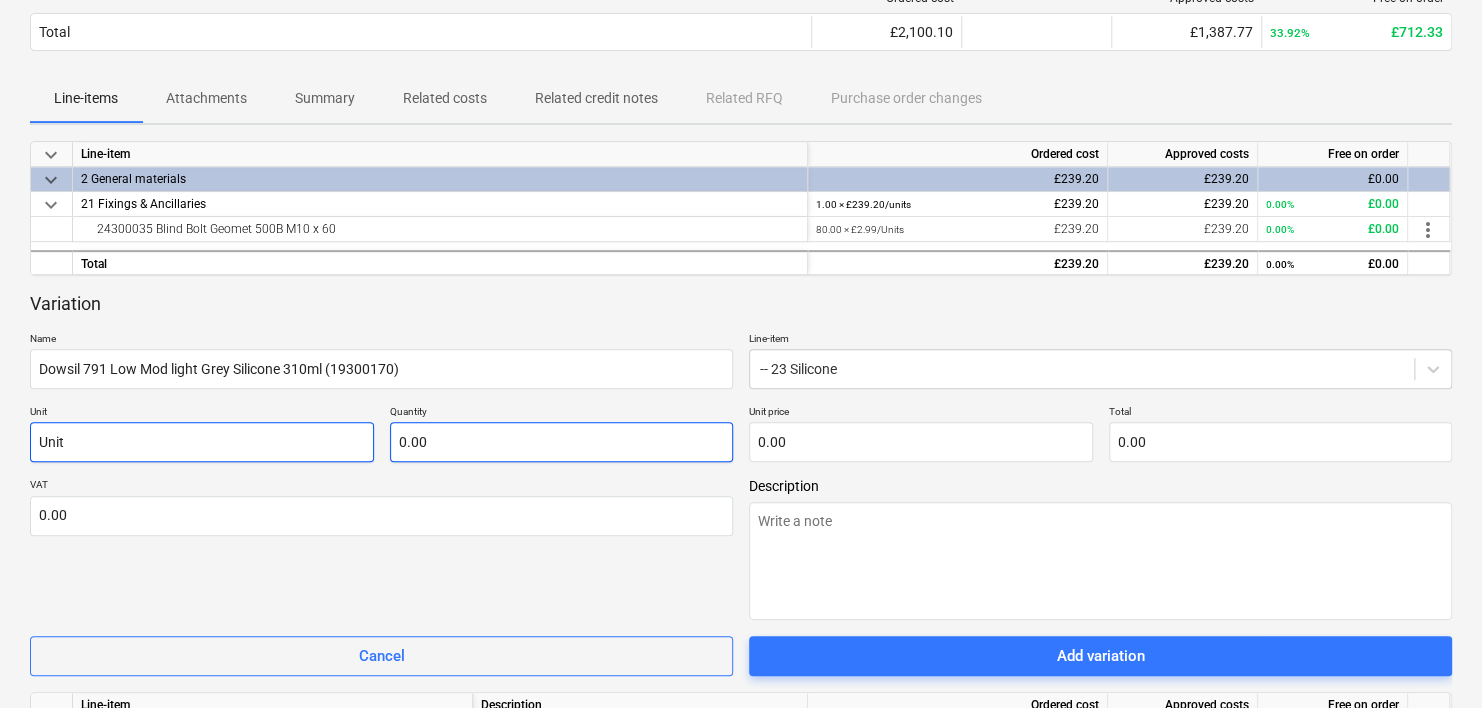 type on "Unit" 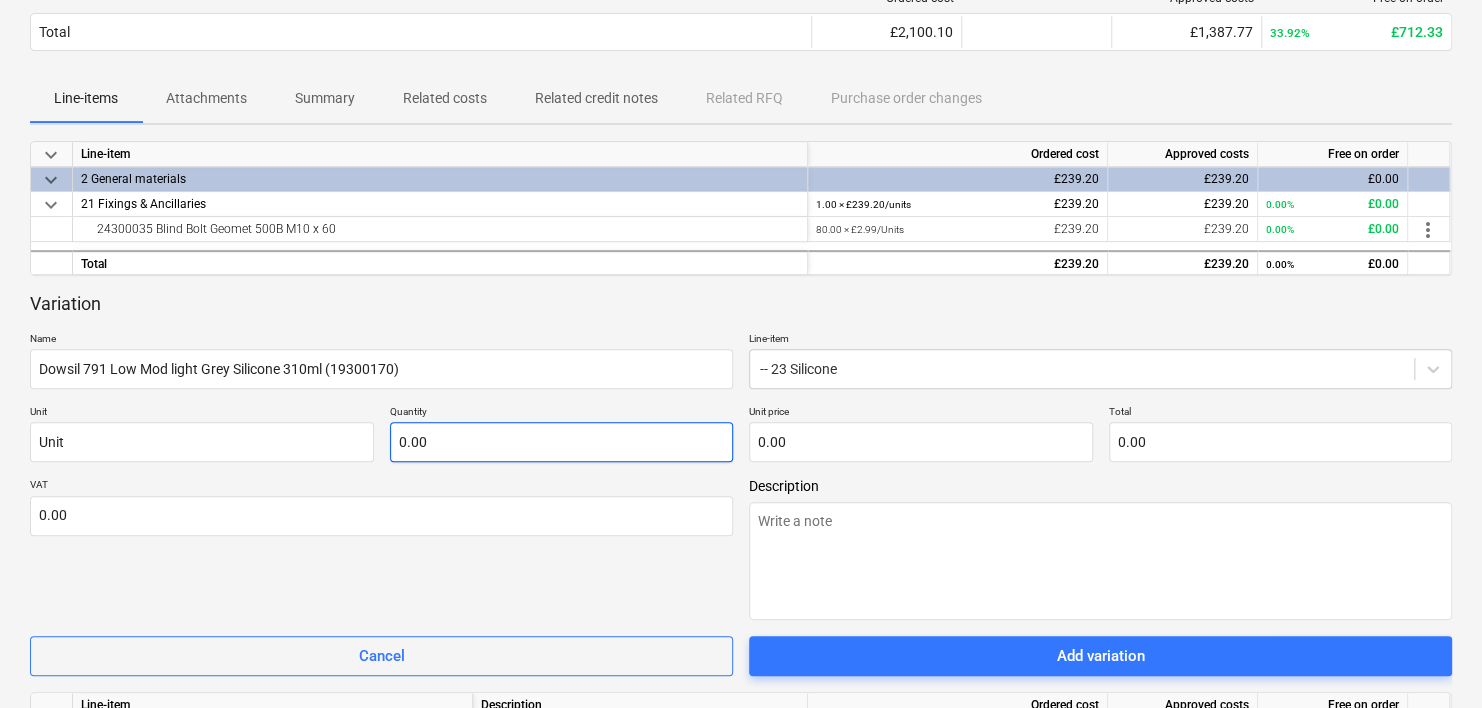type 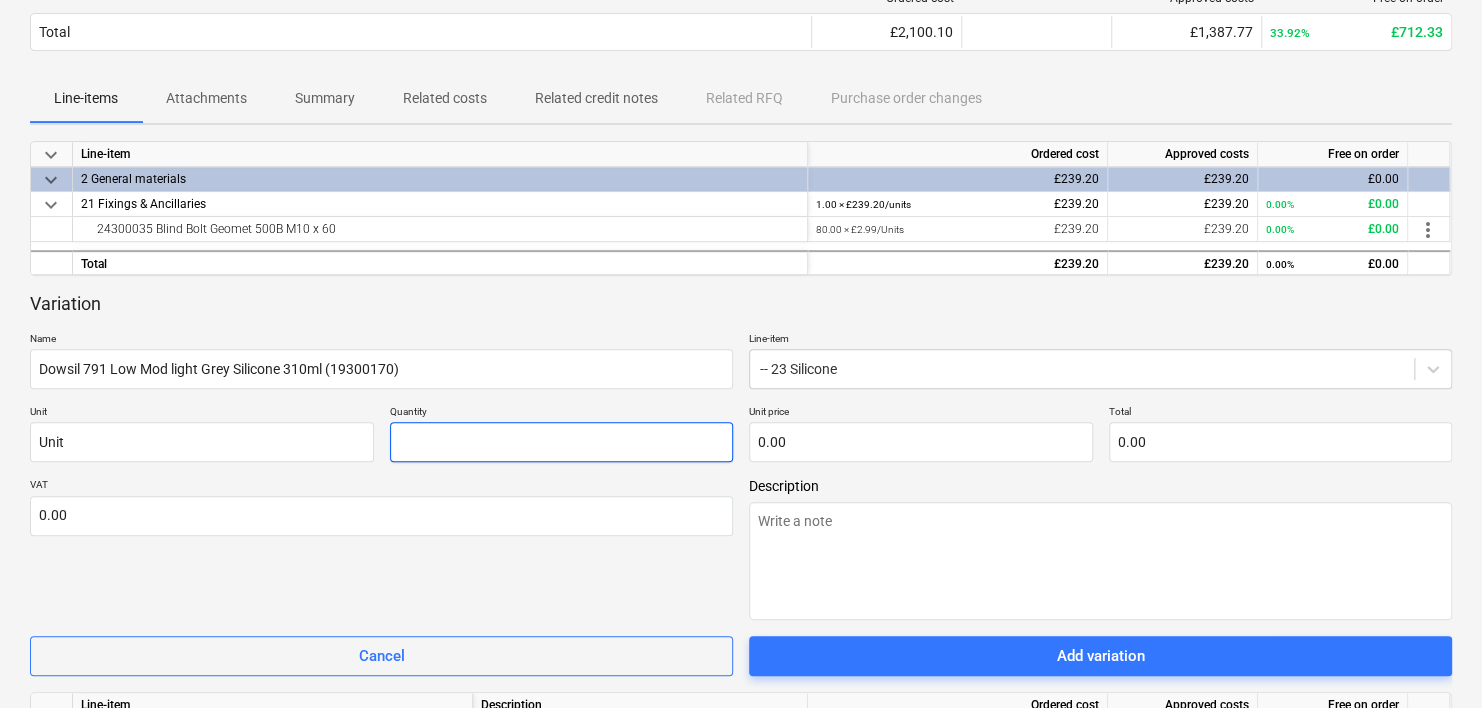click at bounding box center (562, 442) 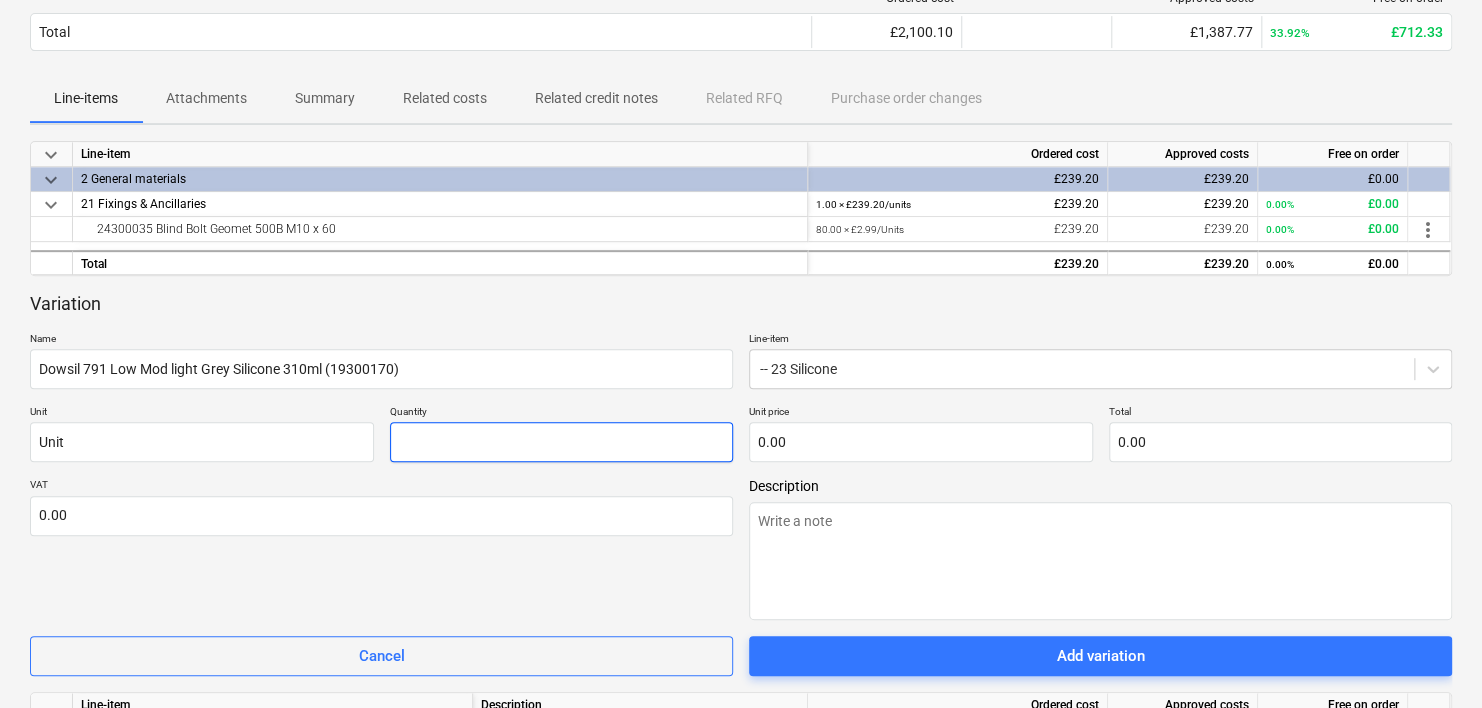 type on "x" 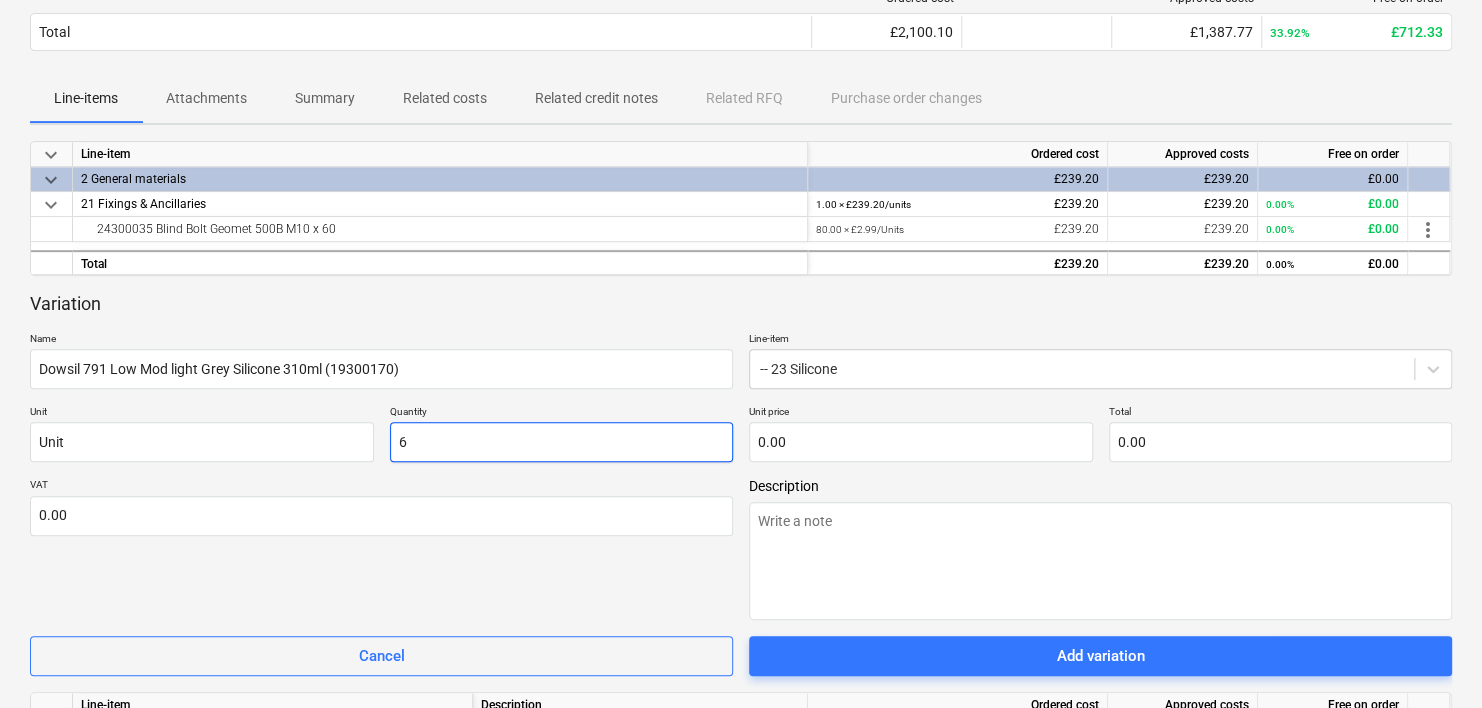 type on "x" 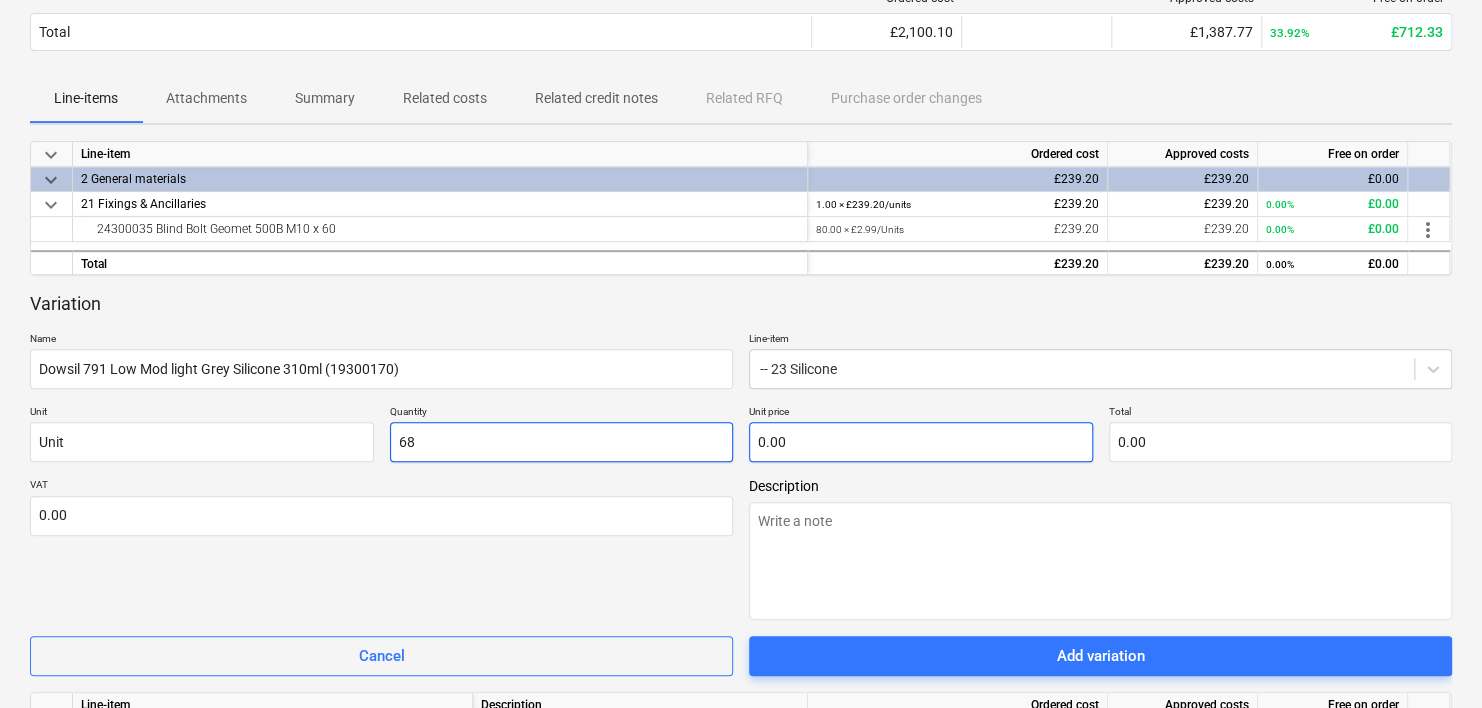 type on "68" 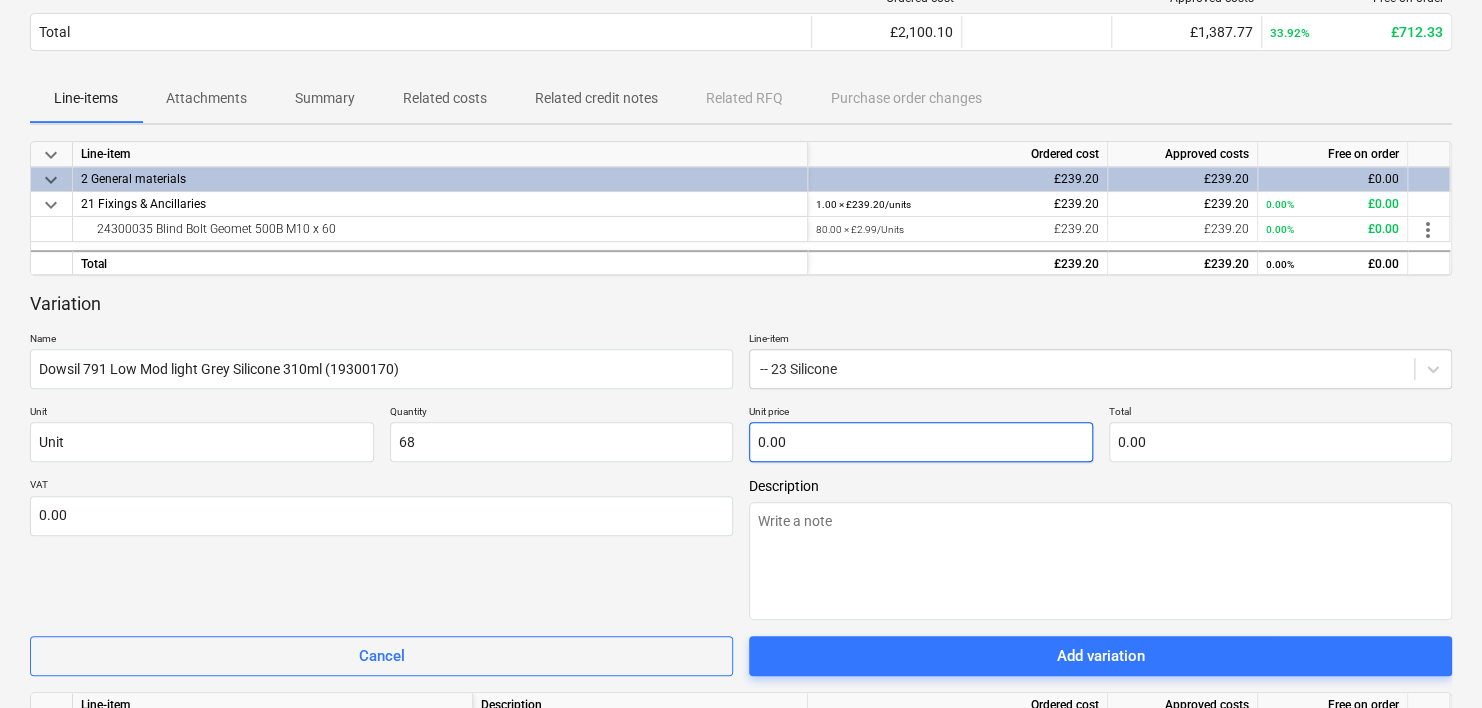 type 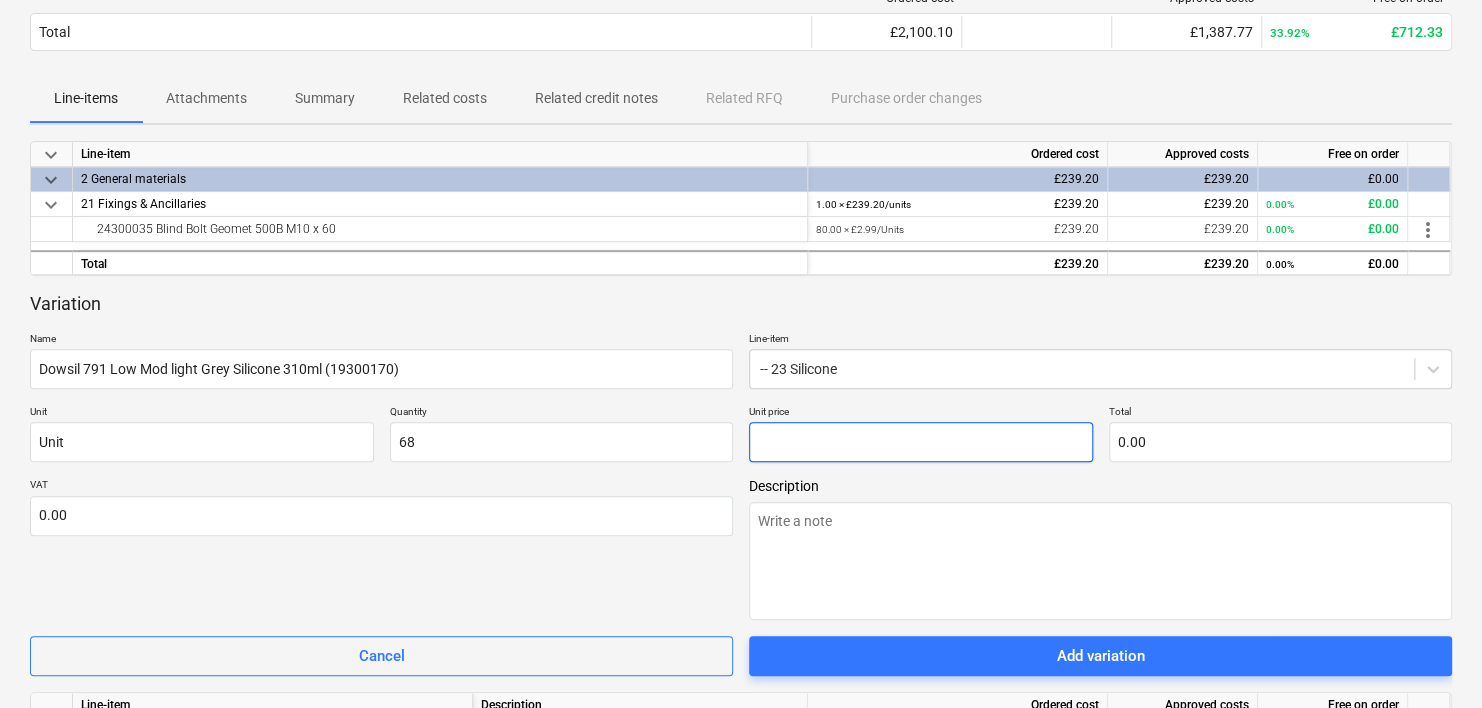 click at bounding box center [921, 442] 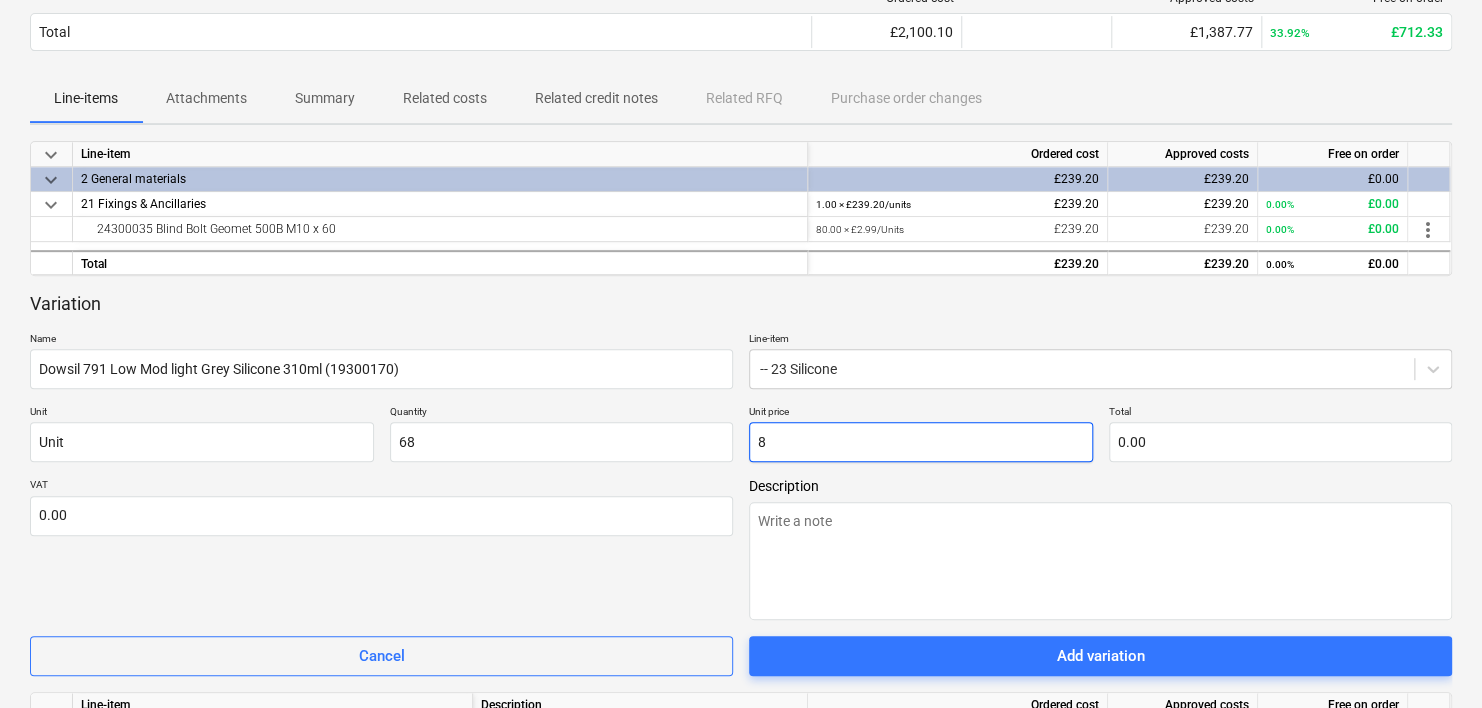 type on "544.00" 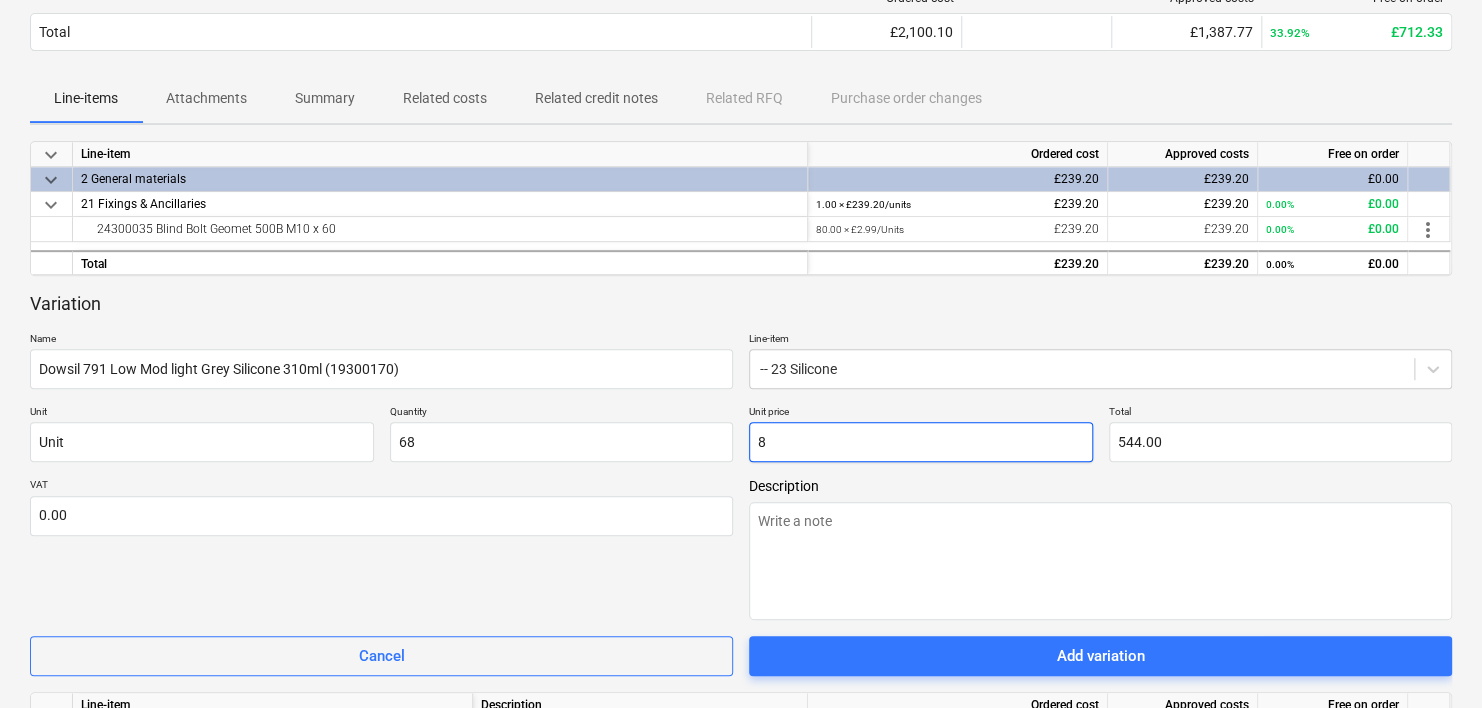 type on "x" 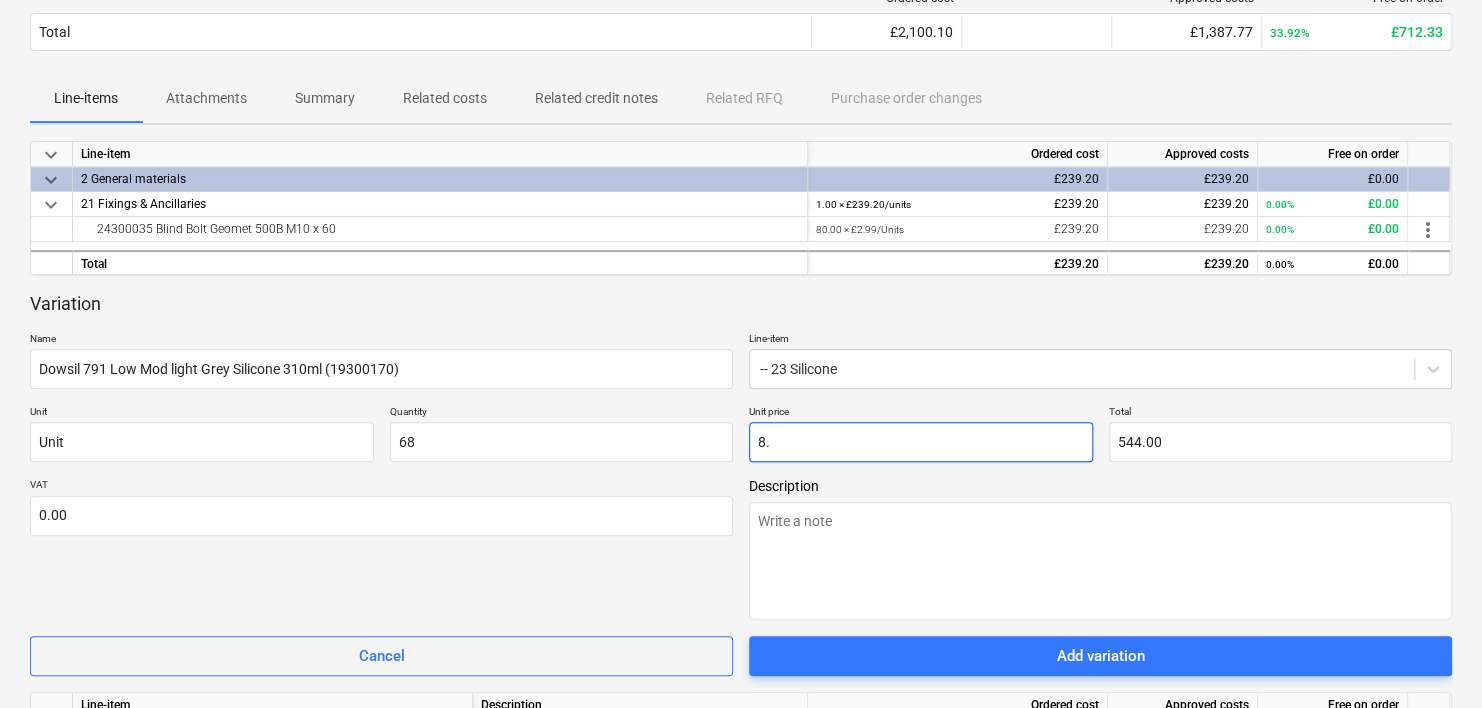 type on "x" 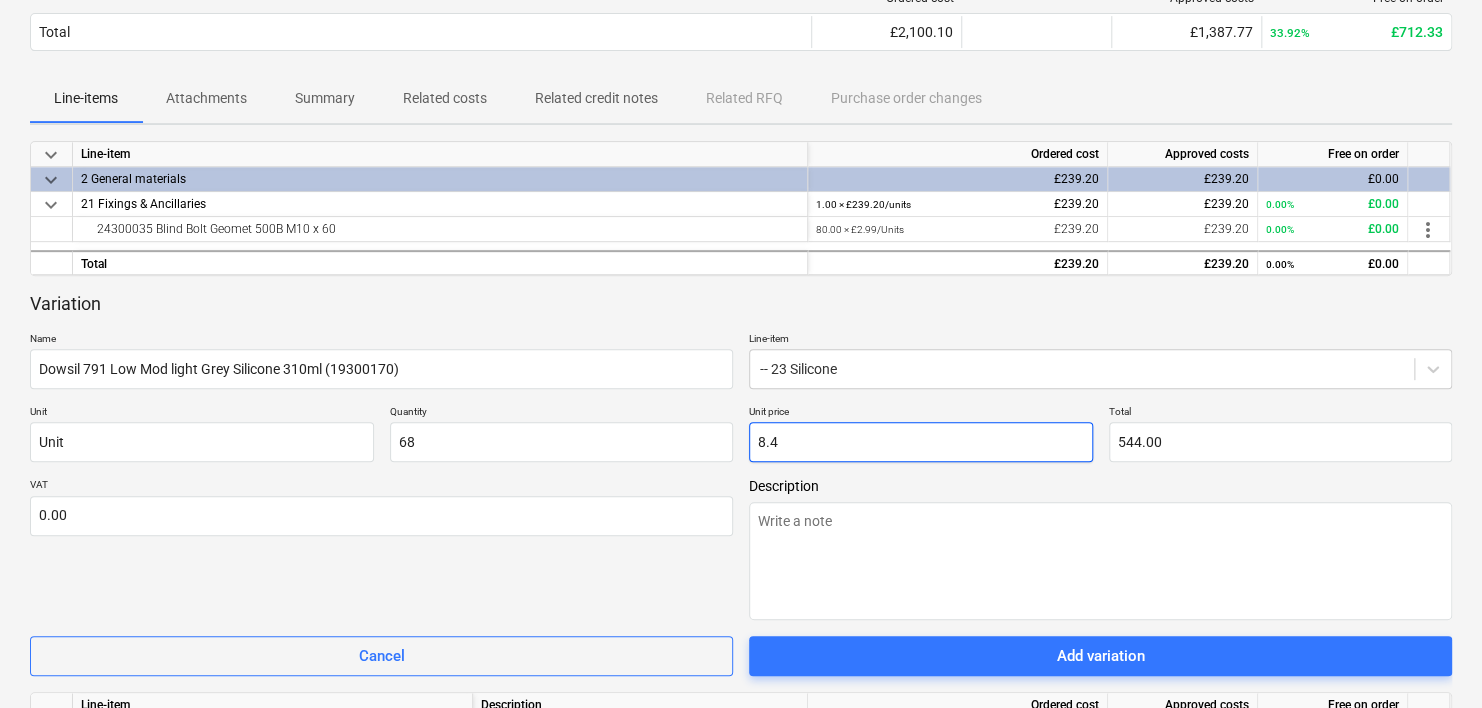 type on "571.20" 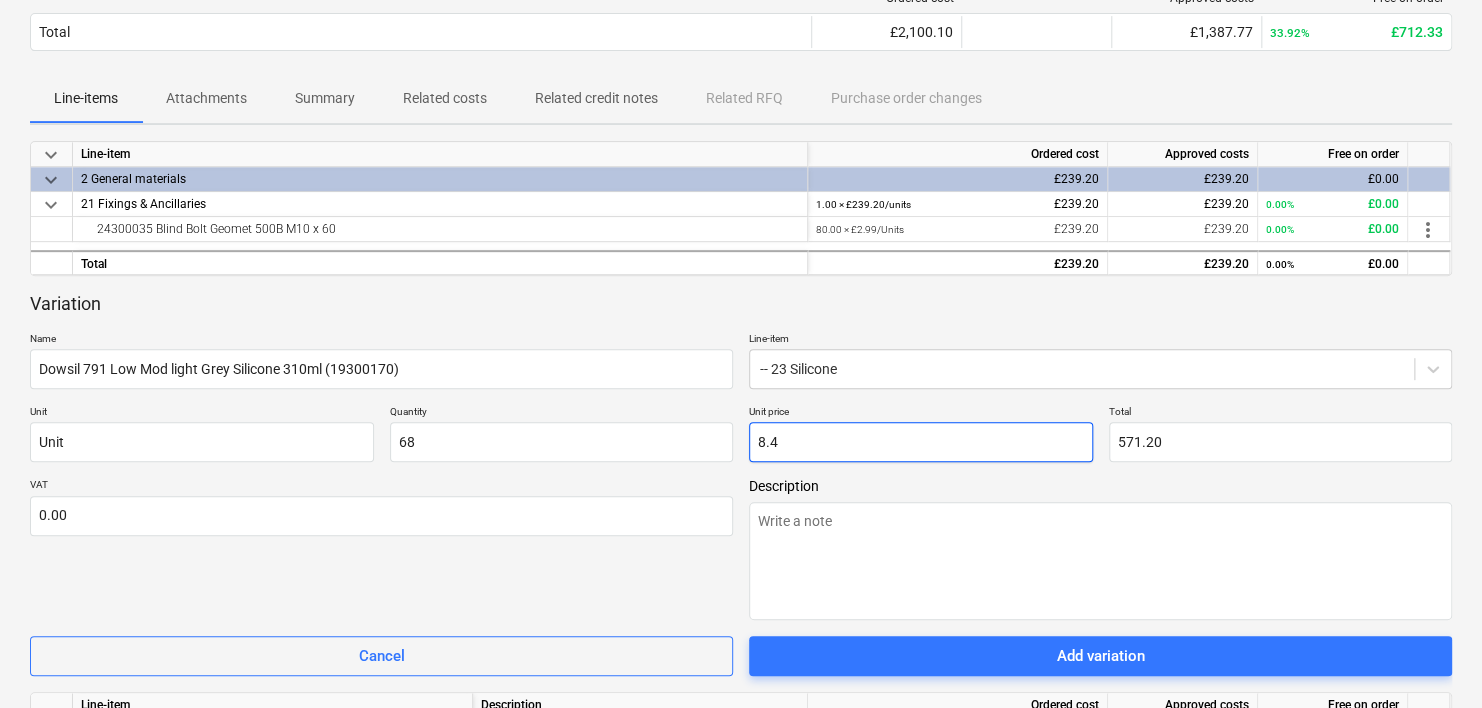 type on "x" 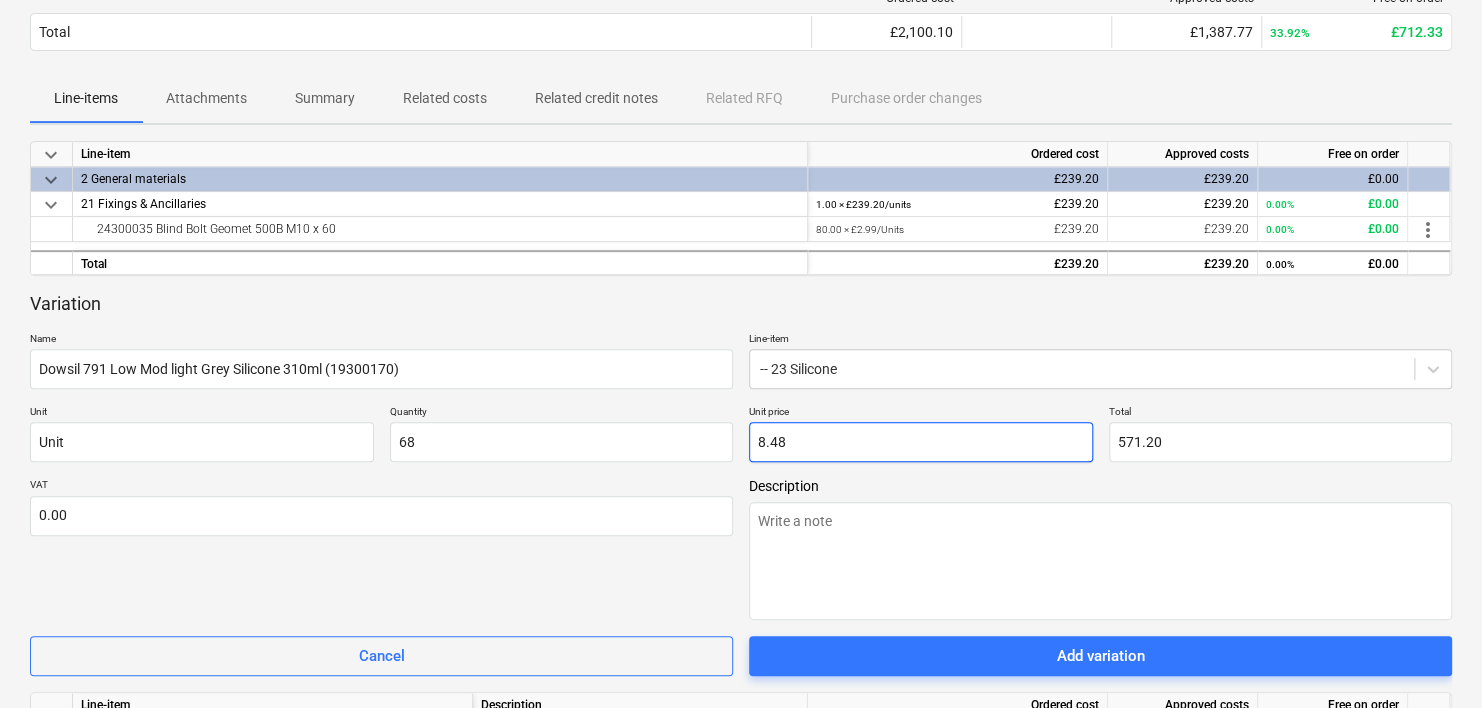 type on "576.64" 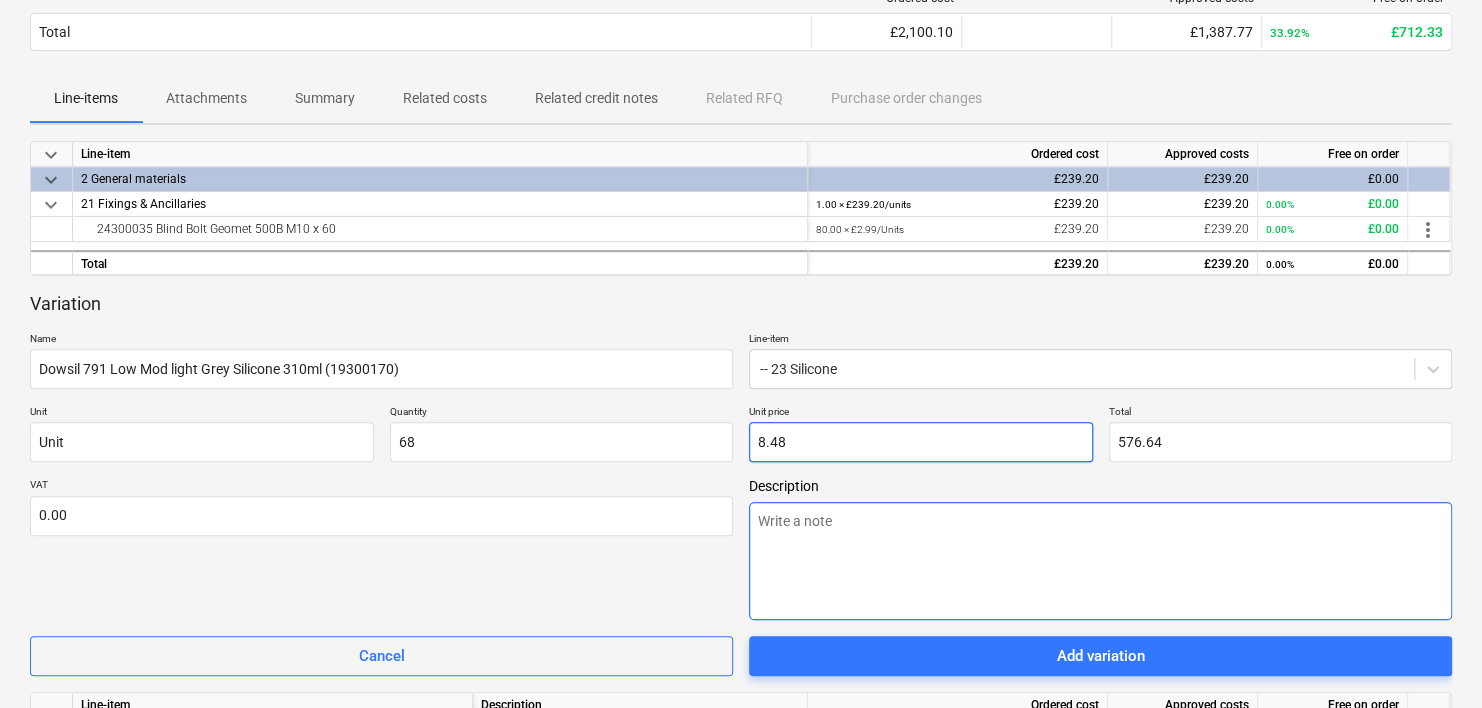 type on "8.48" 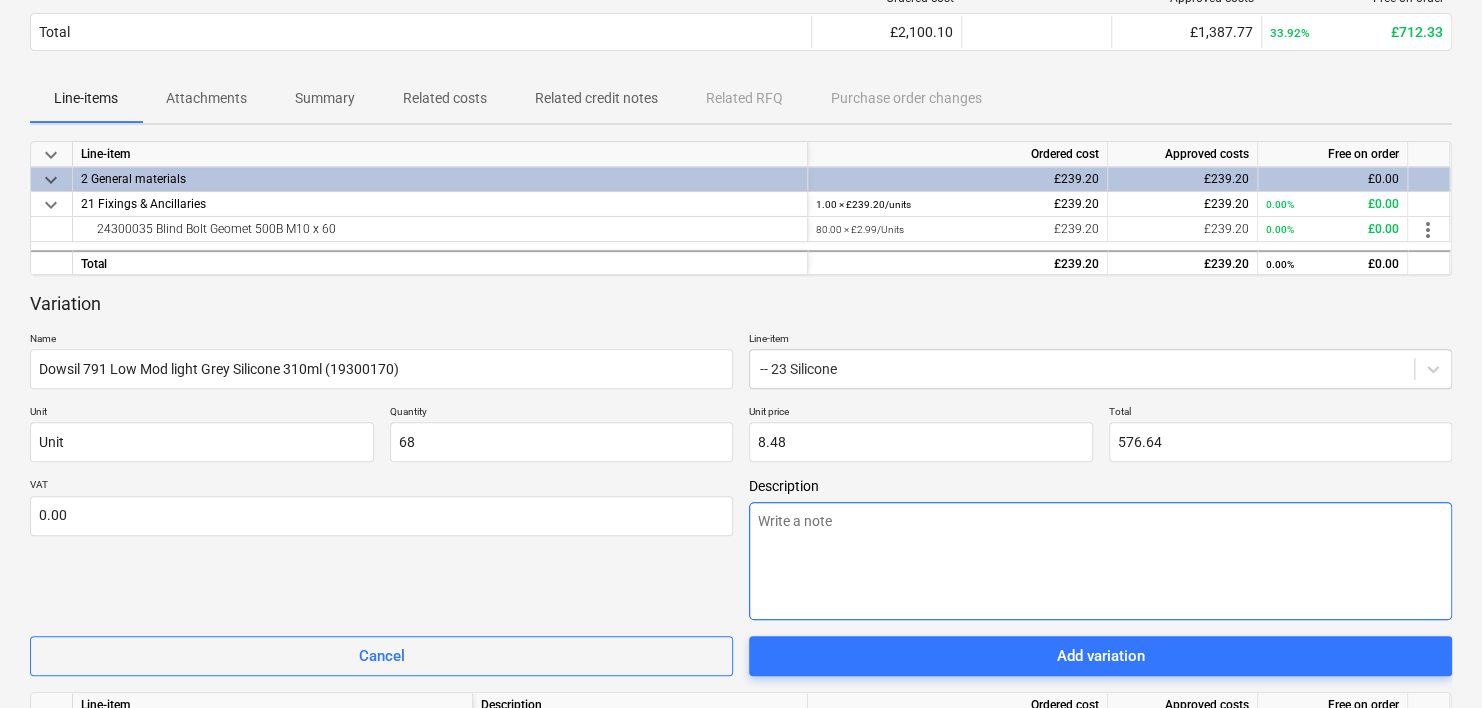 click at bounding box center (1100, 561) 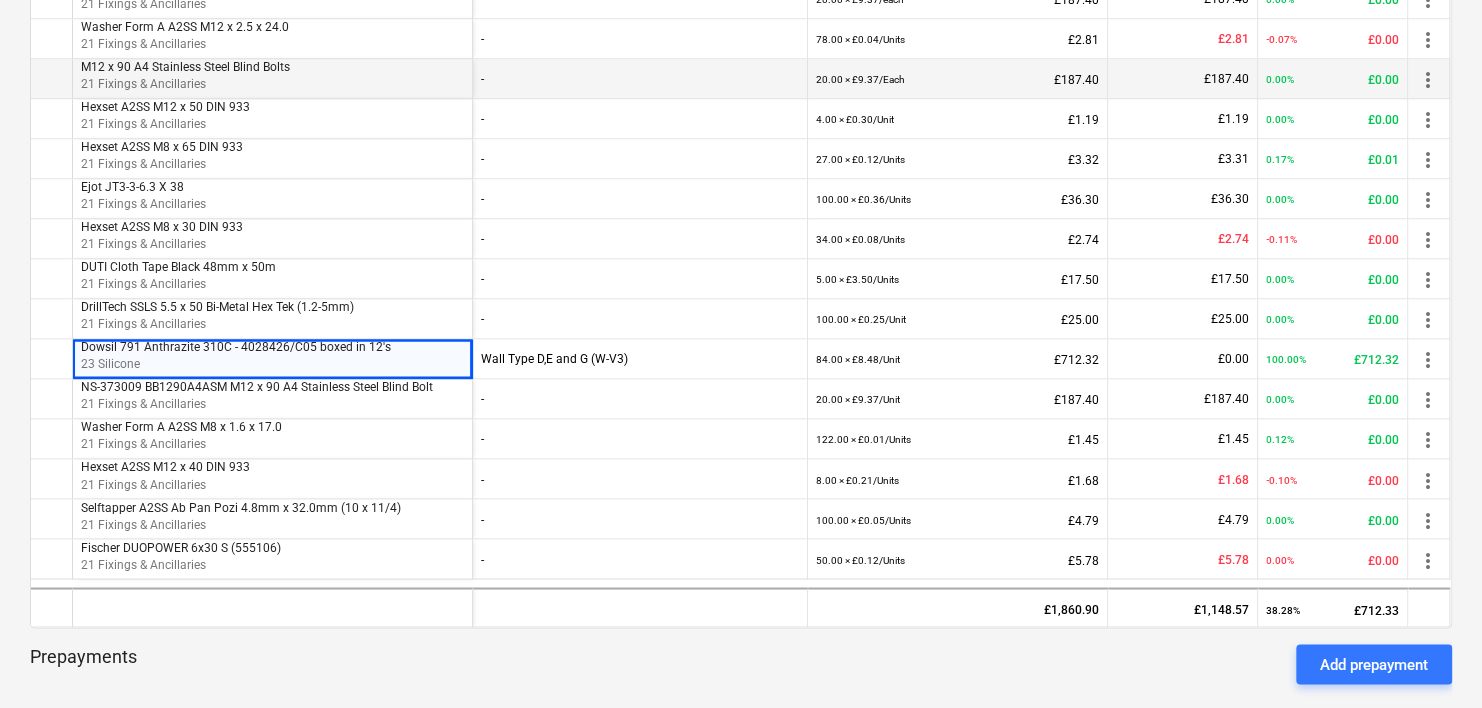 scroll, scrollTop: 1421, scrollLeft: 0, axis: vertical 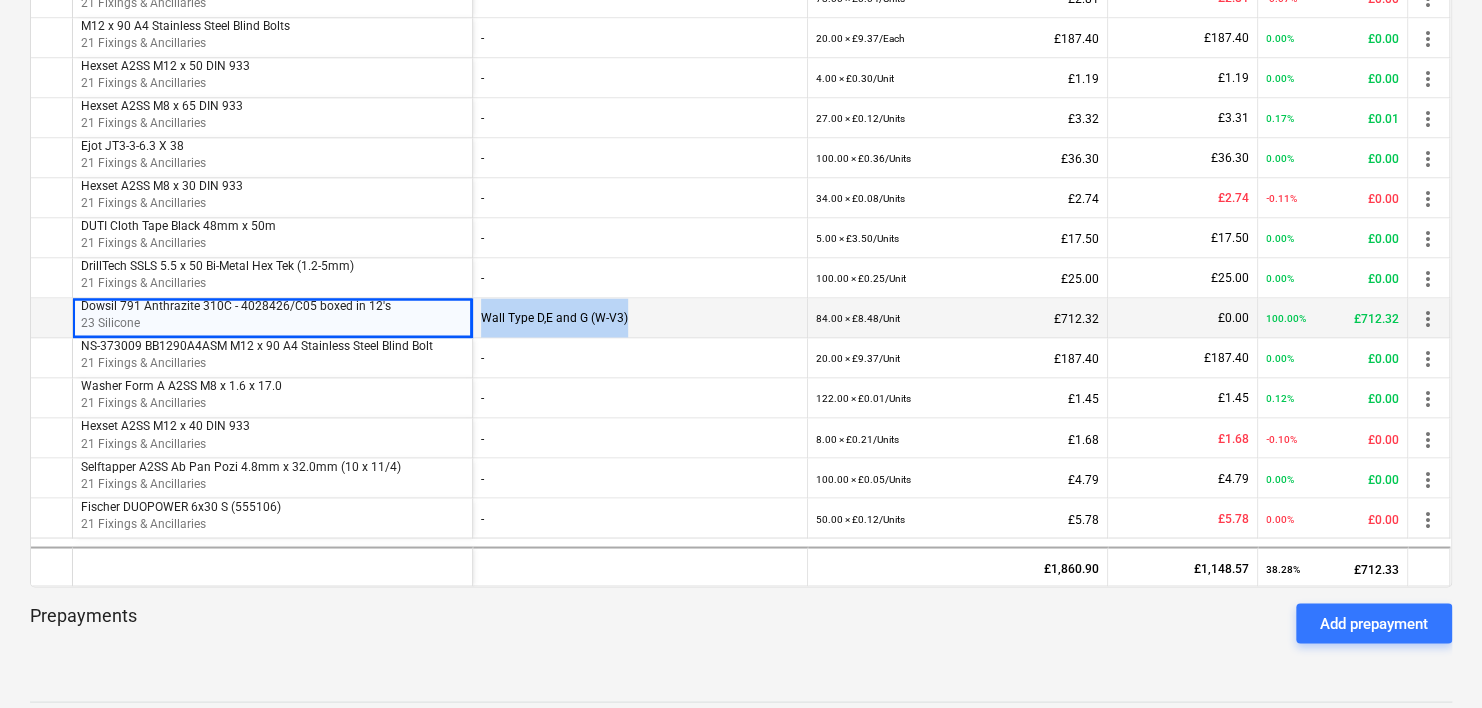 drag, startPoint x: 484, startPoint y: 317, endPoint x: 658, endPoint y: 314, distance: 174.02586 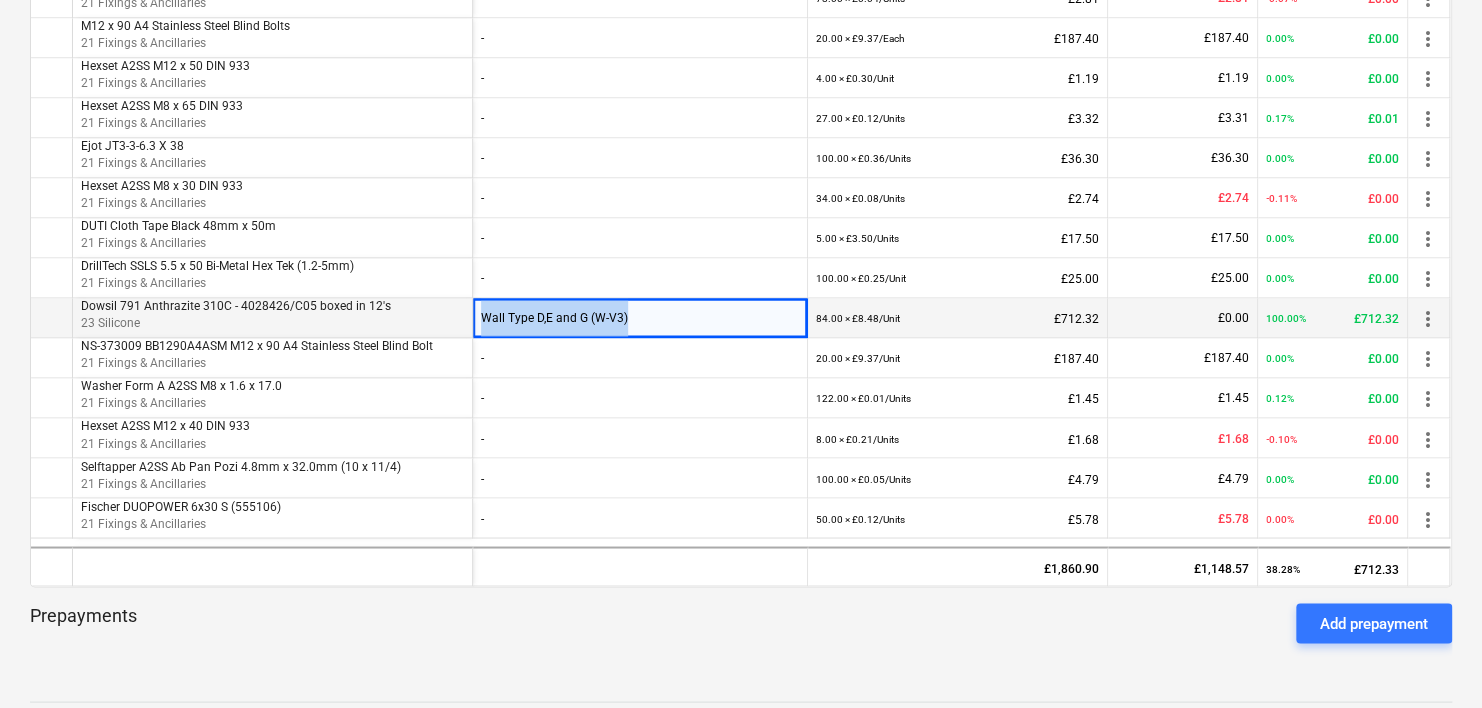 copy on "Wall Type D,E and G (W-V3)" 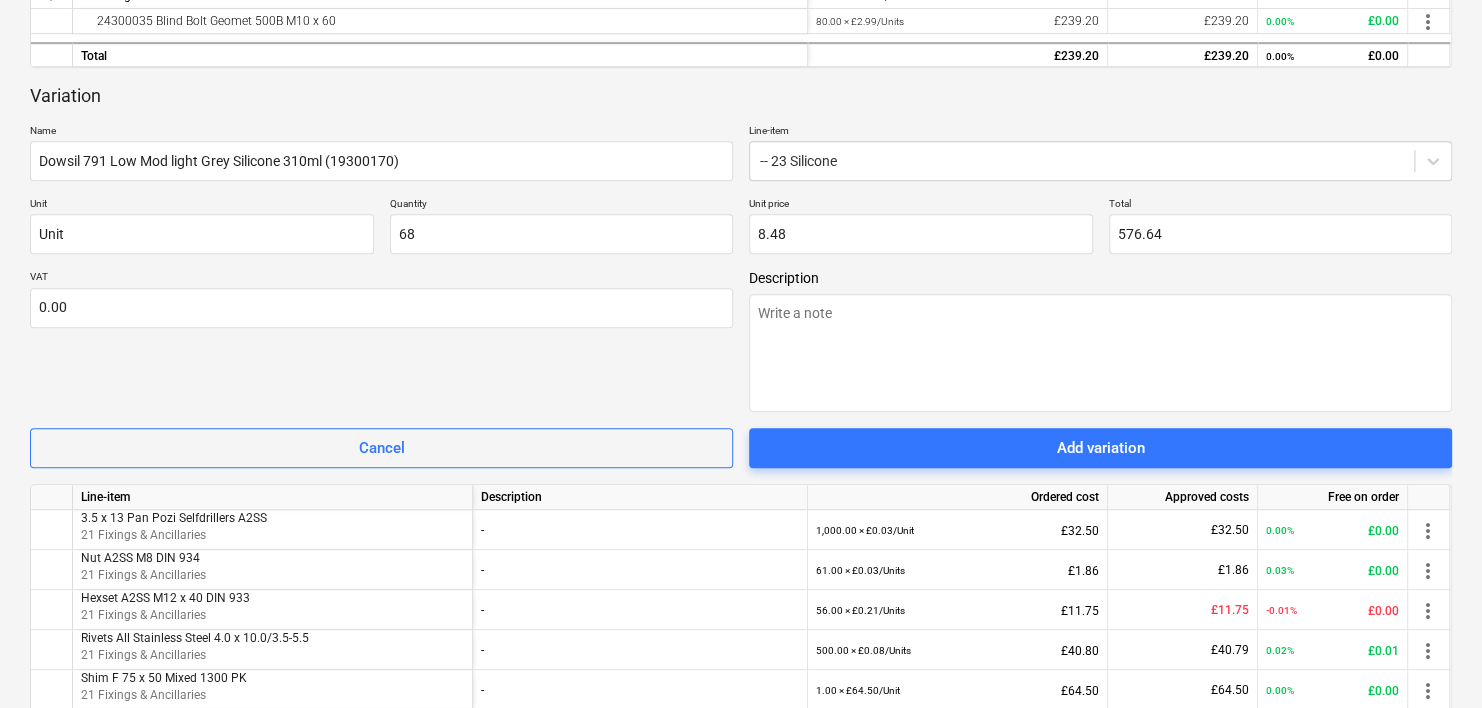 scroll, scrollTop: 521, scrollLeft: 0, axis: vertical 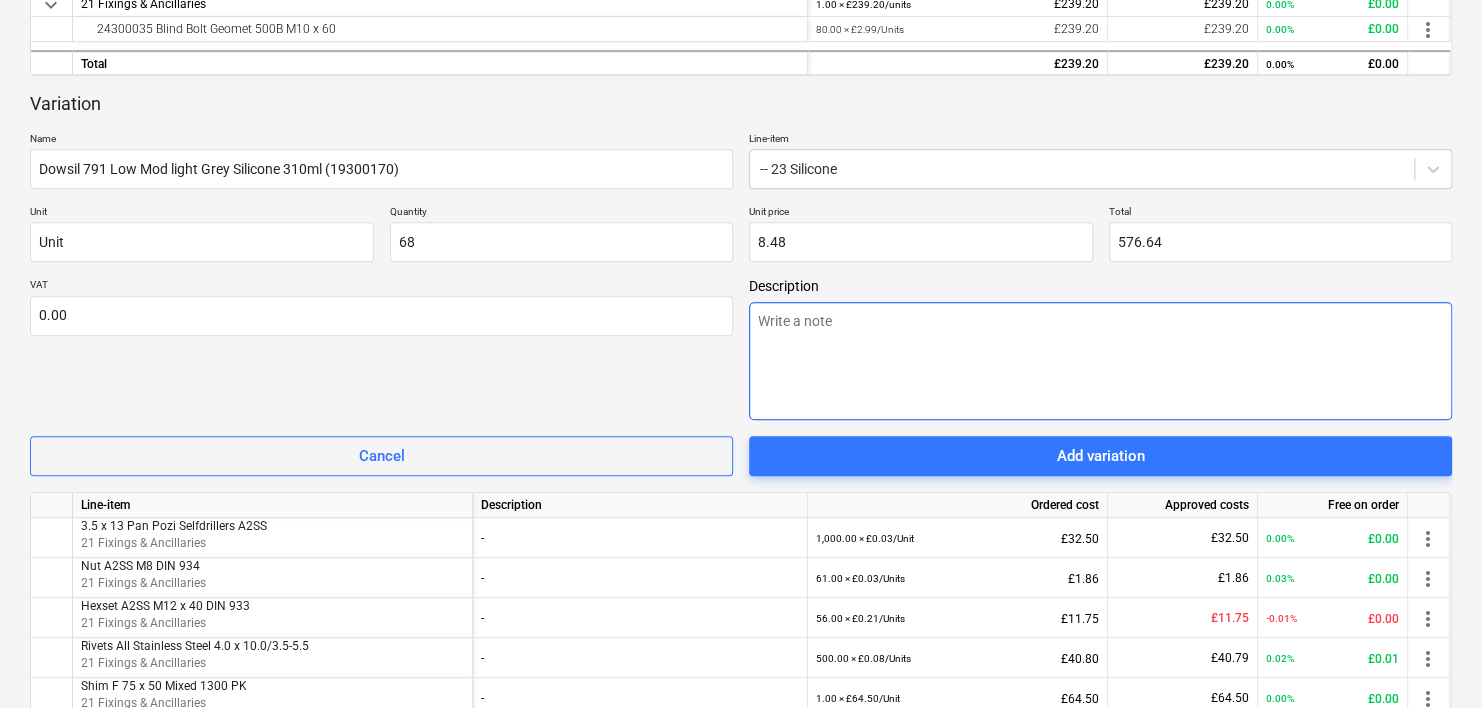 click at bounding box center [1100, 361] 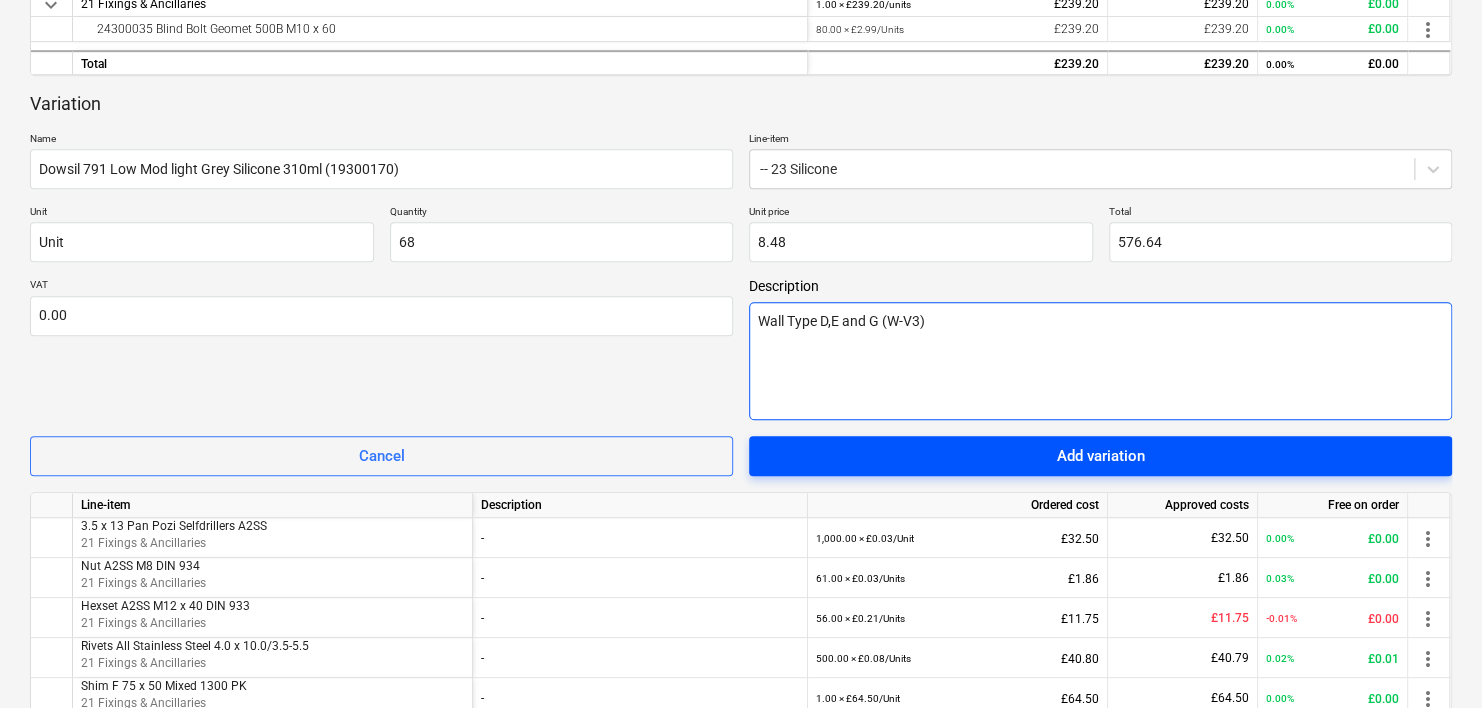 type on "Wall Type D,E and G (W-V3)" 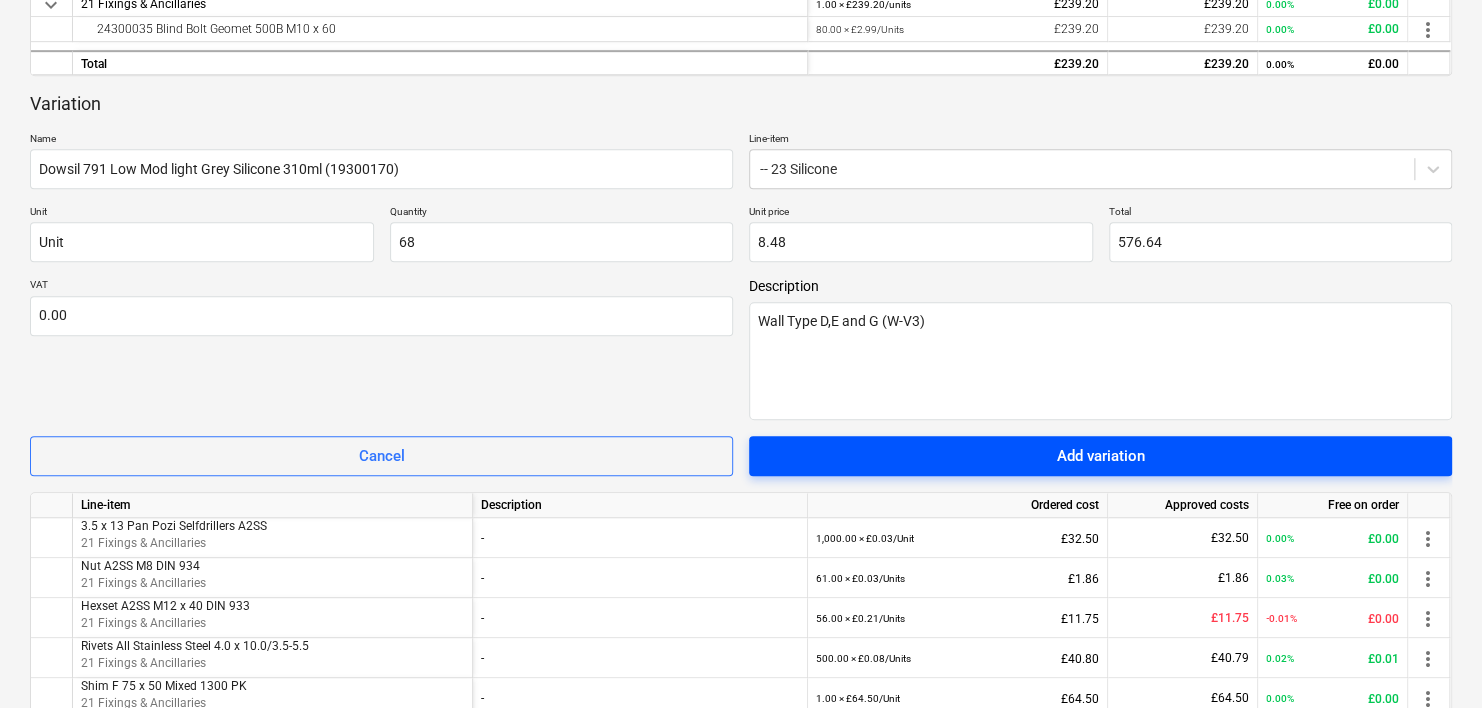 click on "Add variation" at bounding box center [1101, 456] 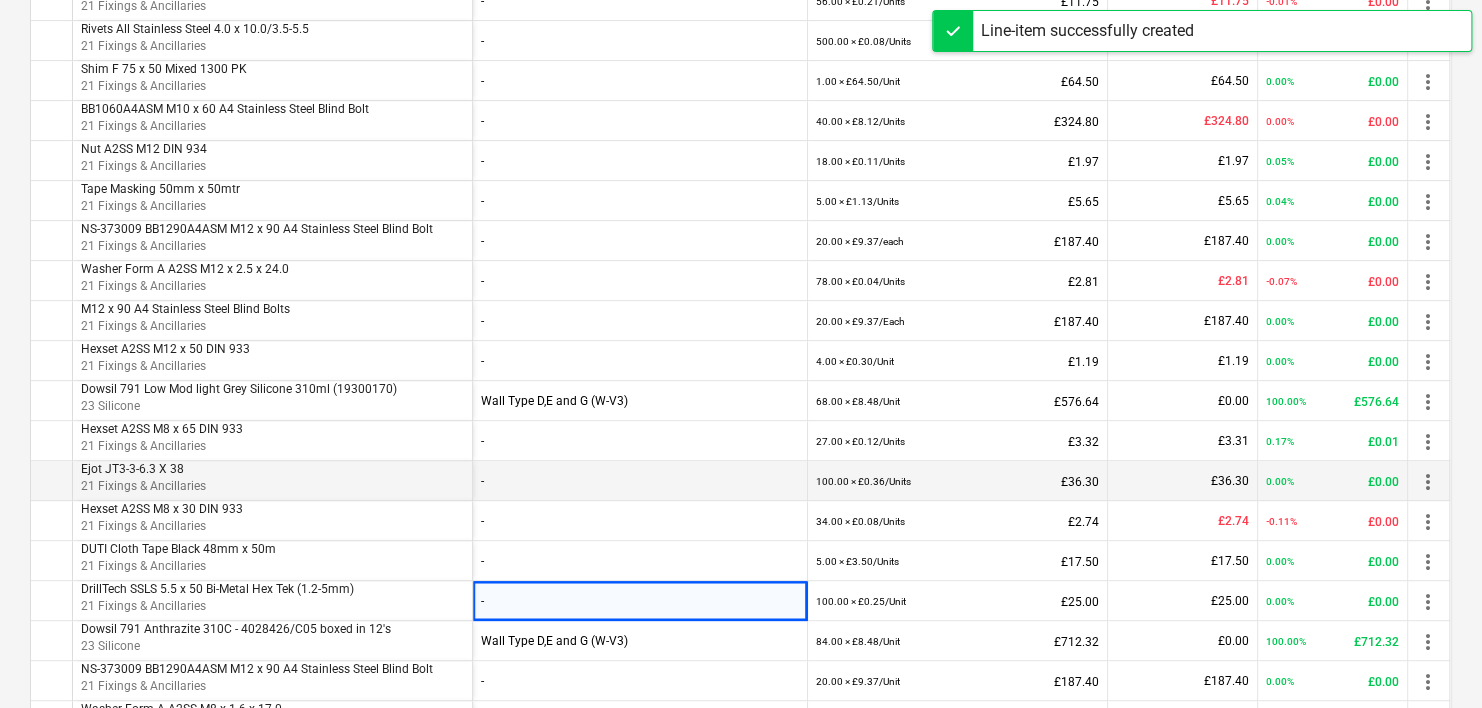 scroll, scrollTop: 921, scrollLeft: 0, axis: vertical 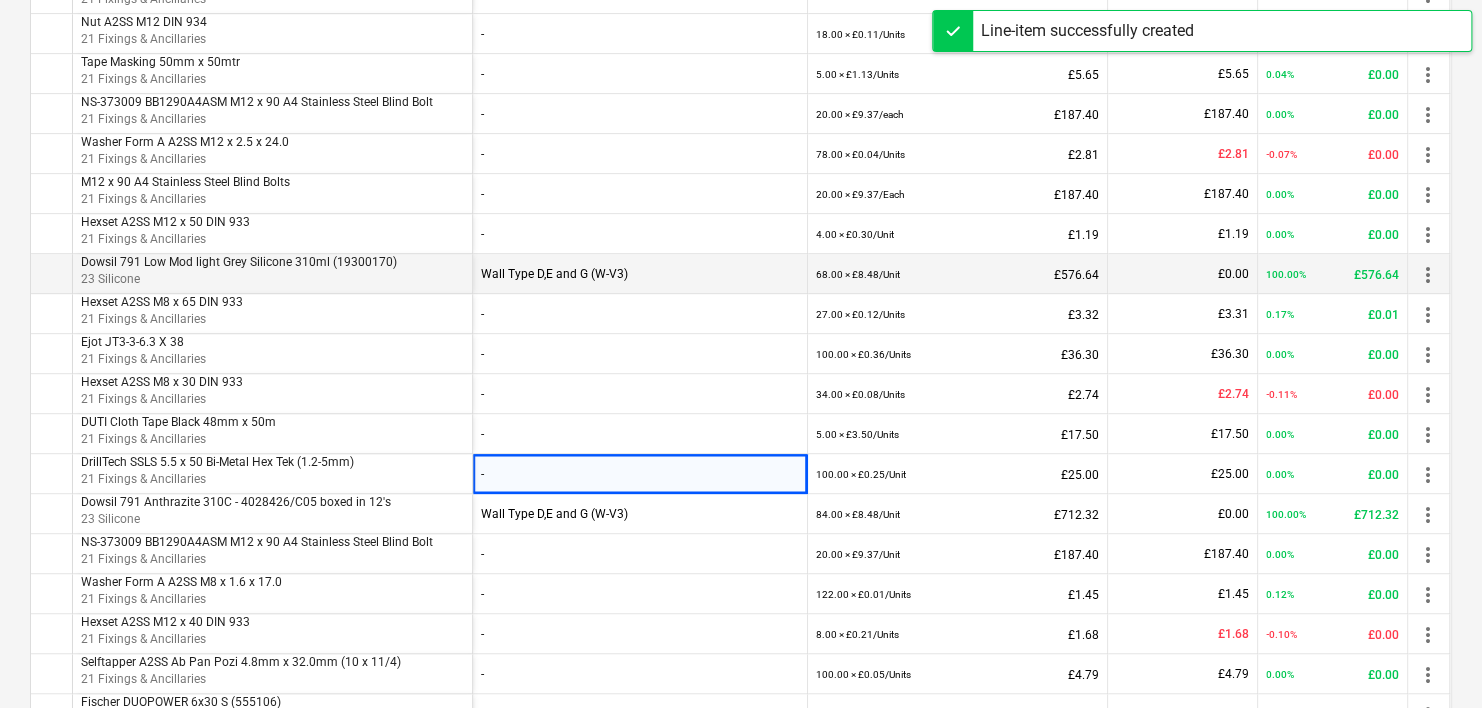 click on "Dowsil 791 Low Mod light Grey Silicone 310ml (19300170)" at bounding box center (272, 262) 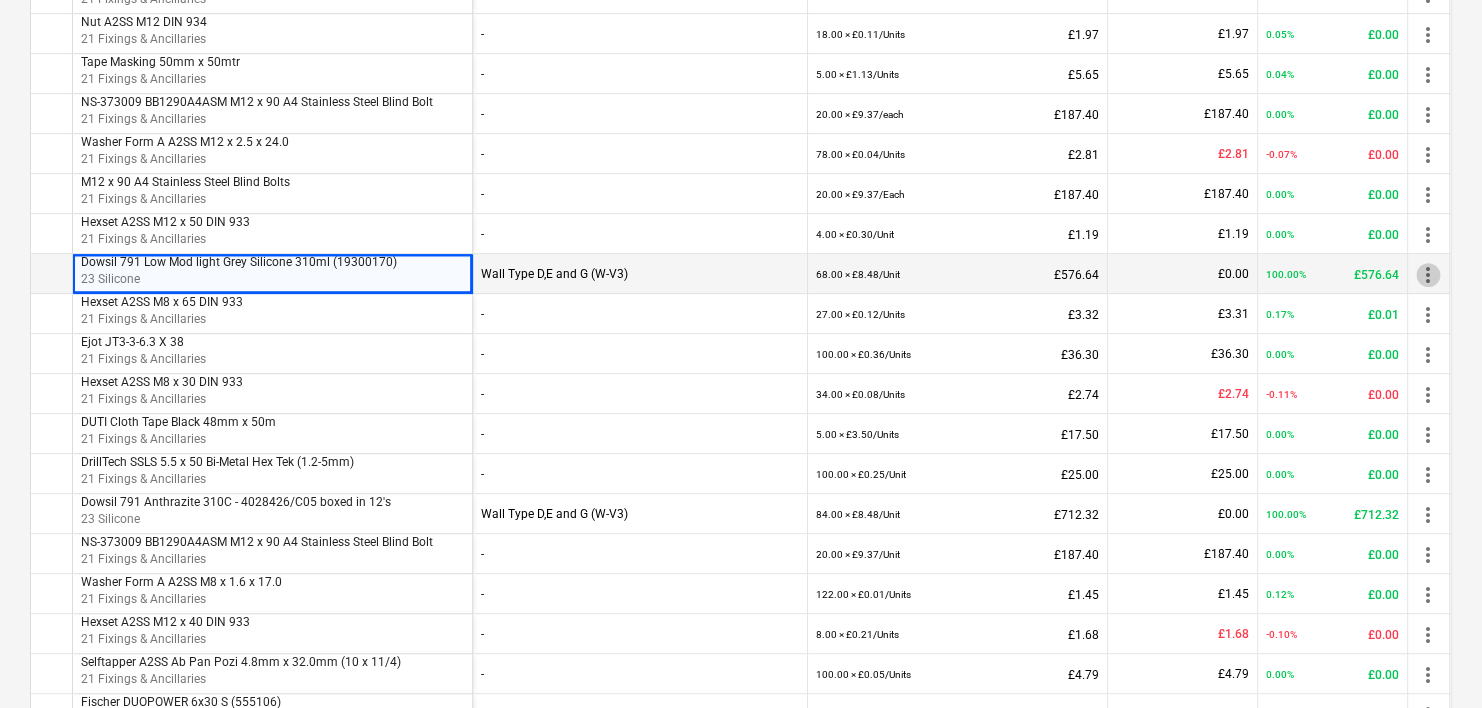 click on "more_vert" at bounding box center [1428, 275] 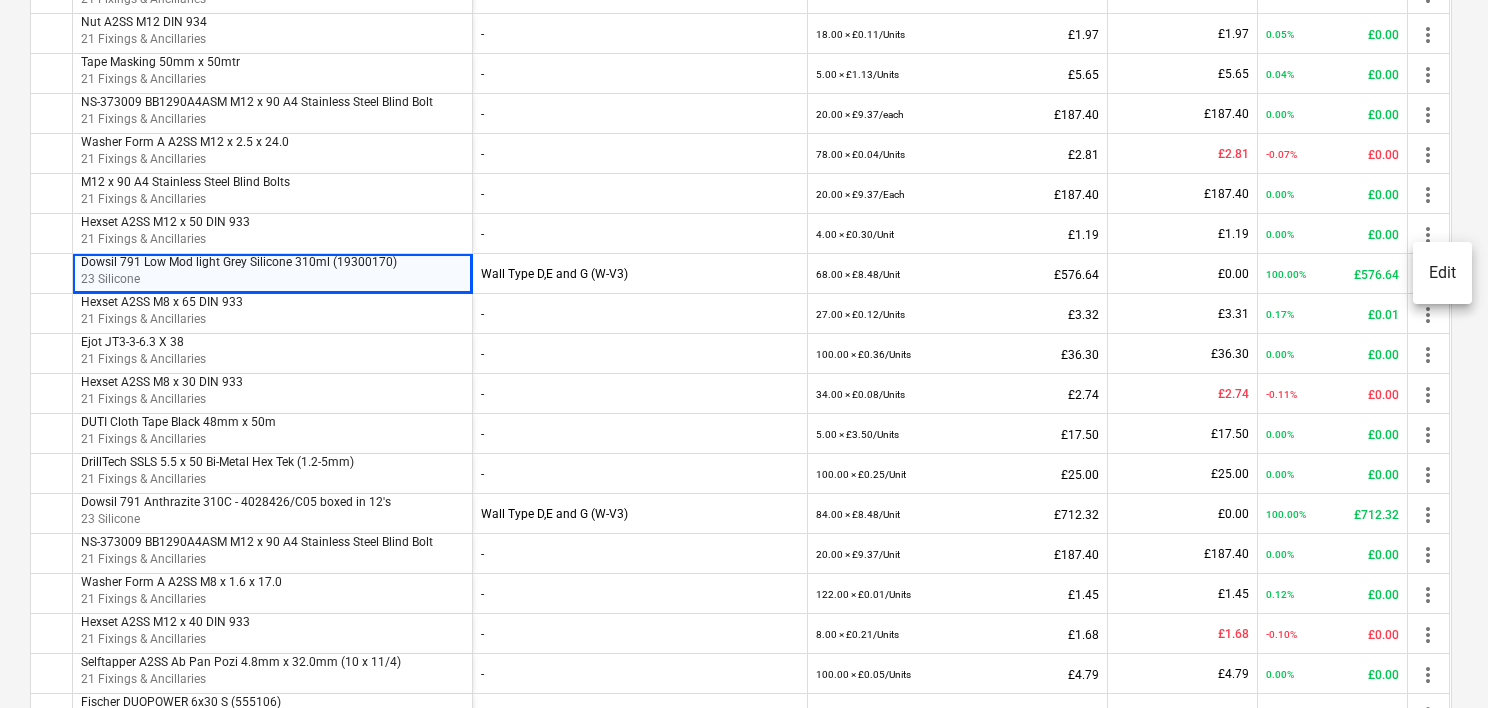 click on "Edit" at bounding box center (1442, 273) 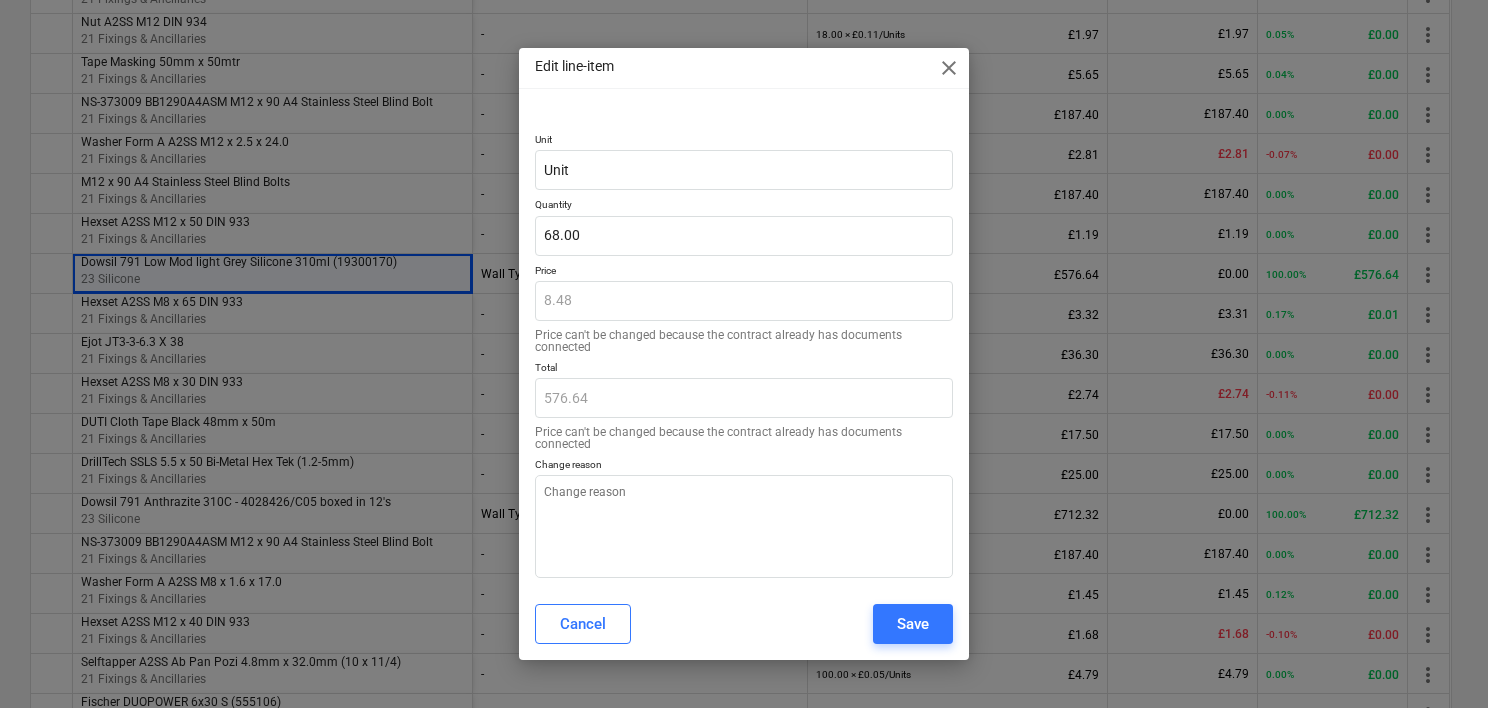 click on "close" at bounding box center [949, 68] 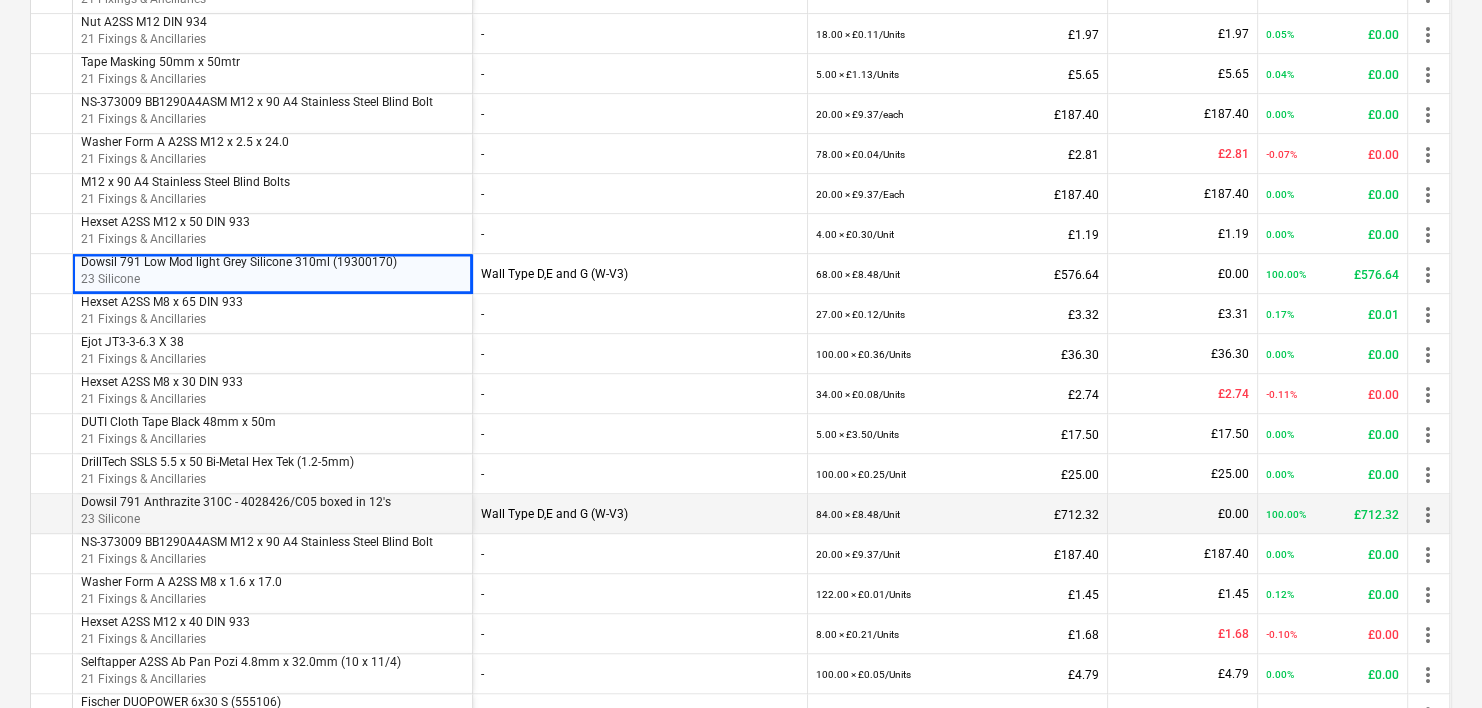 click on "23 Silicone" at bounding box center (272, 519) 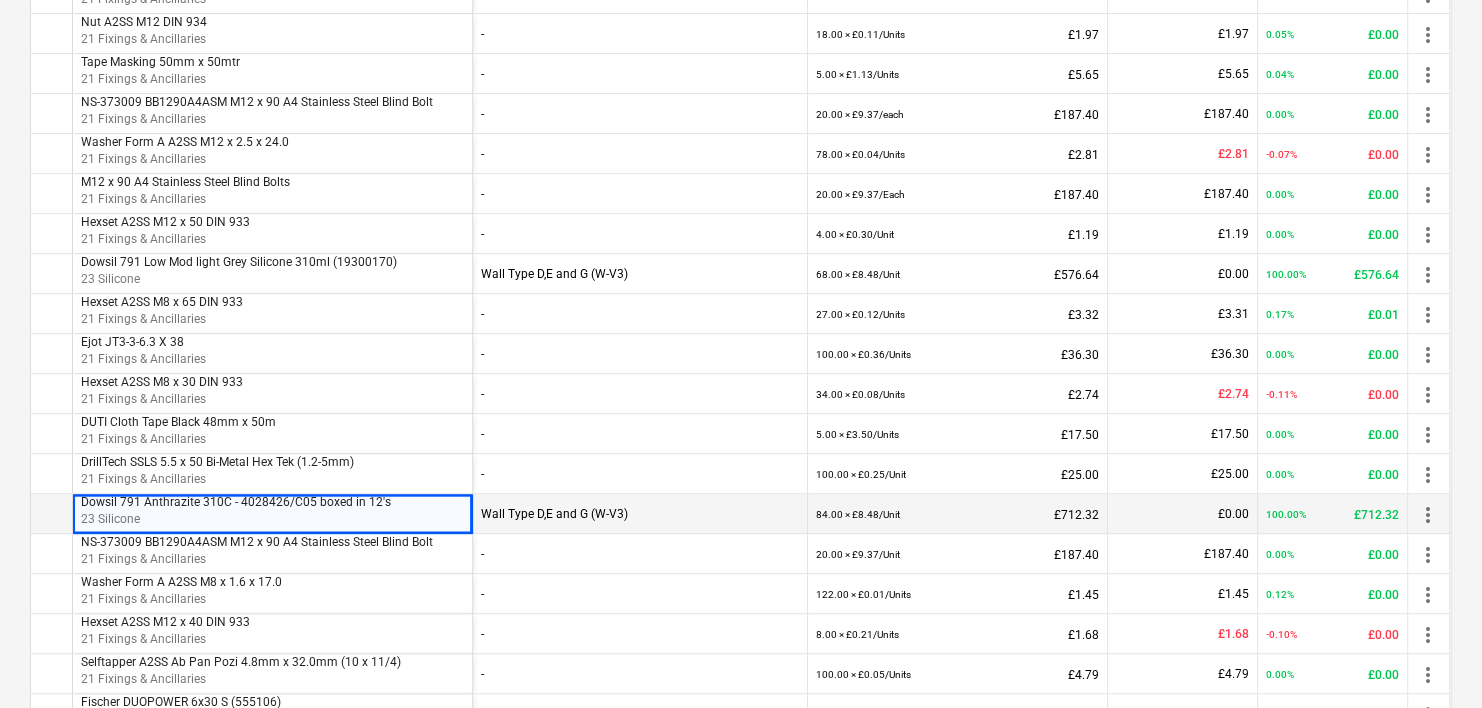 click on "more_vert" at bounding box center [1428, 515] 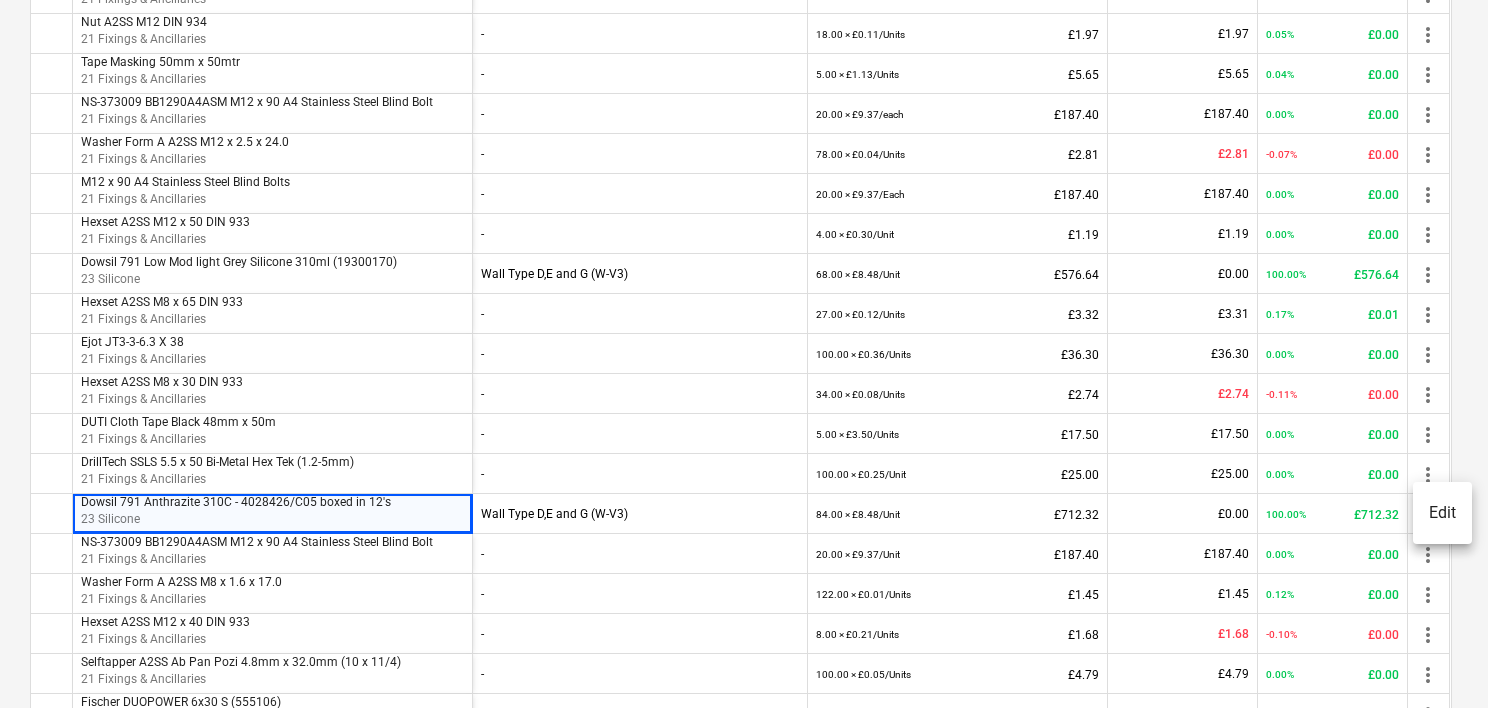click on "Edit" at bounding box center [1442, 513] 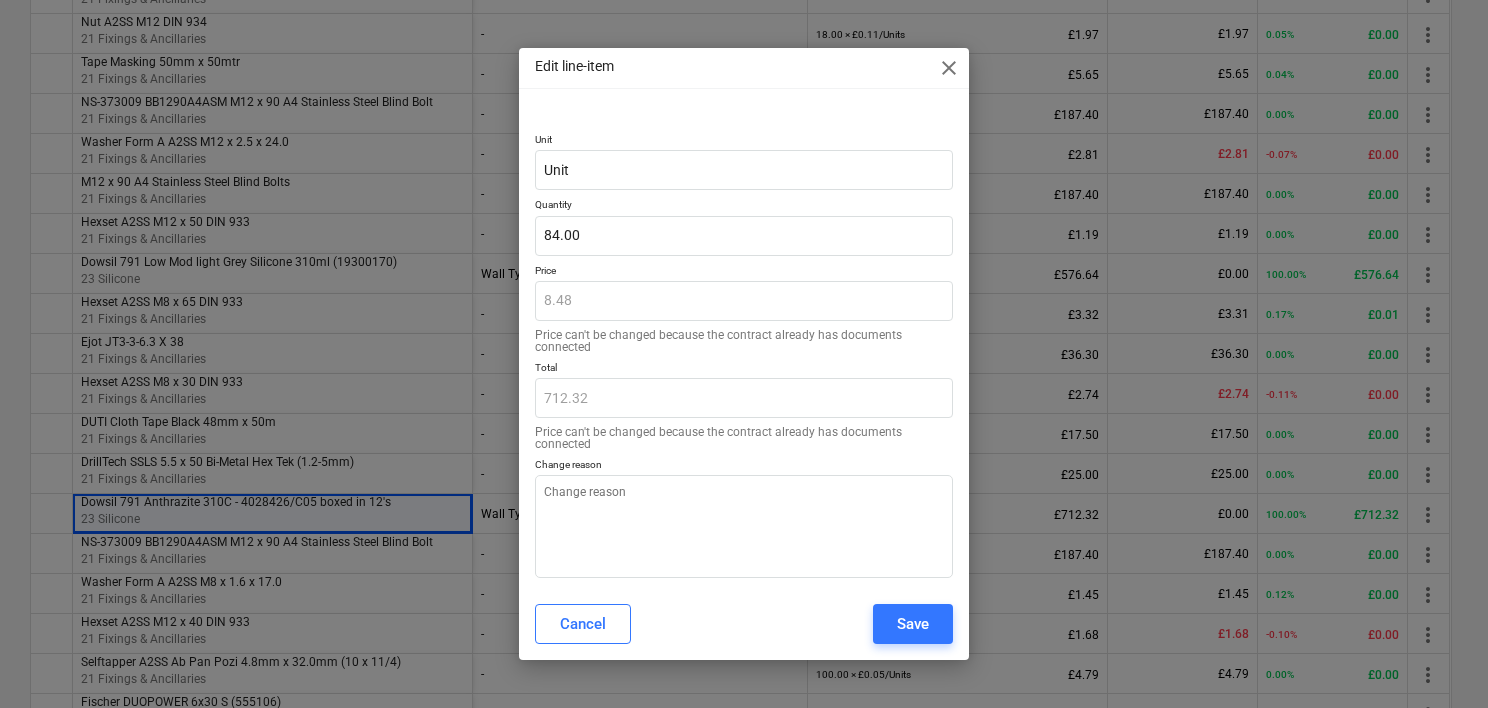 click on "close" at bounding box center (949, 68) 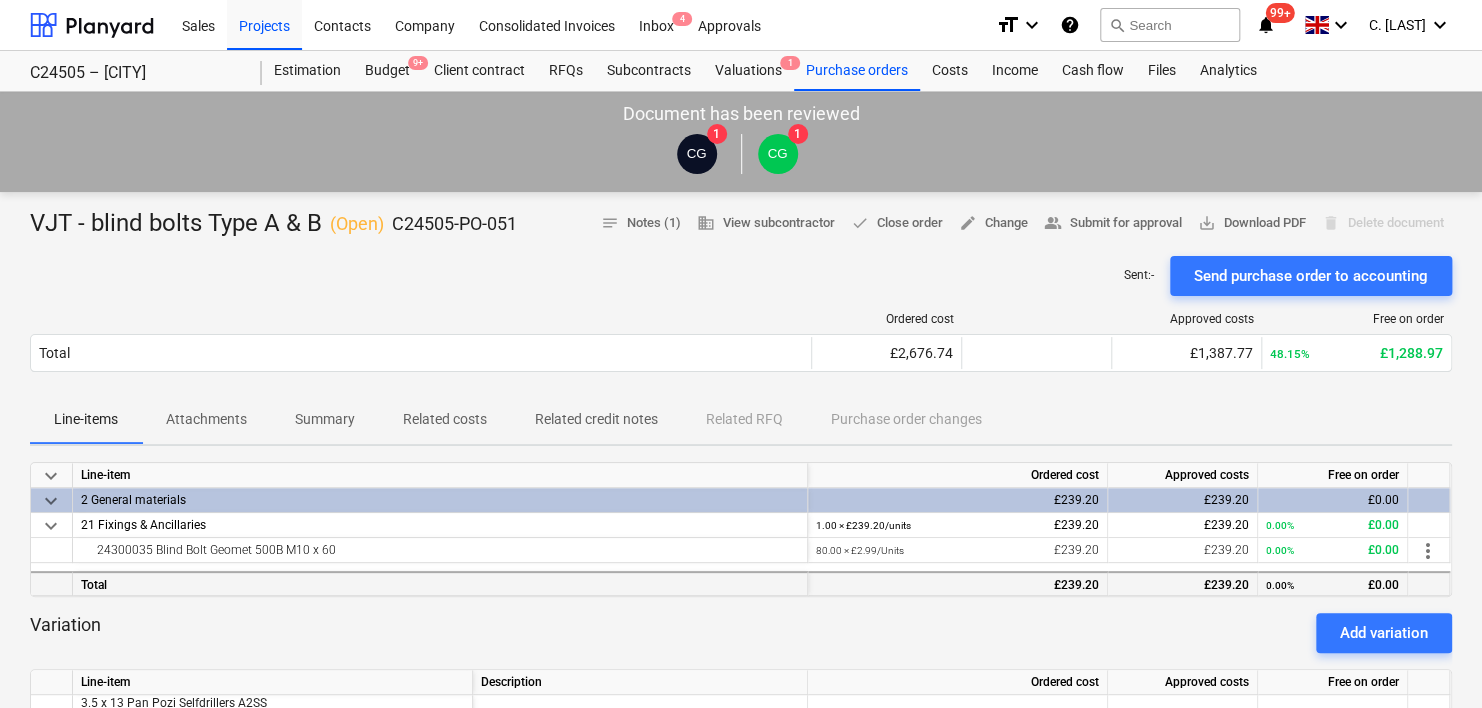 scroll, scrollTop: 300, scrollLeft: 0, axis: vertical 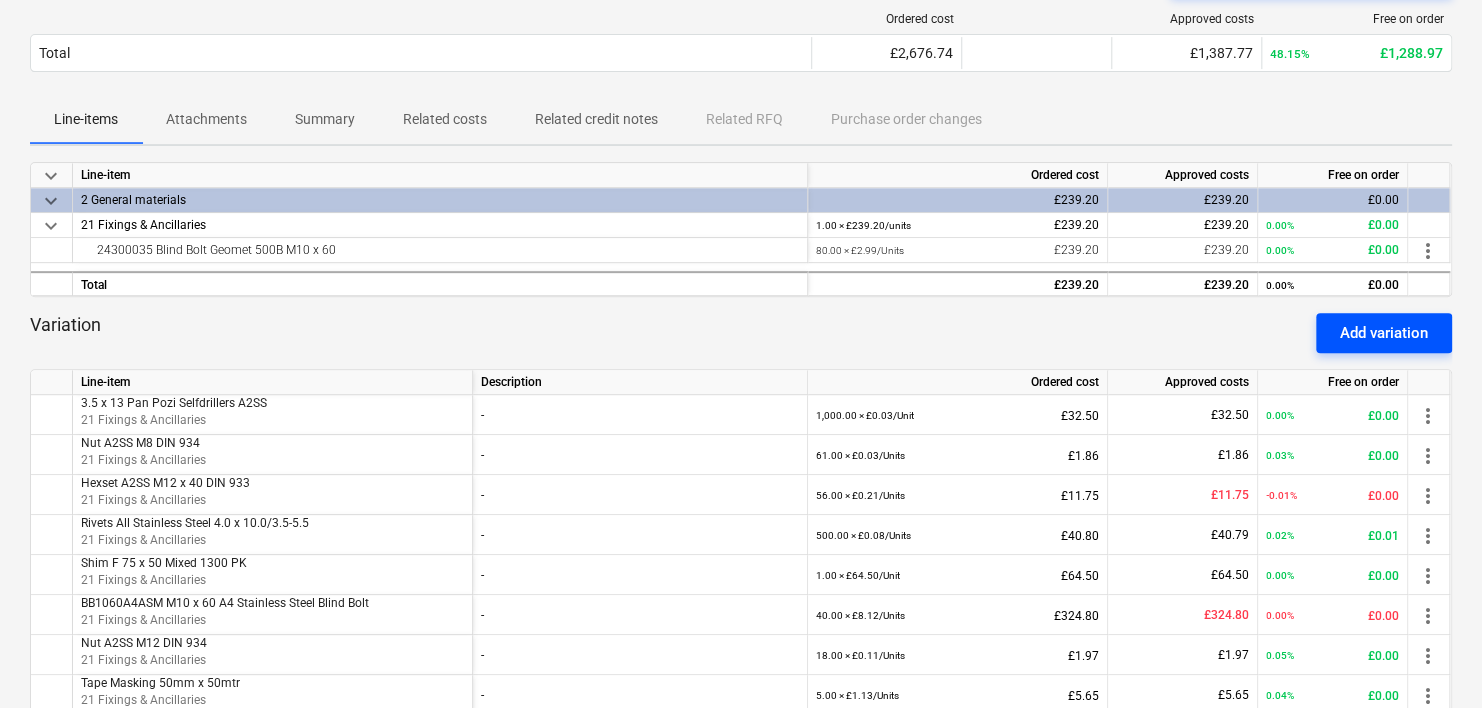 click on "Add variation" at bounding box center (1384, 333) 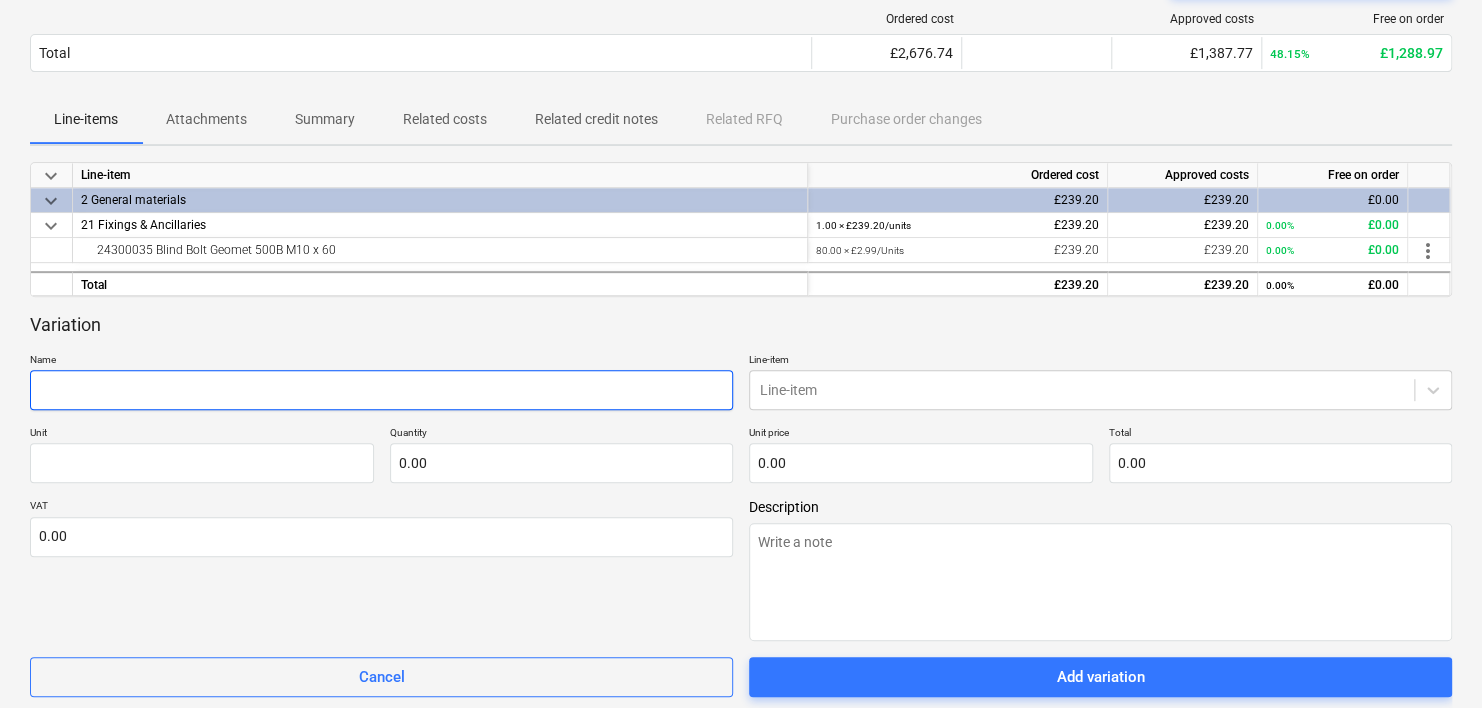 click at bounding box center [381, 390] 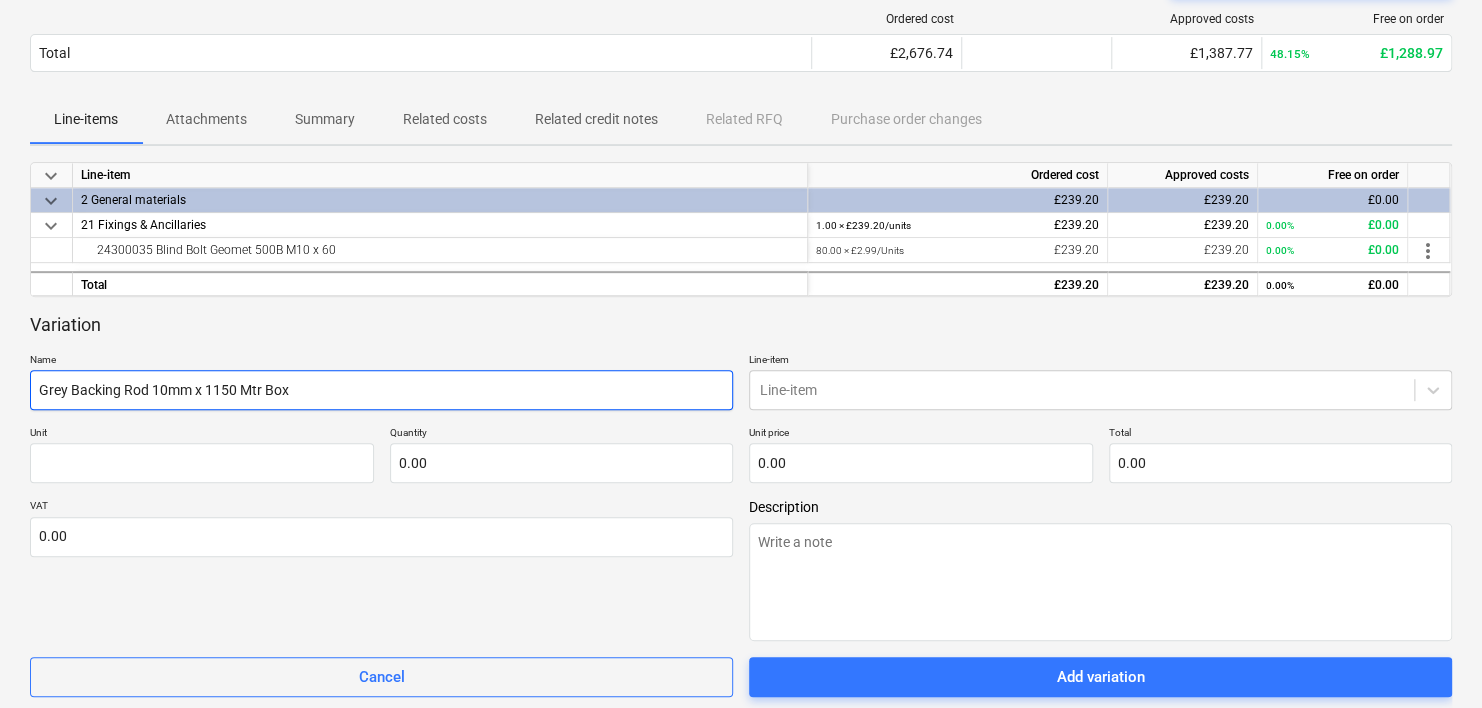 type on "Grey Backing Rod 10mm x 1150 Mtr Box" 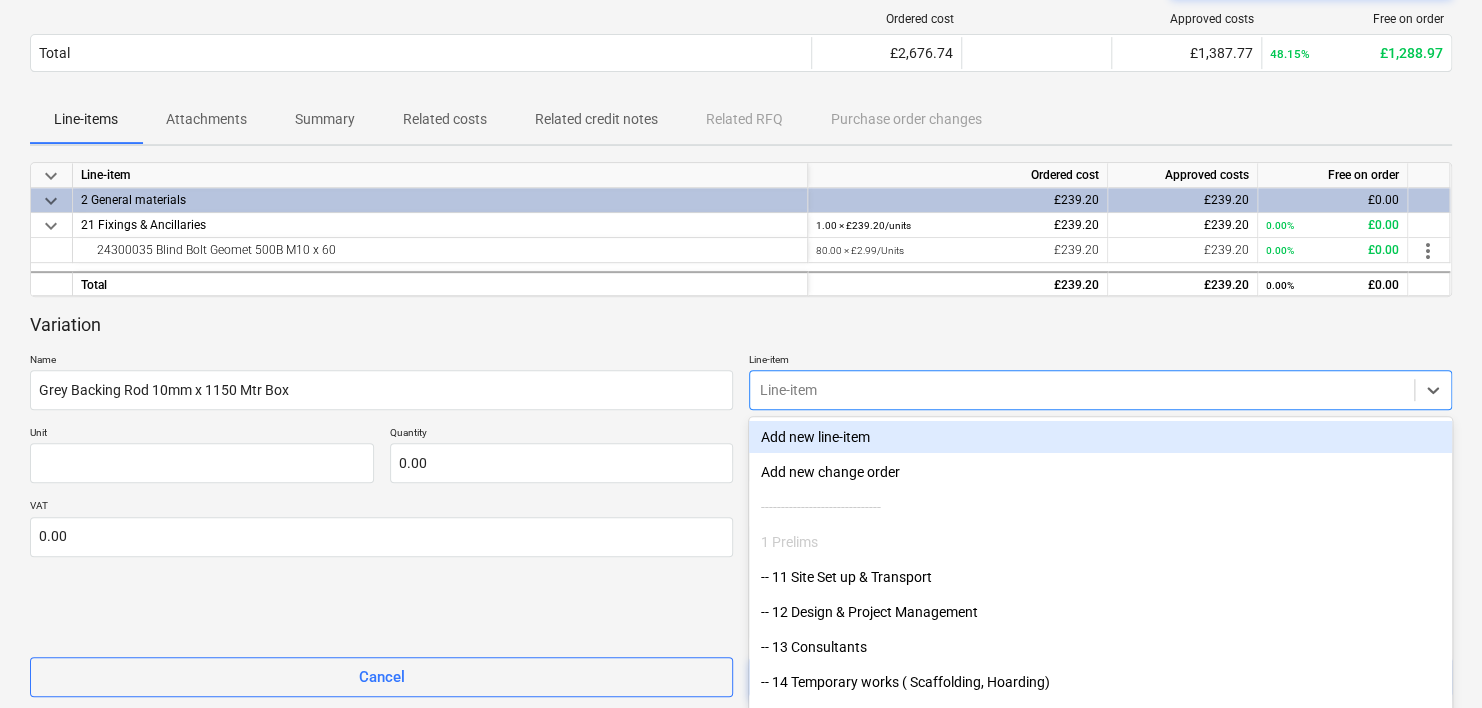 scroll, scrollTop: 321, scrollLeft: 0, axis: vertical 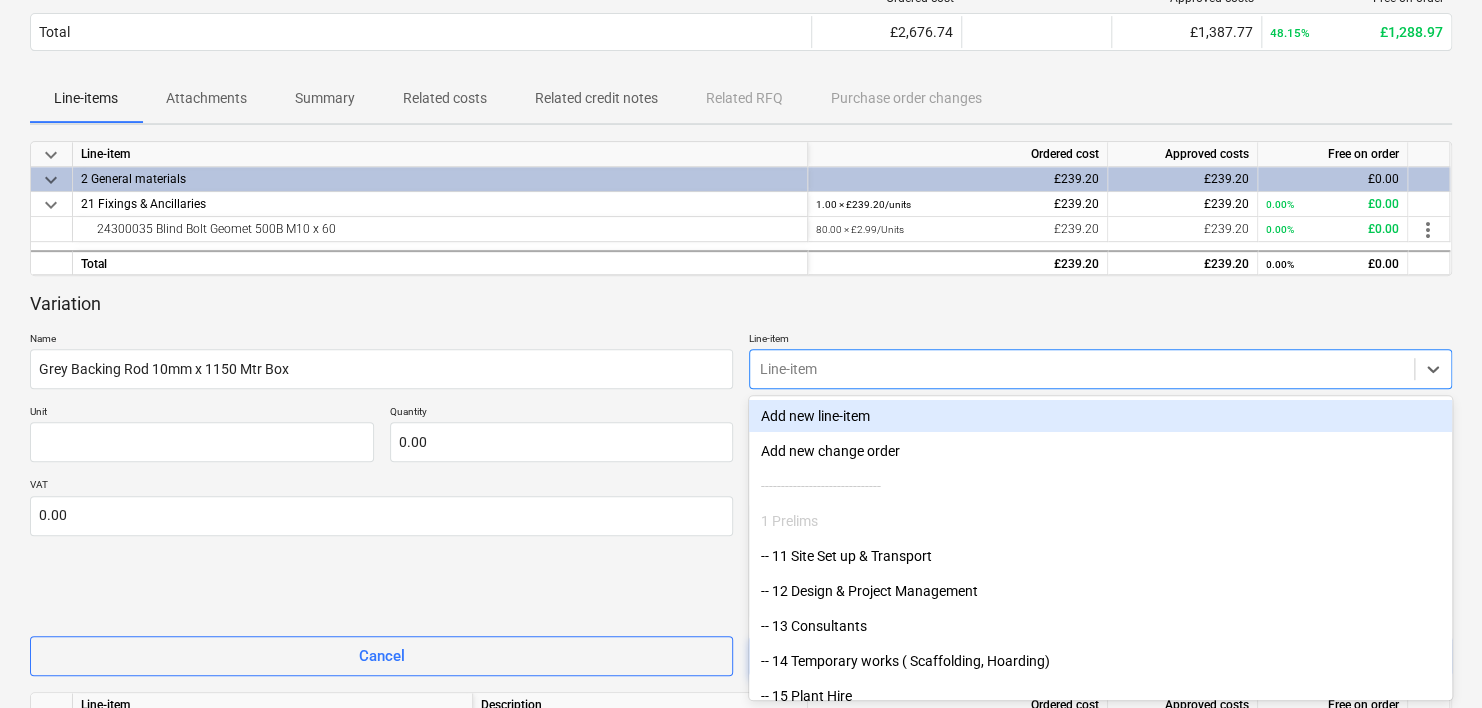 click on "Variation Name Grey Backing Rod 10mm x 1150 Mtr Box Line-item option Add new line-item focused, 1 of 64. 64 results available. Use Up and Down to choose options, press Enter to select the currently focused option, press Escape to exit the menu, press Tab to select the option and exit the menu. Line-item Unit Quantity 0.00 Unit price 0.00 Total 0.00 VAT 0.00 Description Cancel Add variation" at bounding box center [741, 484] 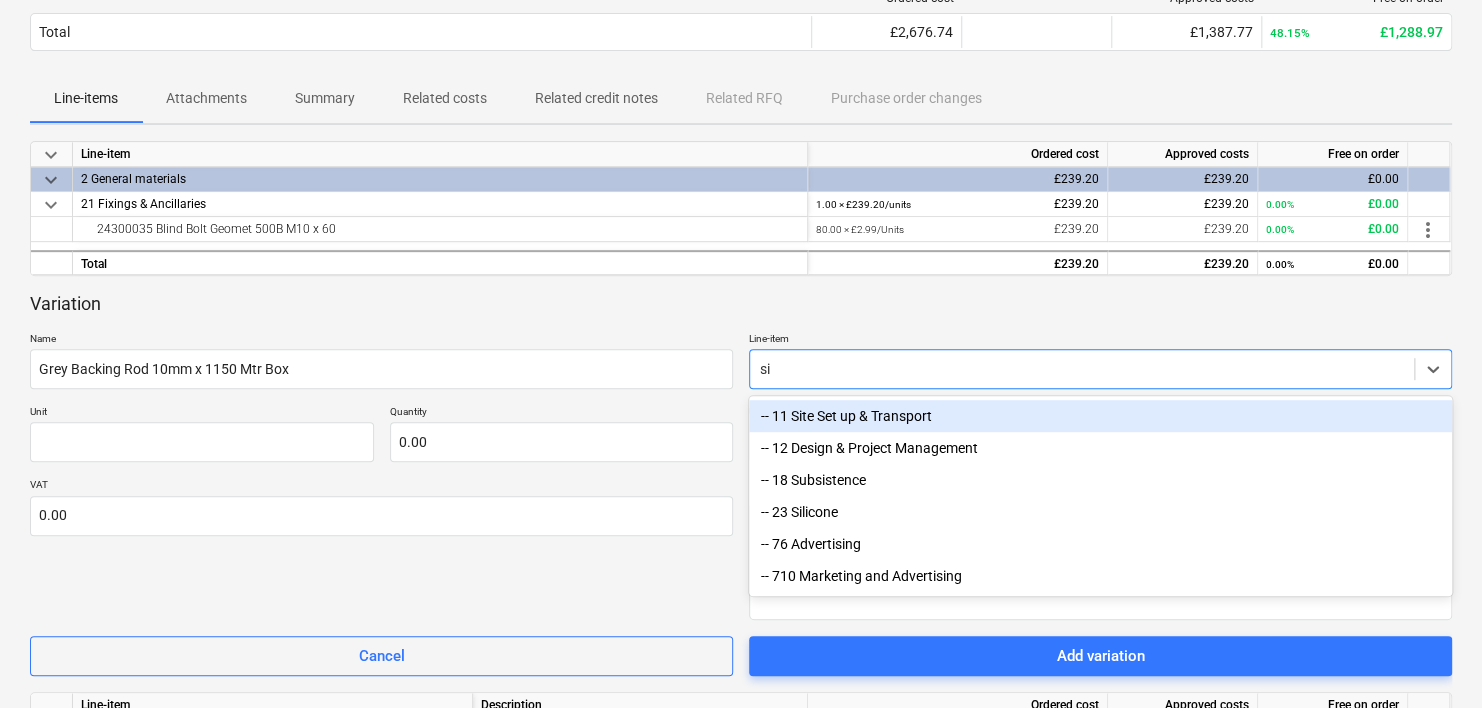 type on "sil" 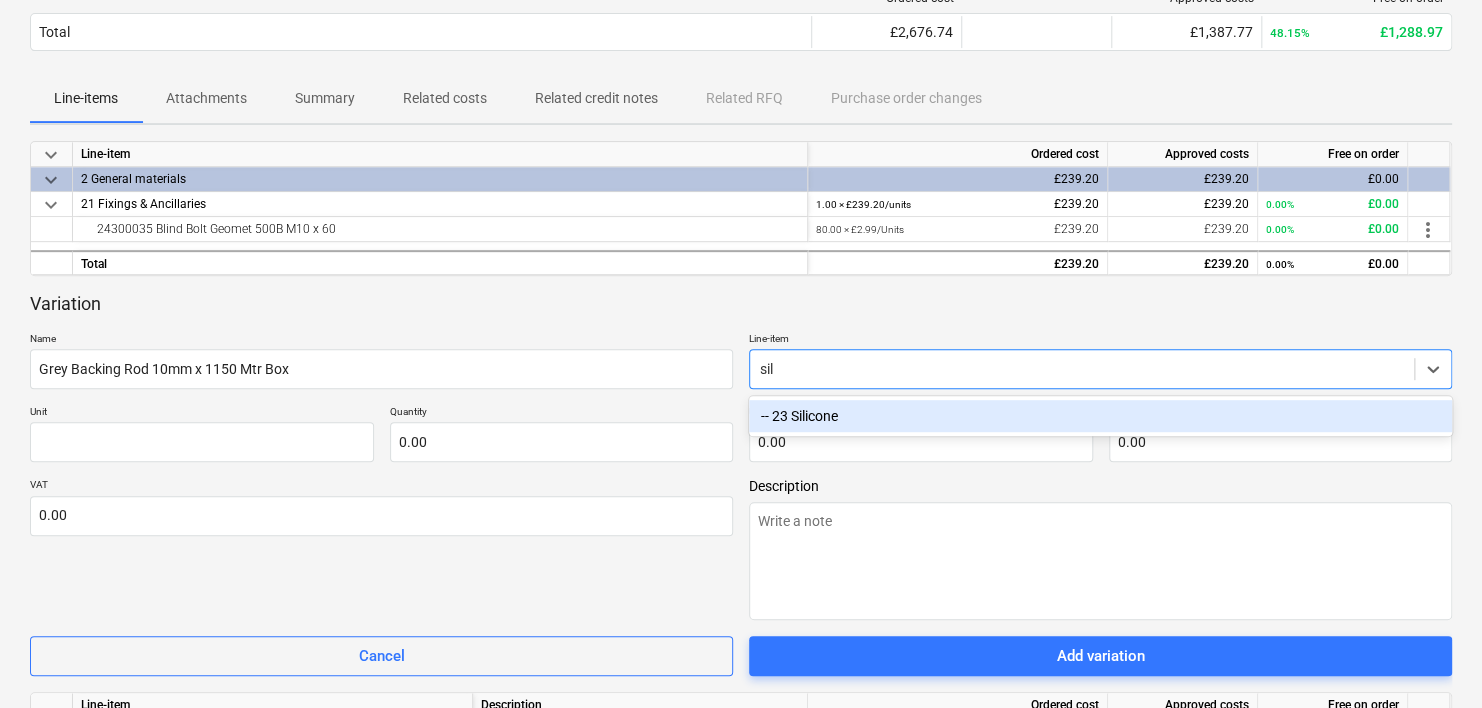 click on "--  23 Silicone" at bounding box center [1100, 416] 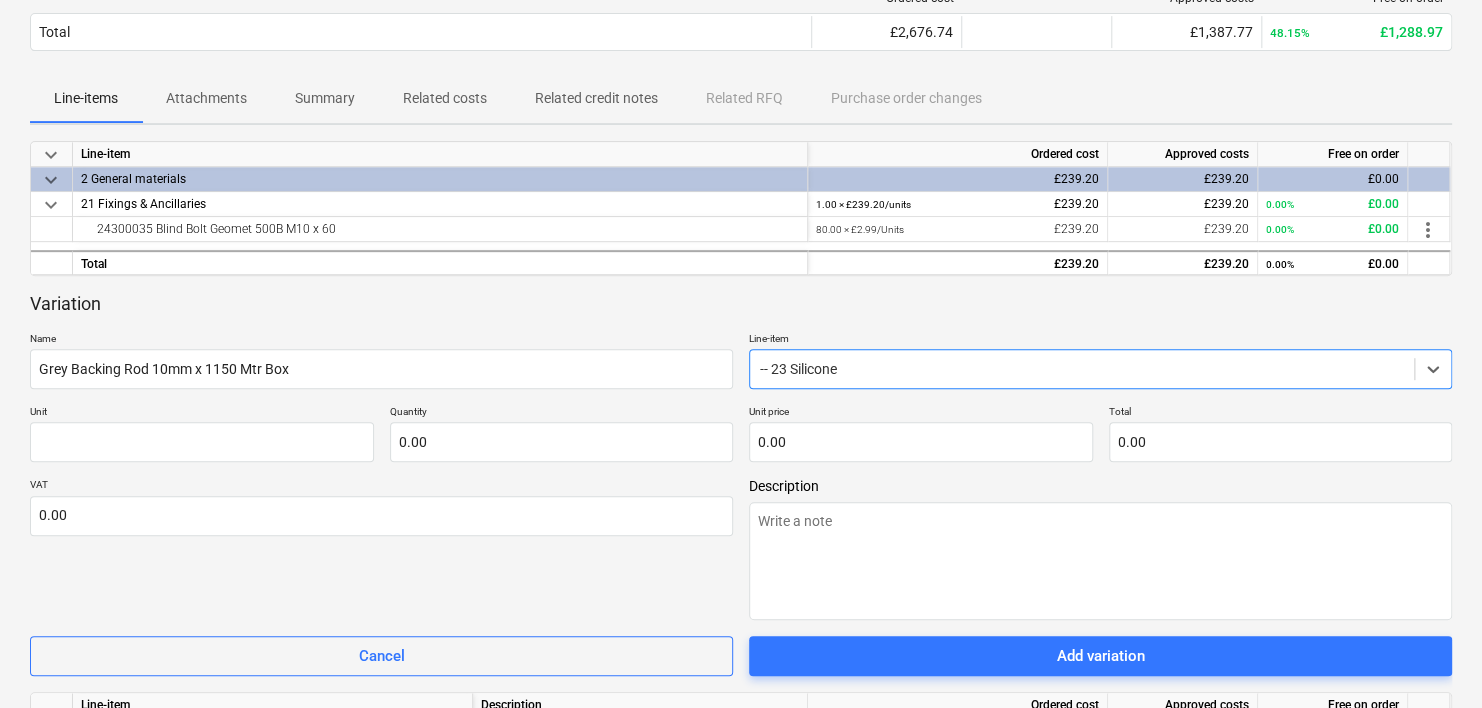 click on "Unit" at bounding box center (202, 413) 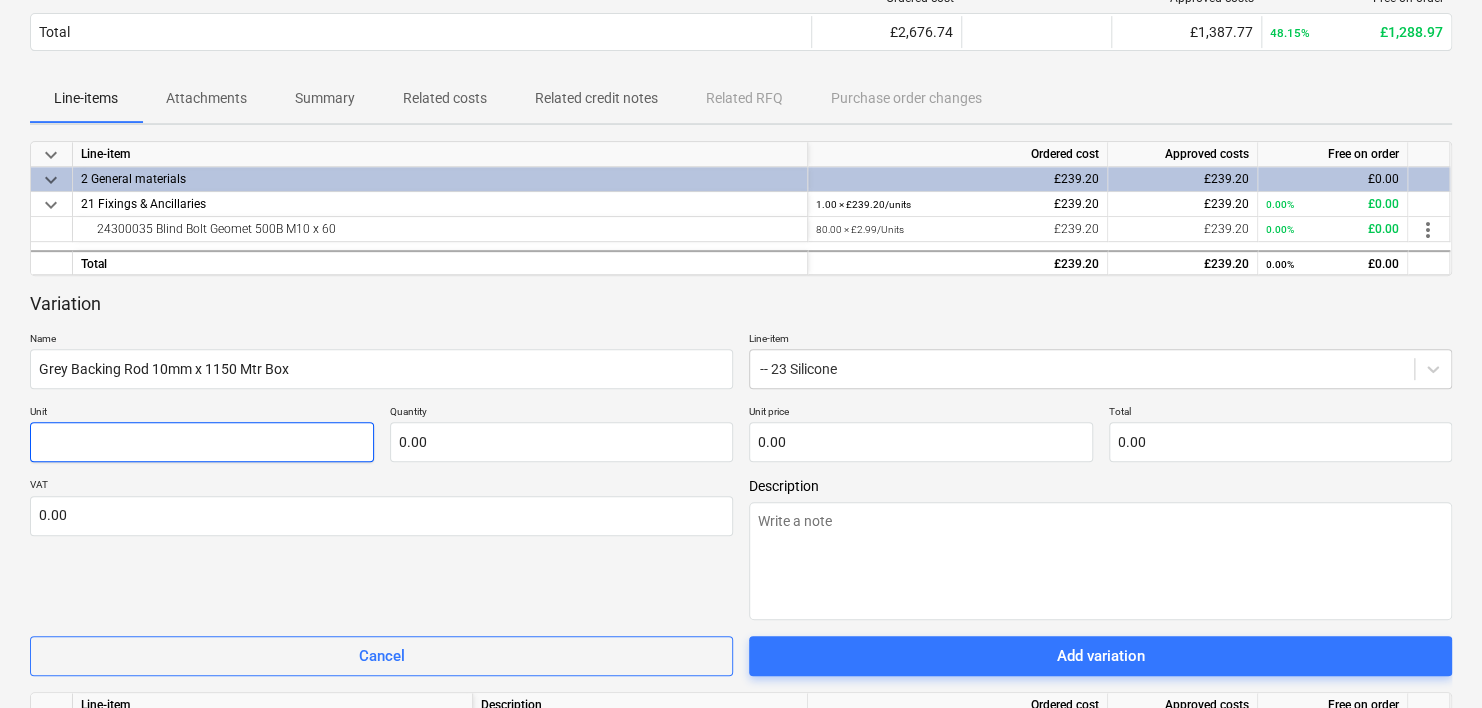 click at bounding box center [202, 442] 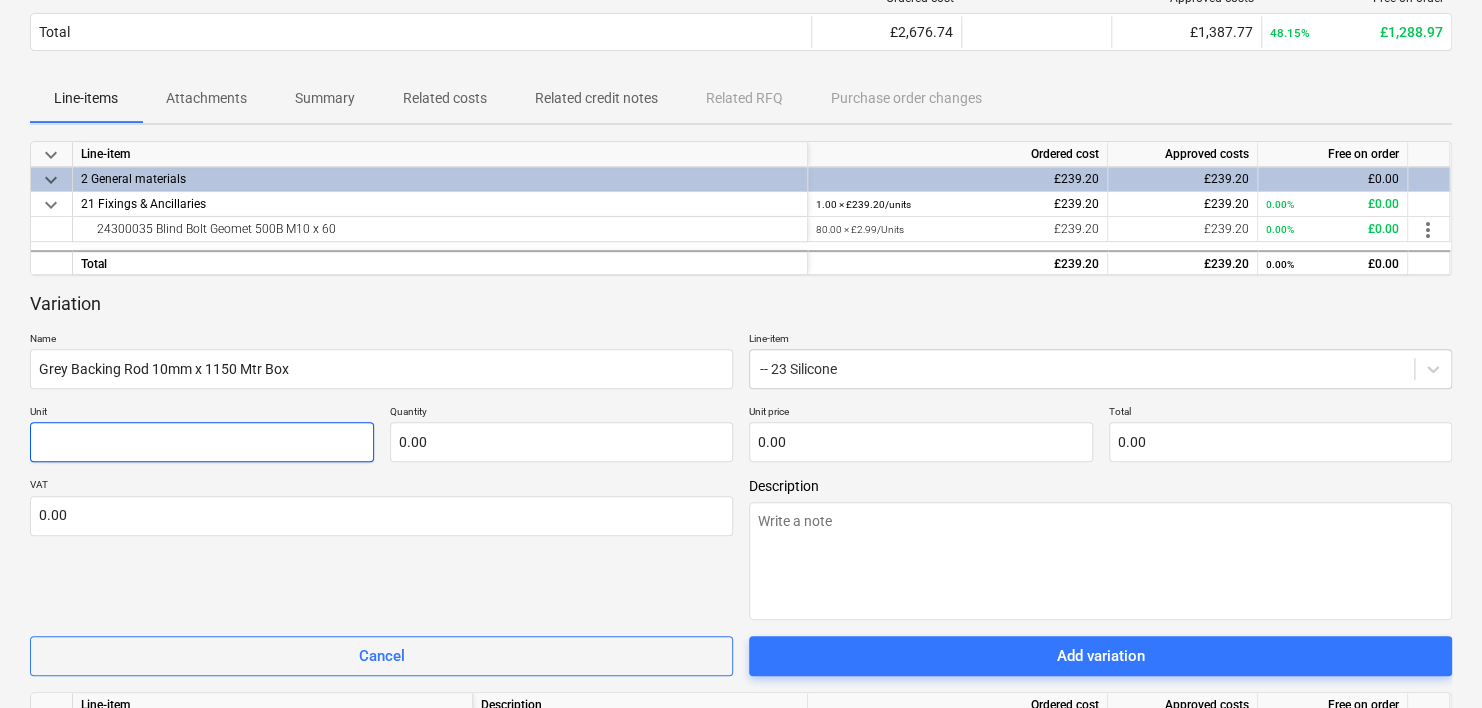 type on "x" 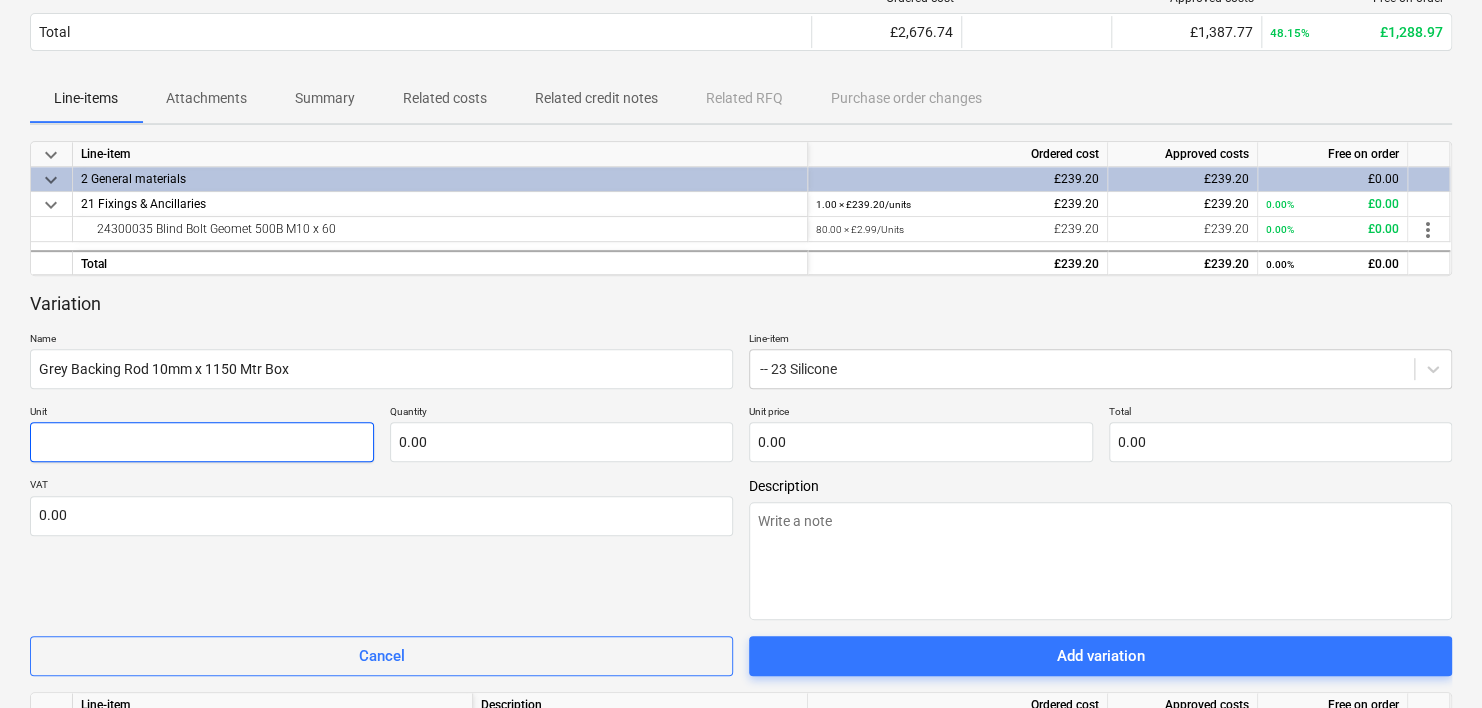 type on "U" 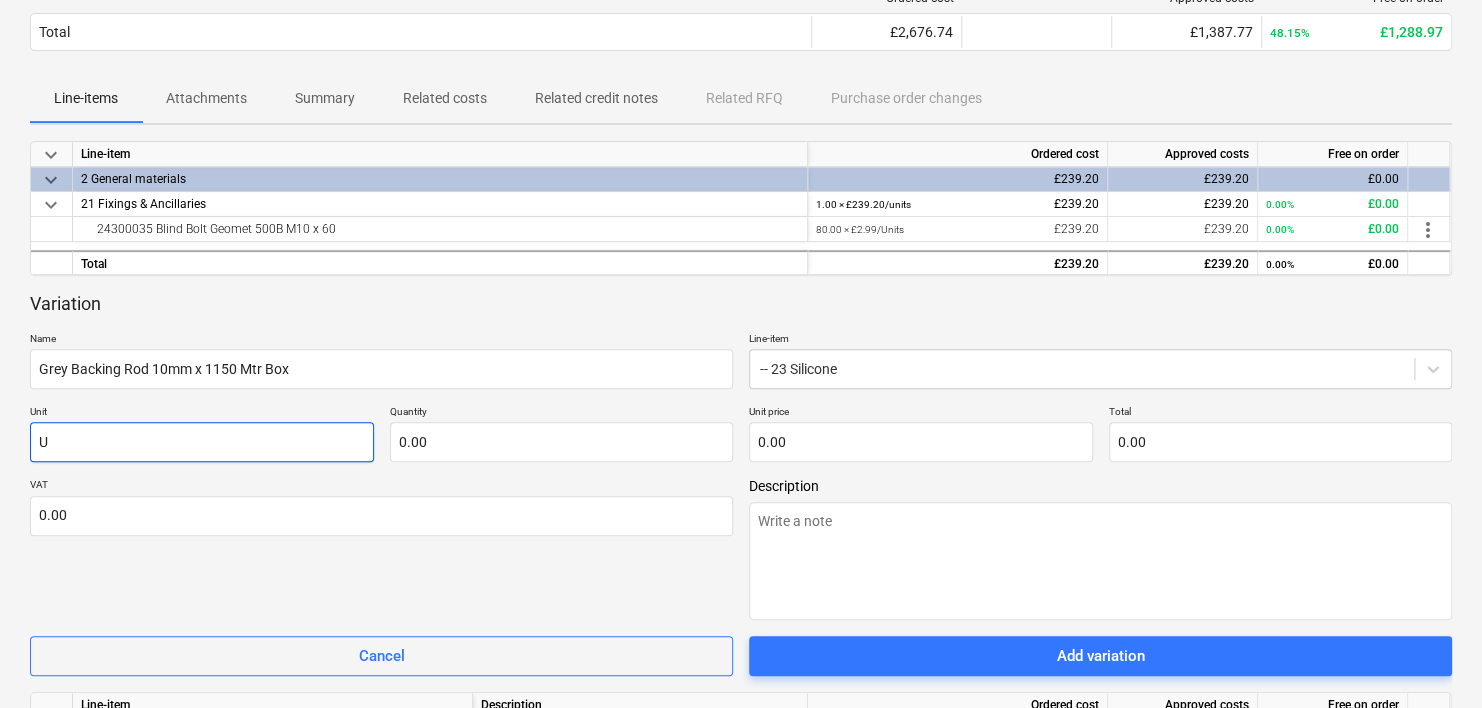 type on "x" 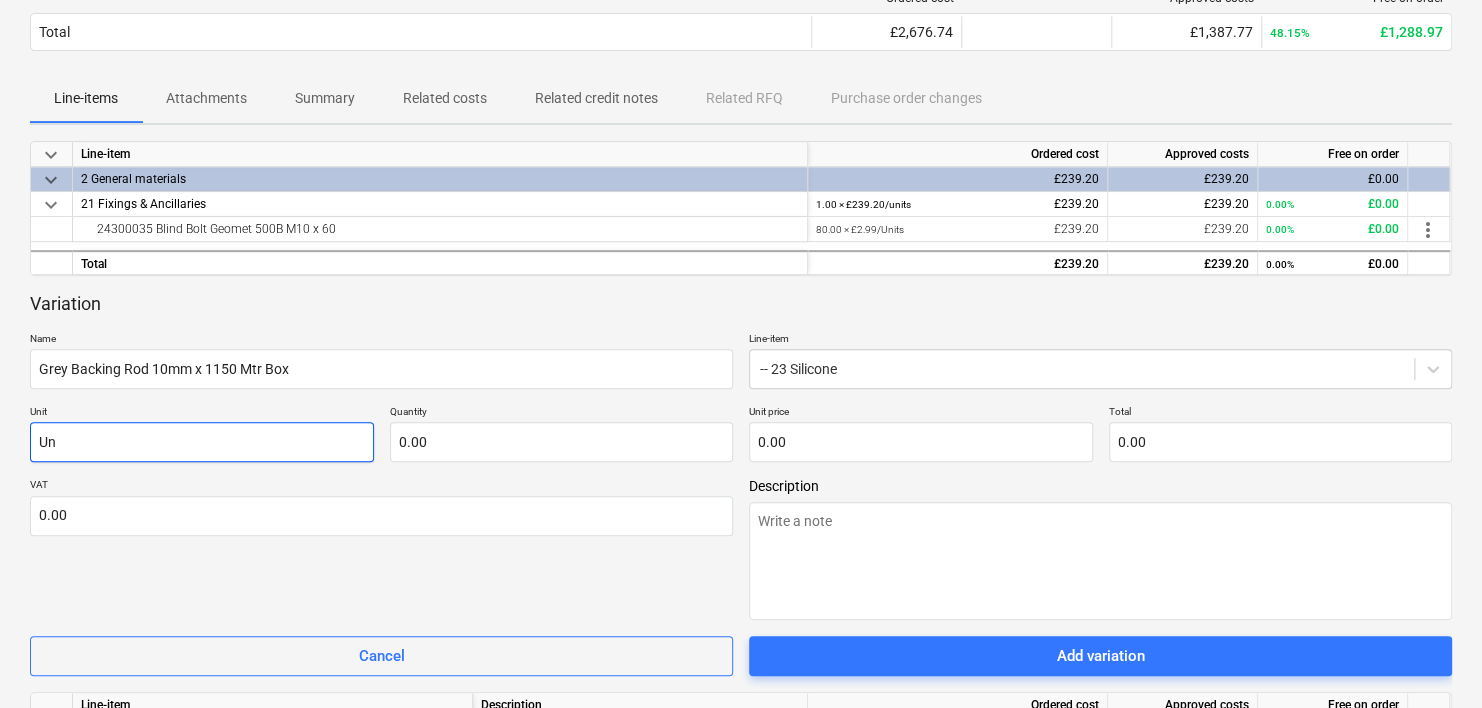 type on "x" 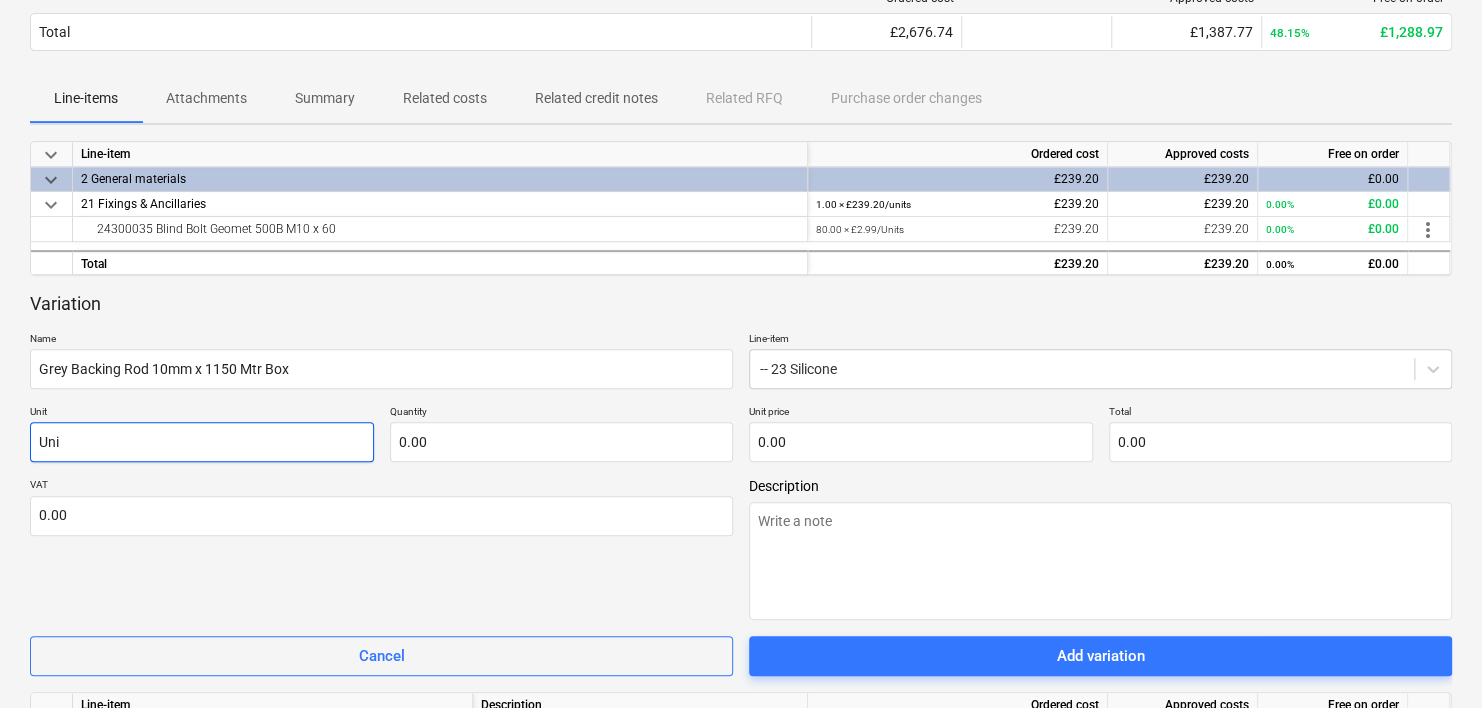 type on "Unit" 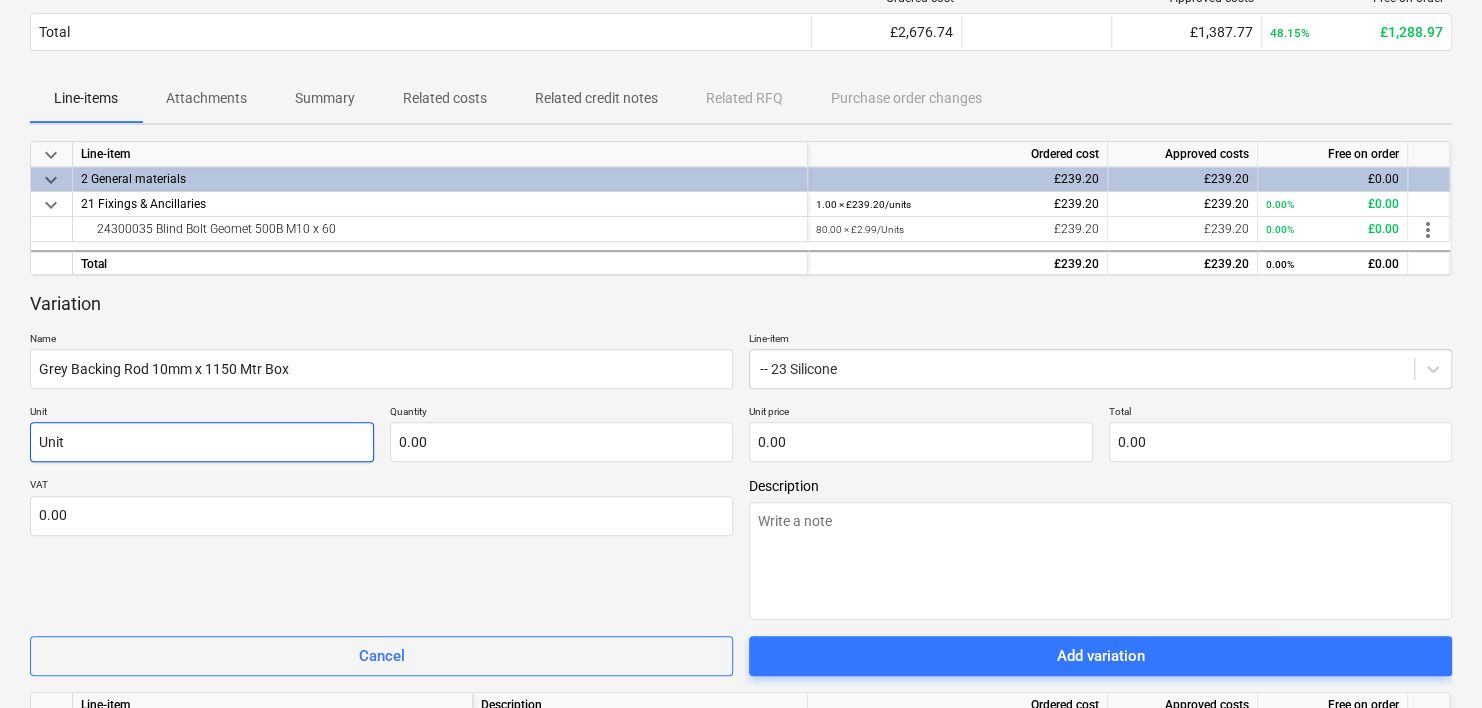 type on "x" 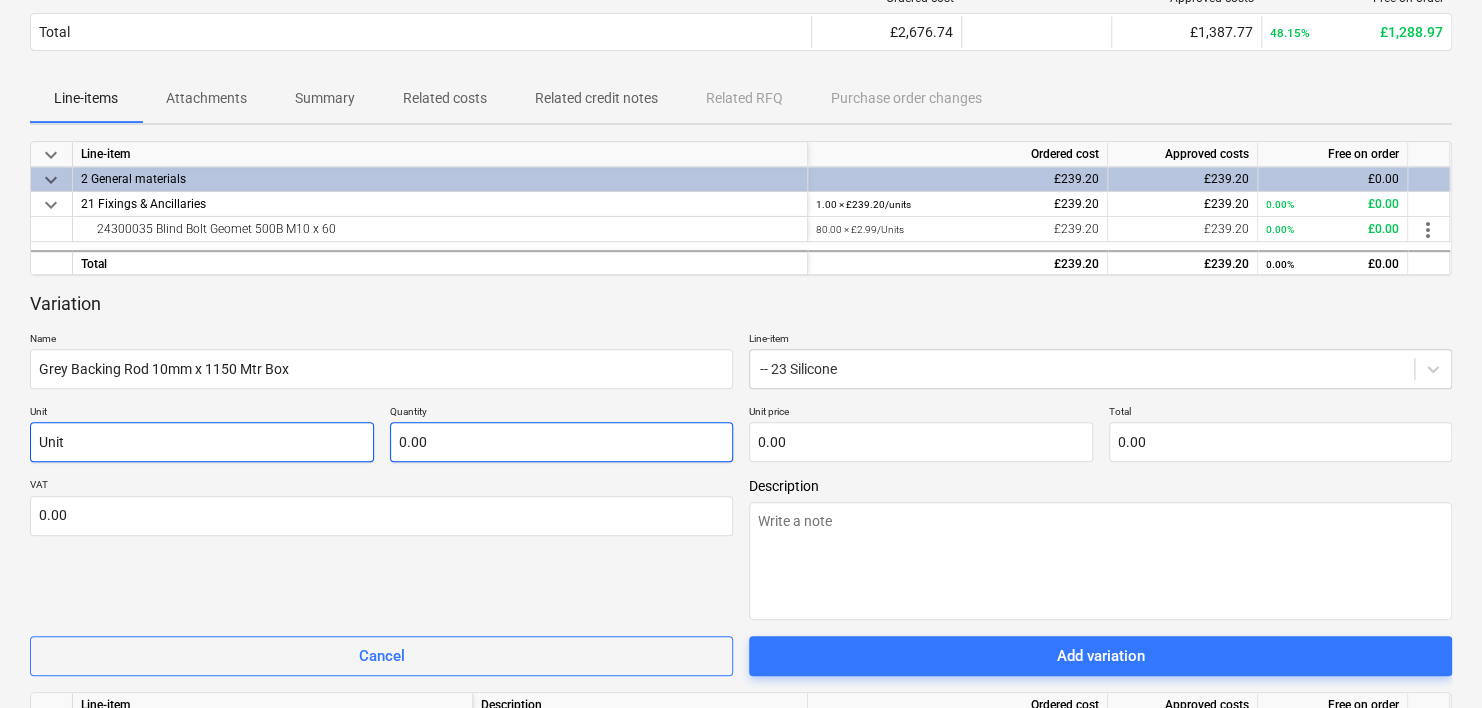 type on "Unit" 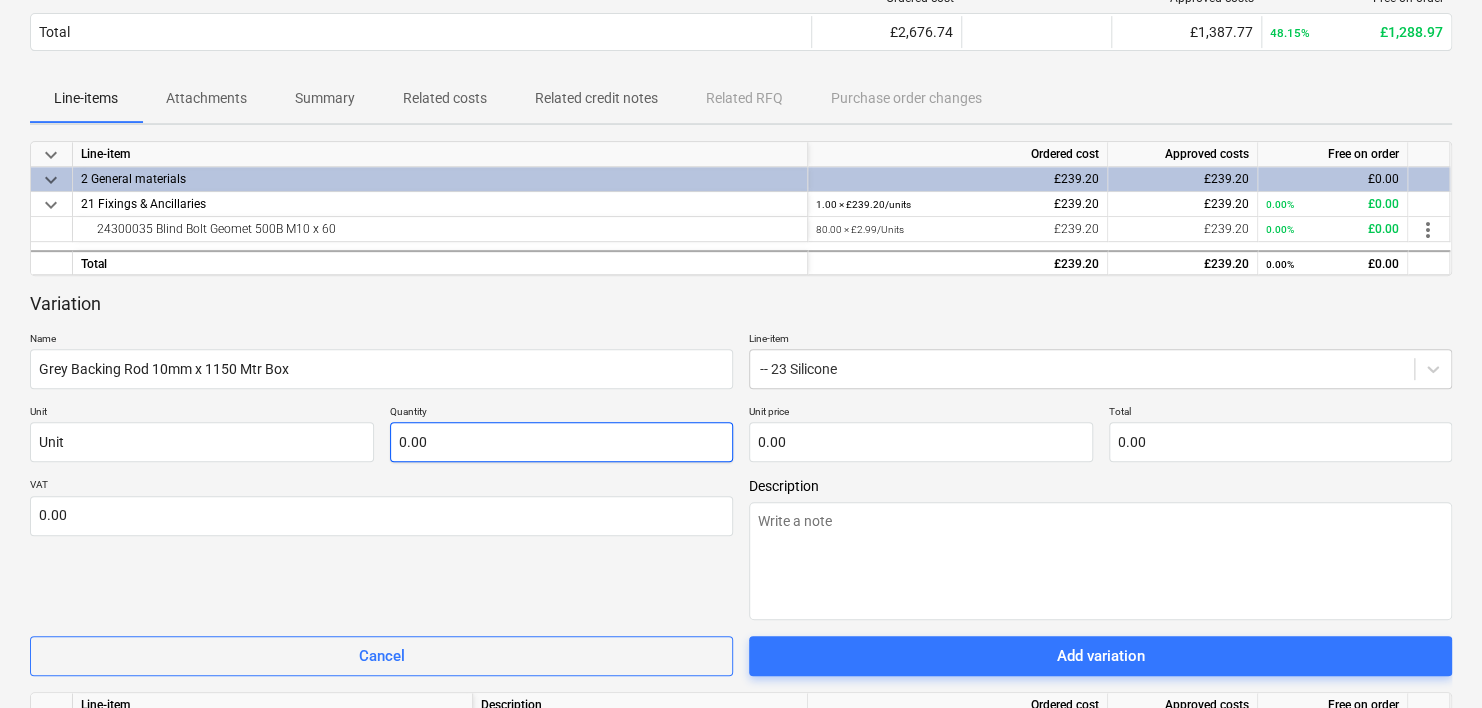 type 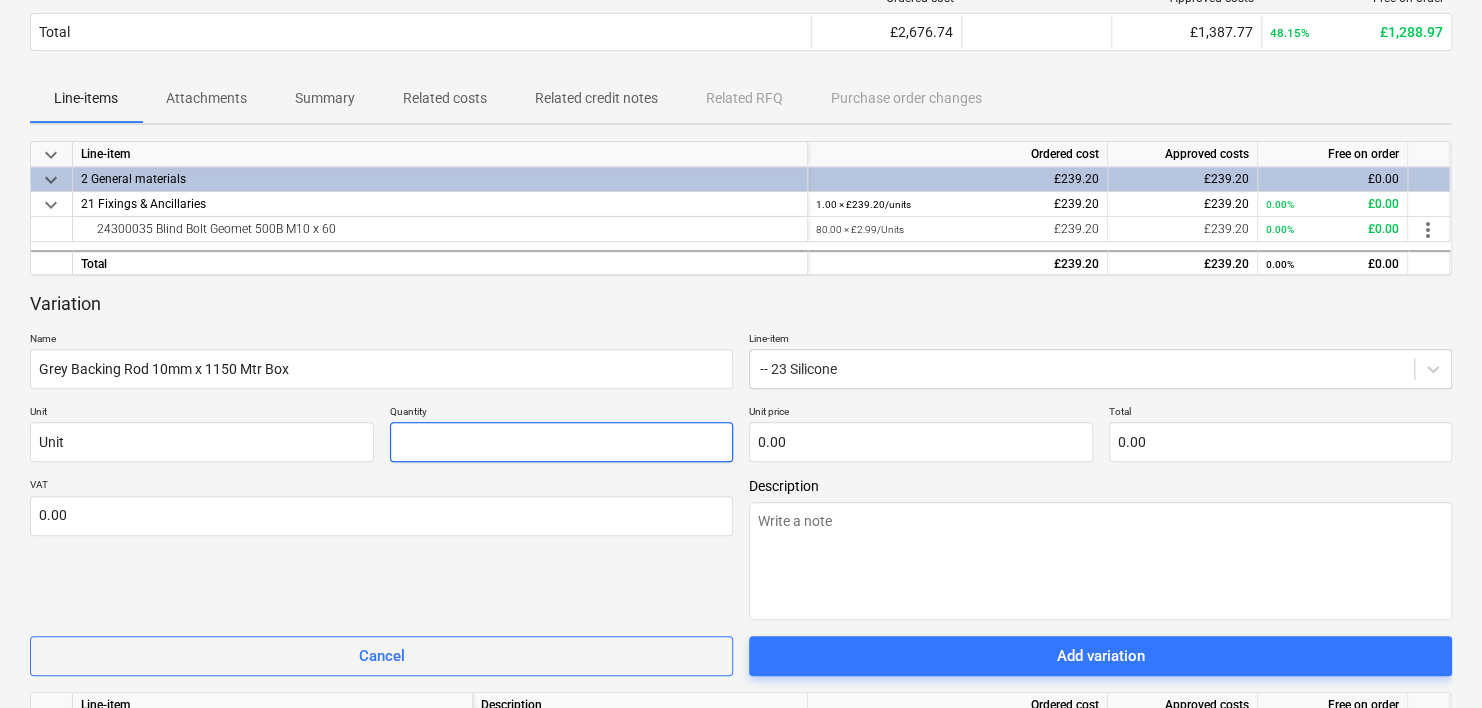 click at bounding box center [562, 442] 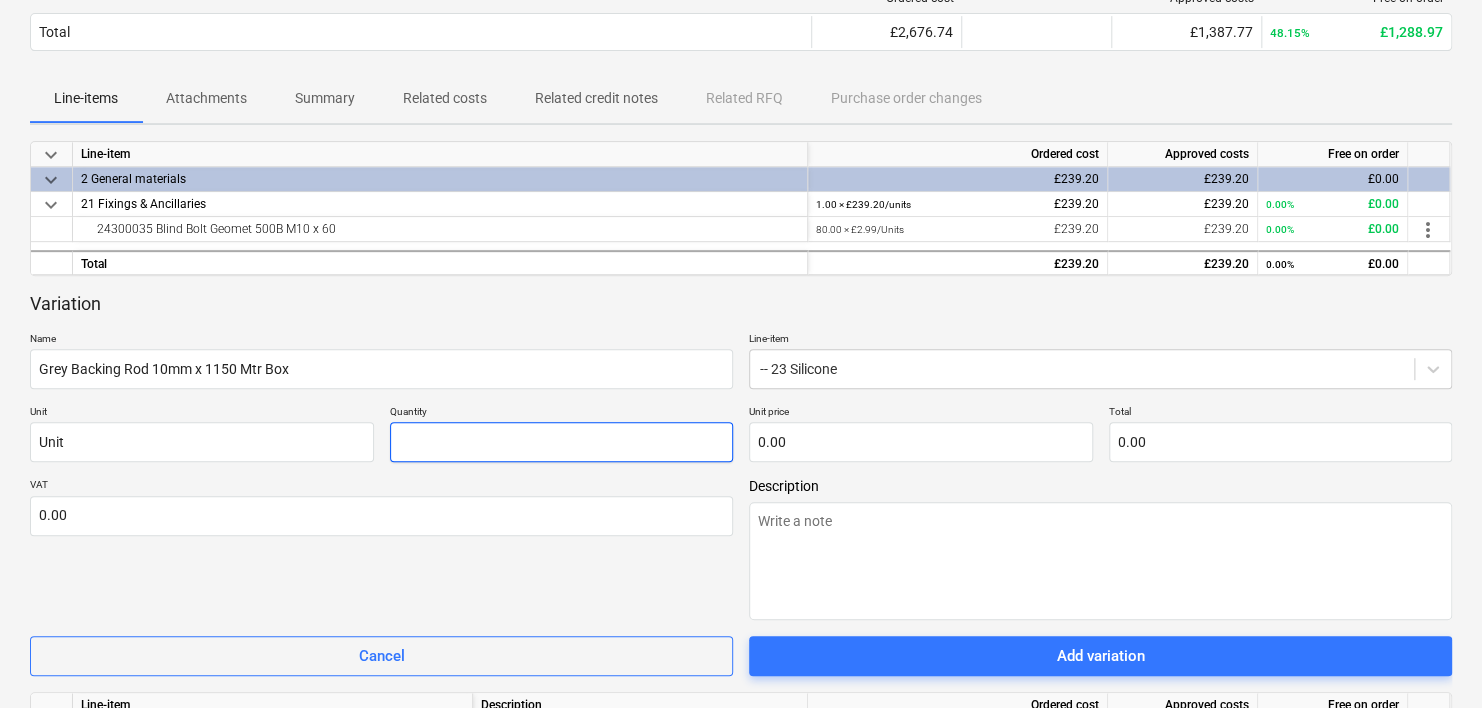 type on "x" 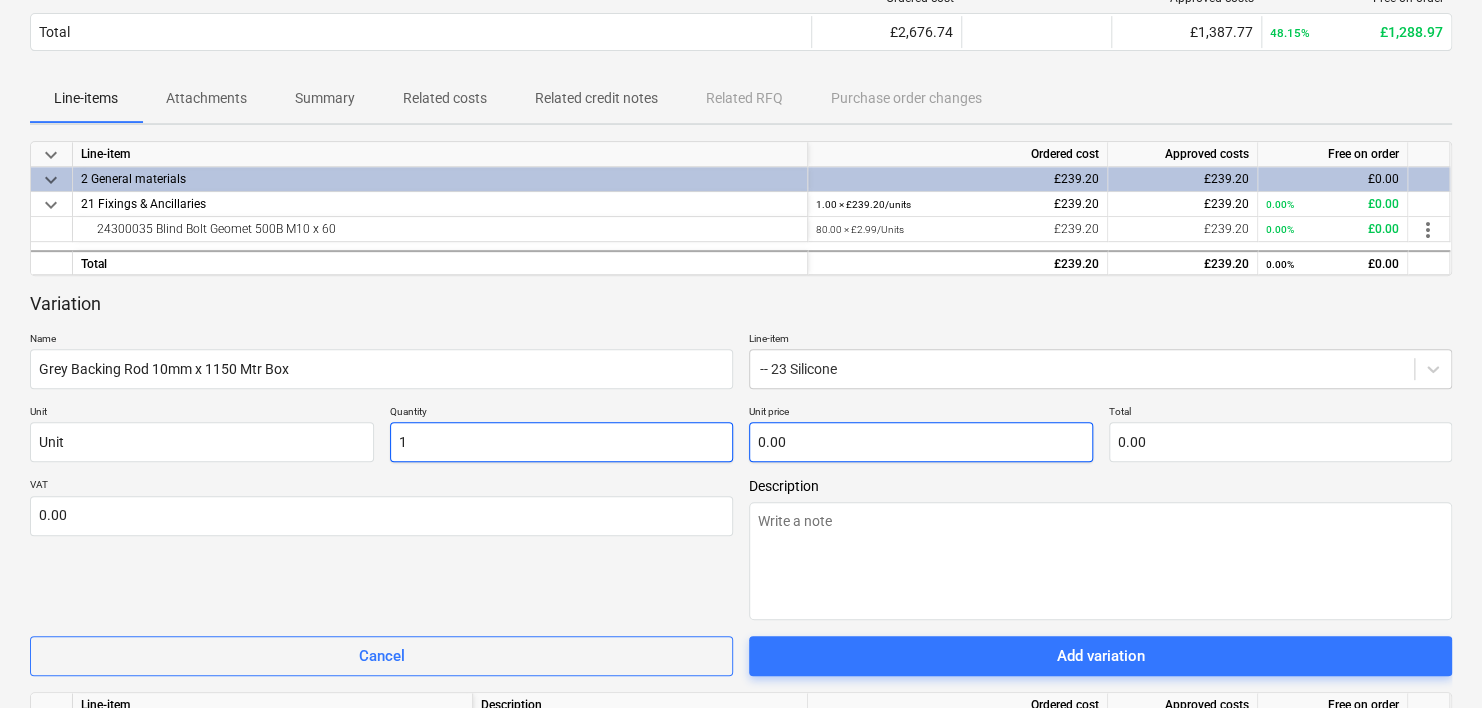 type on "1" 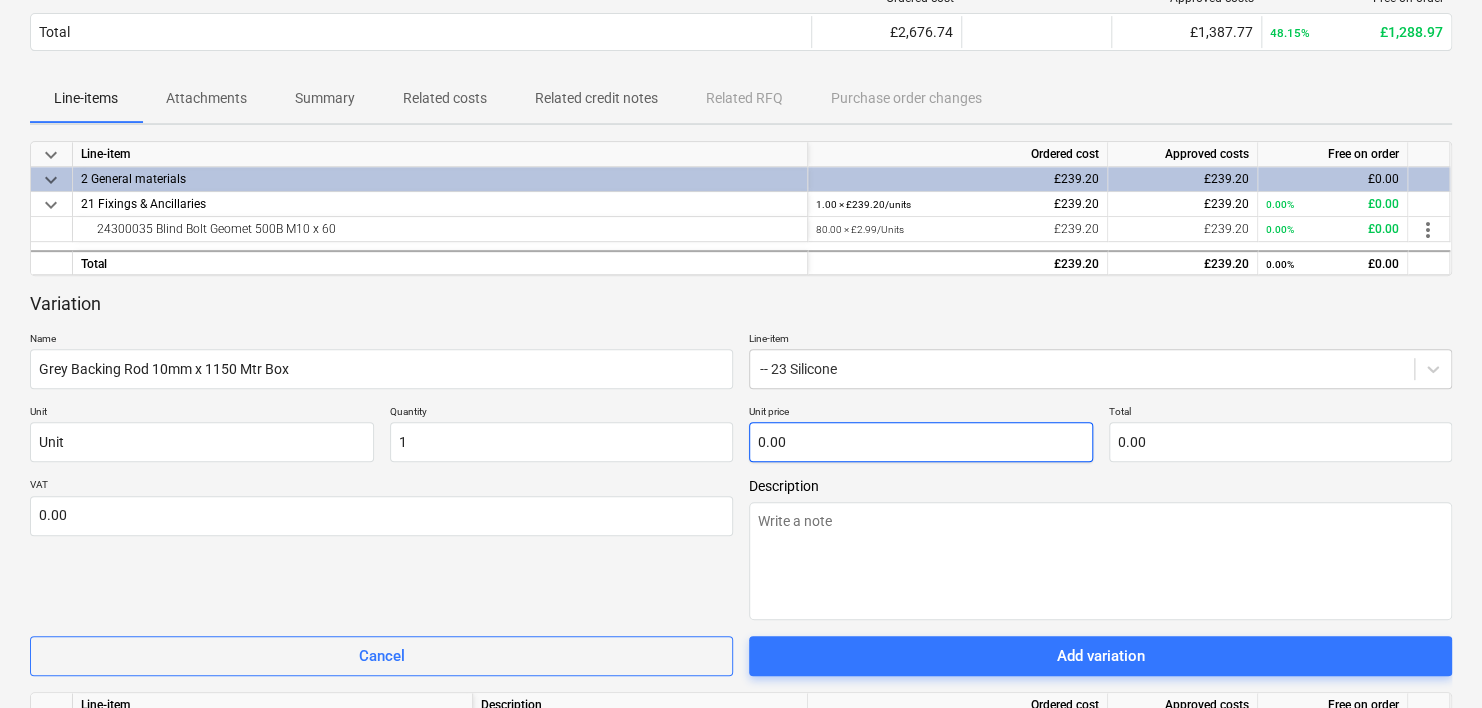 type 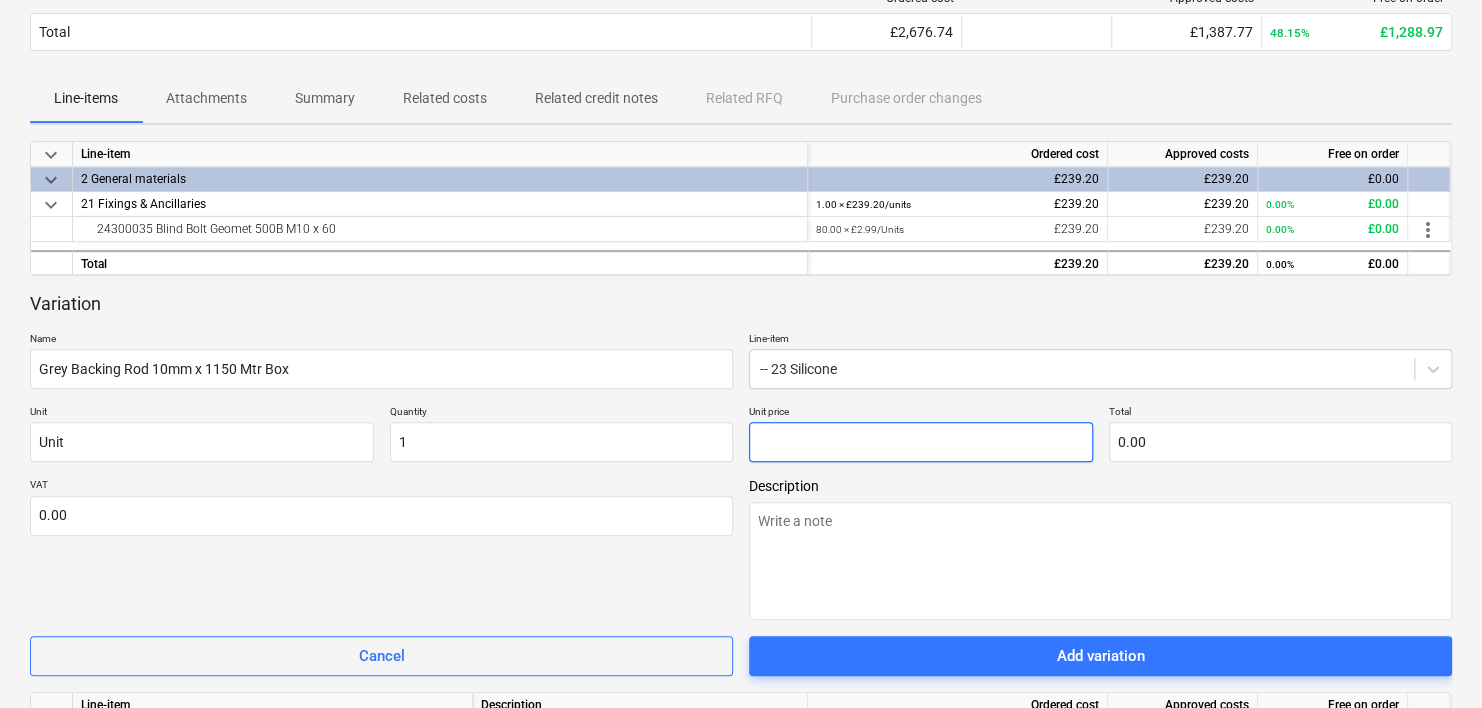 click at bounding box center (921, 442) 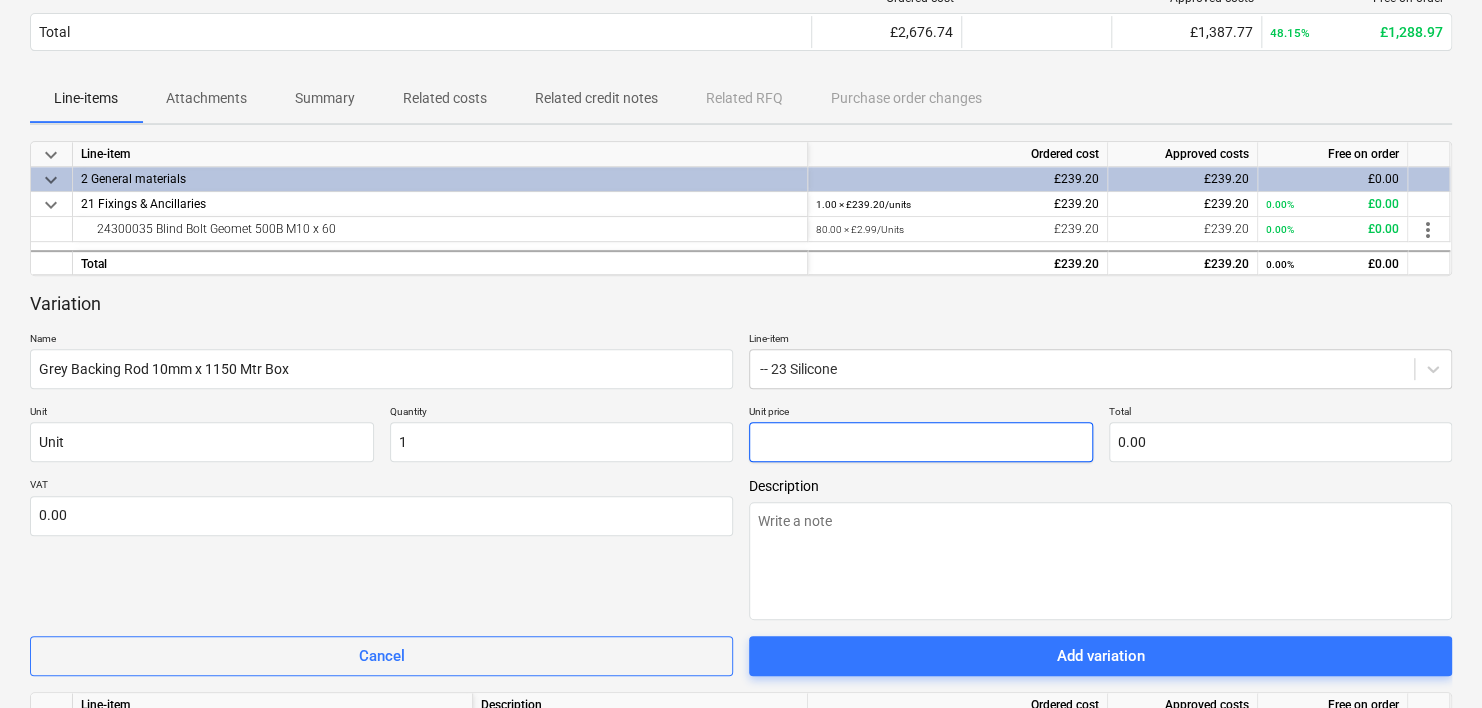 type on "x" 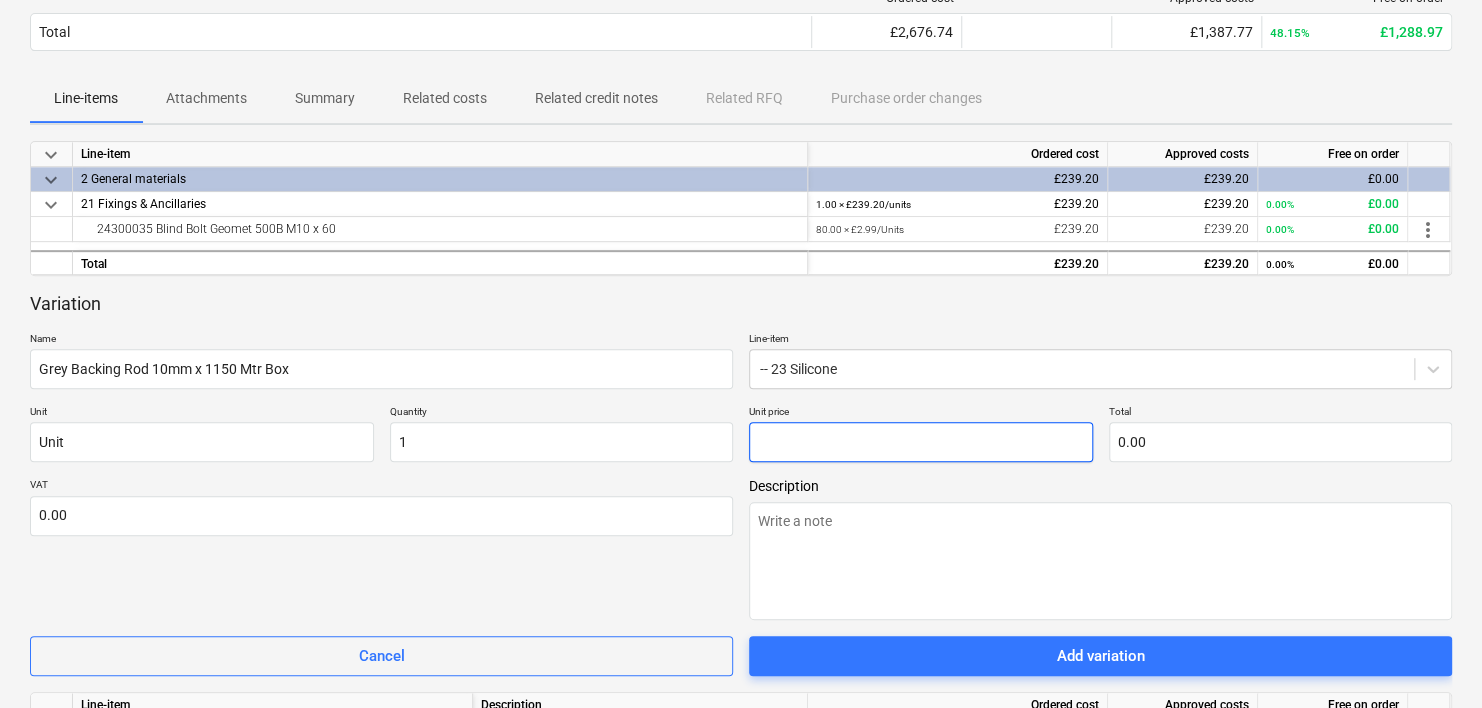 type on "8" 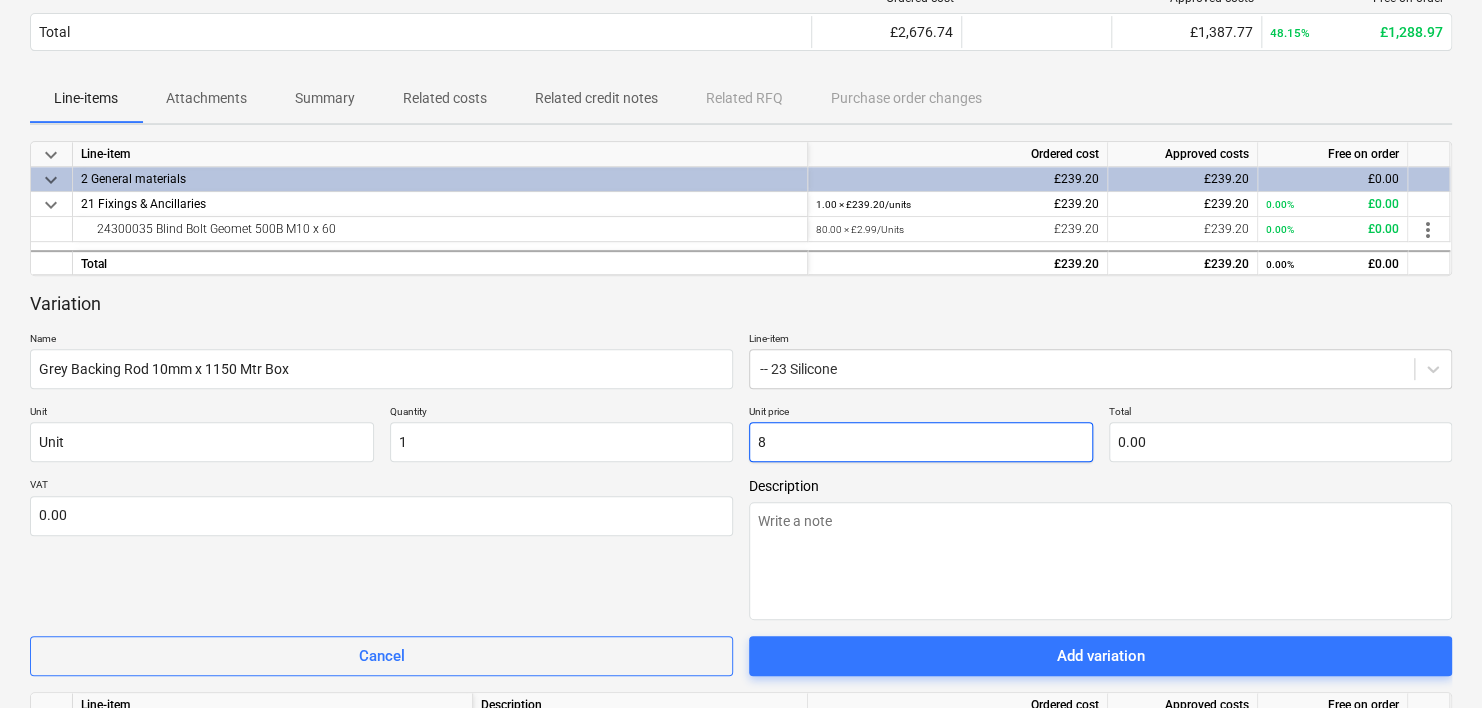 type on "8.00" 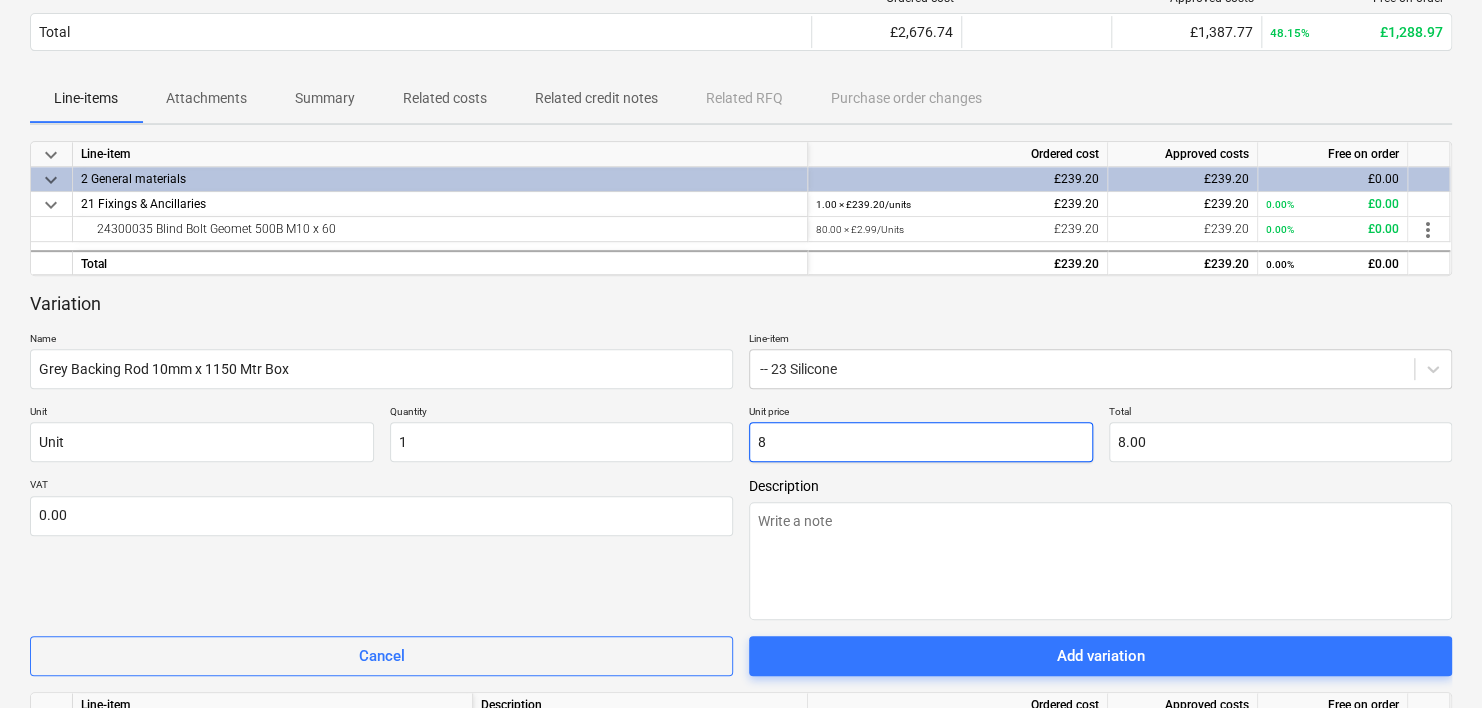type on "x" 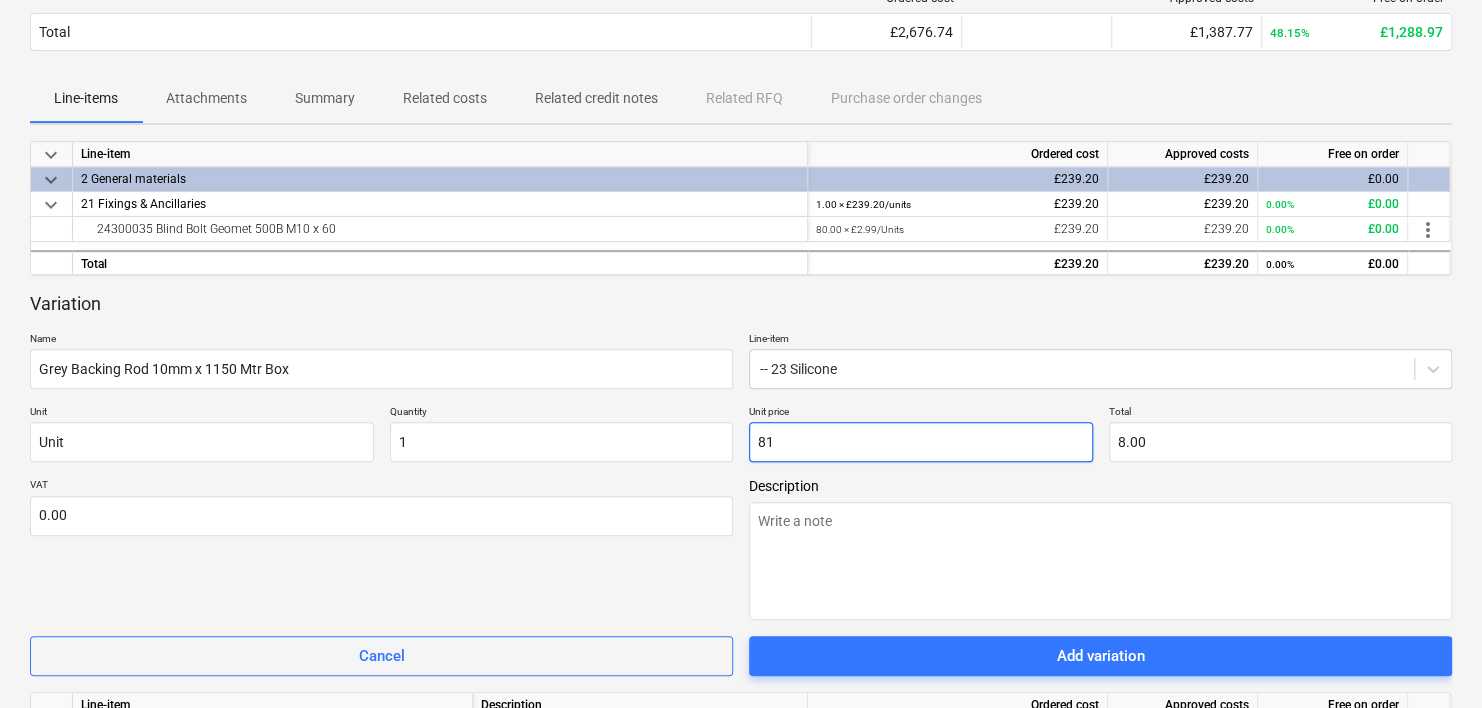 type on "81.00" 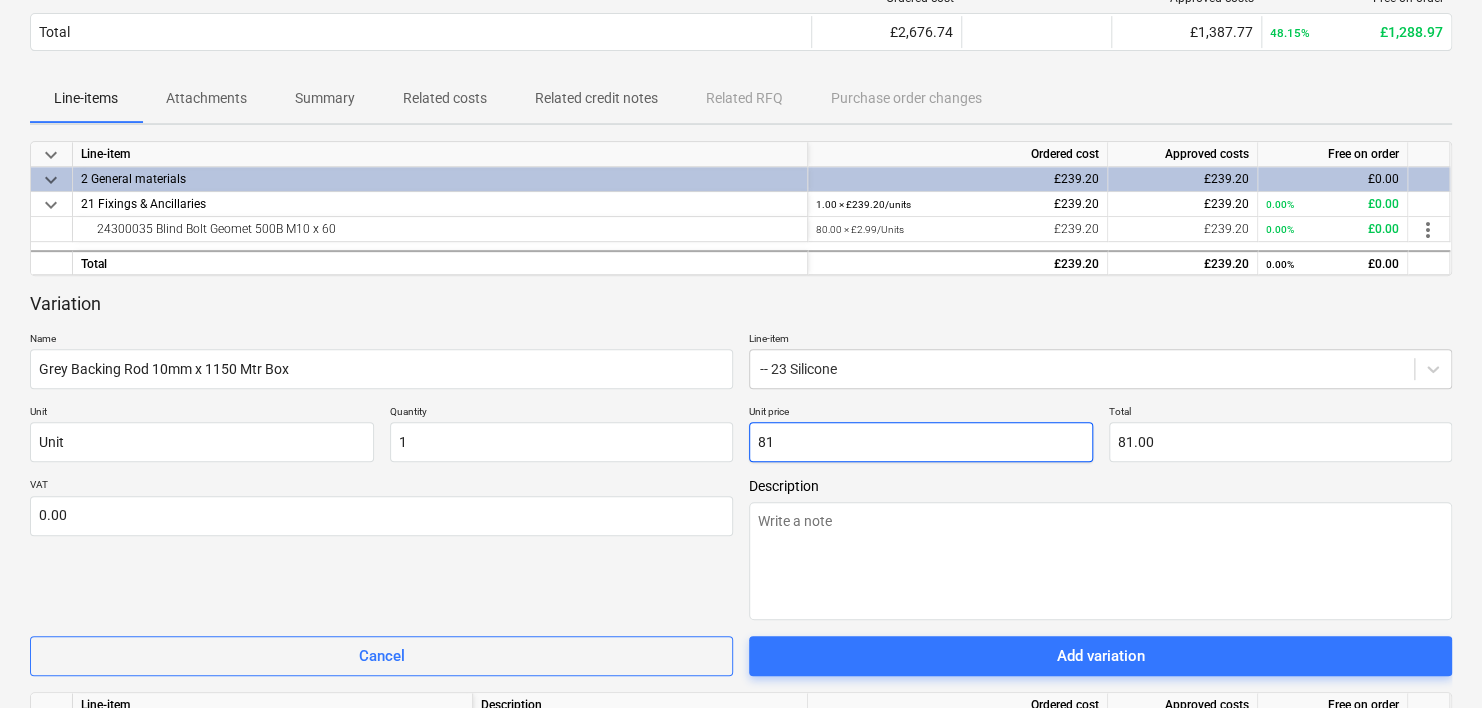 type on "x" 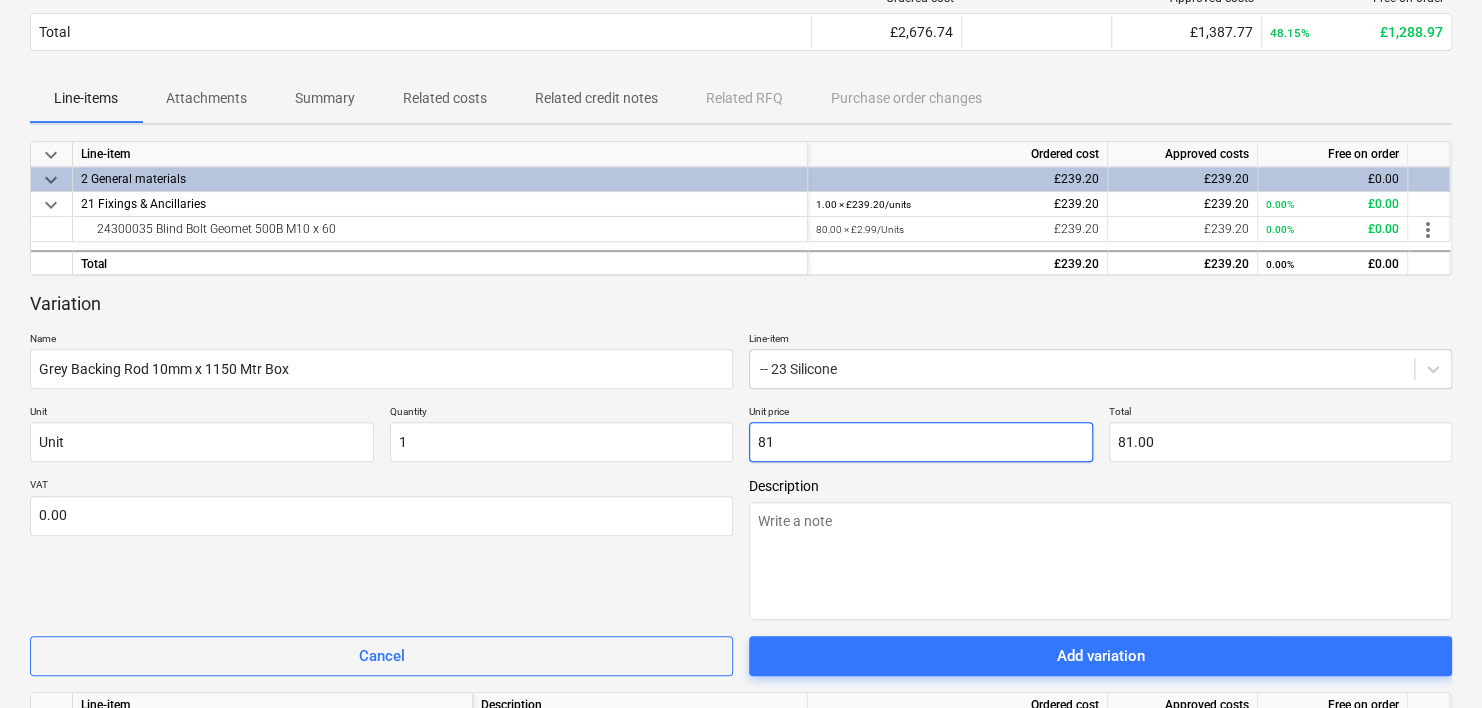 type on "81." 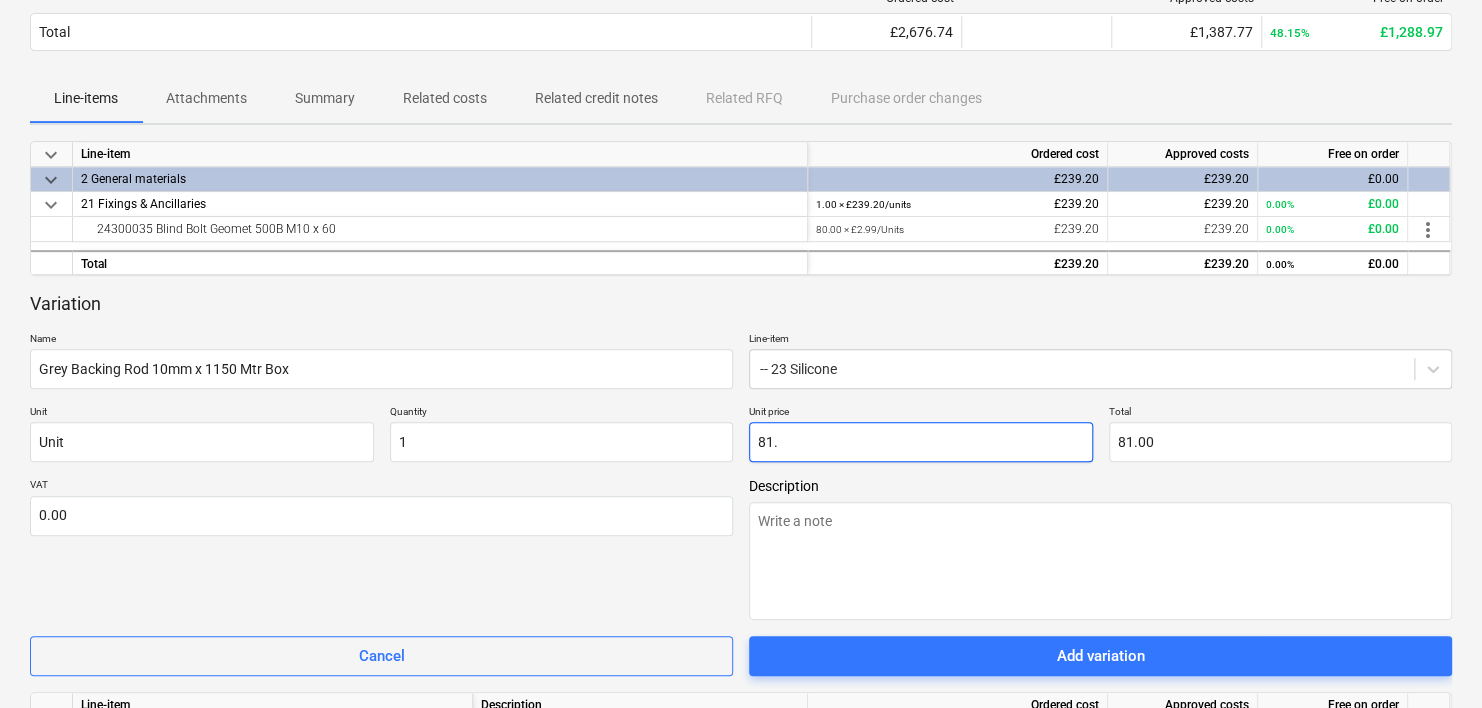 type on "x" 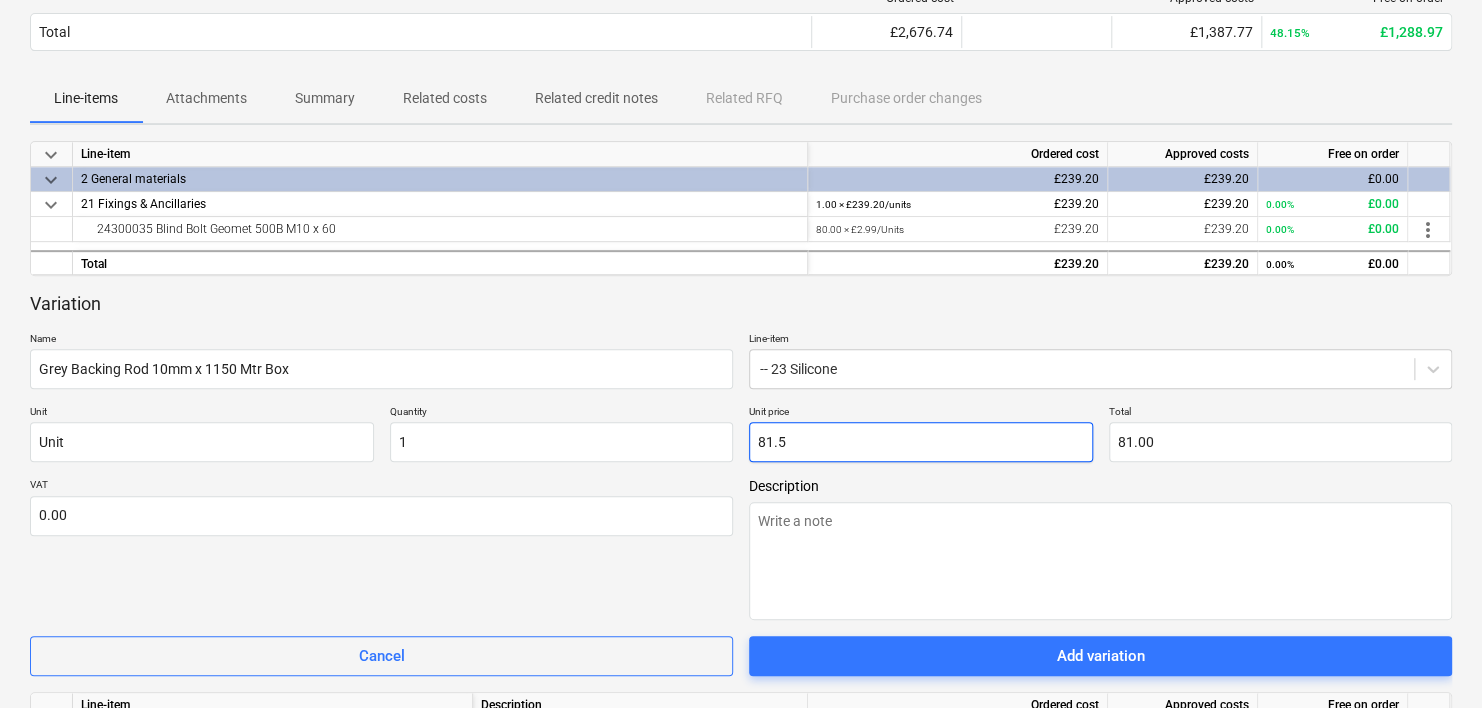 type on "81.50" 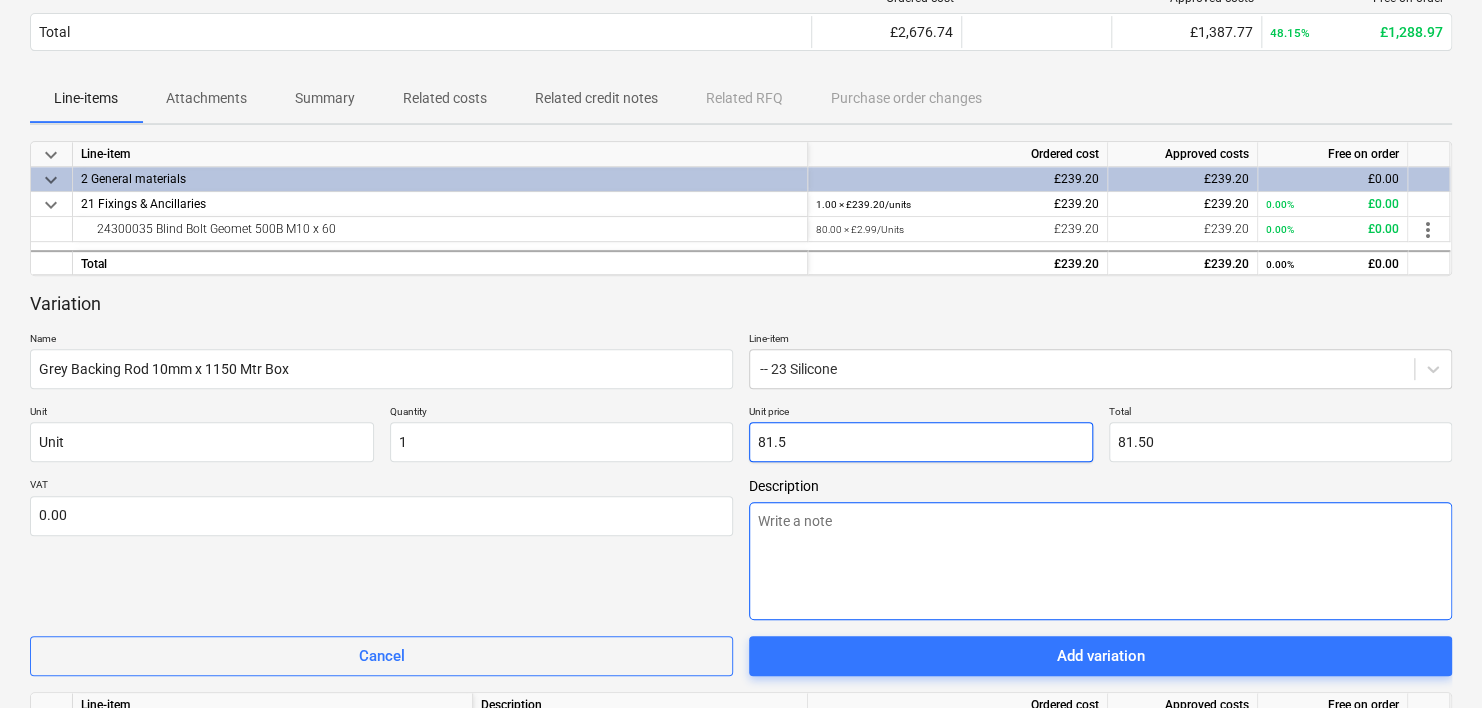 type on "81.5" 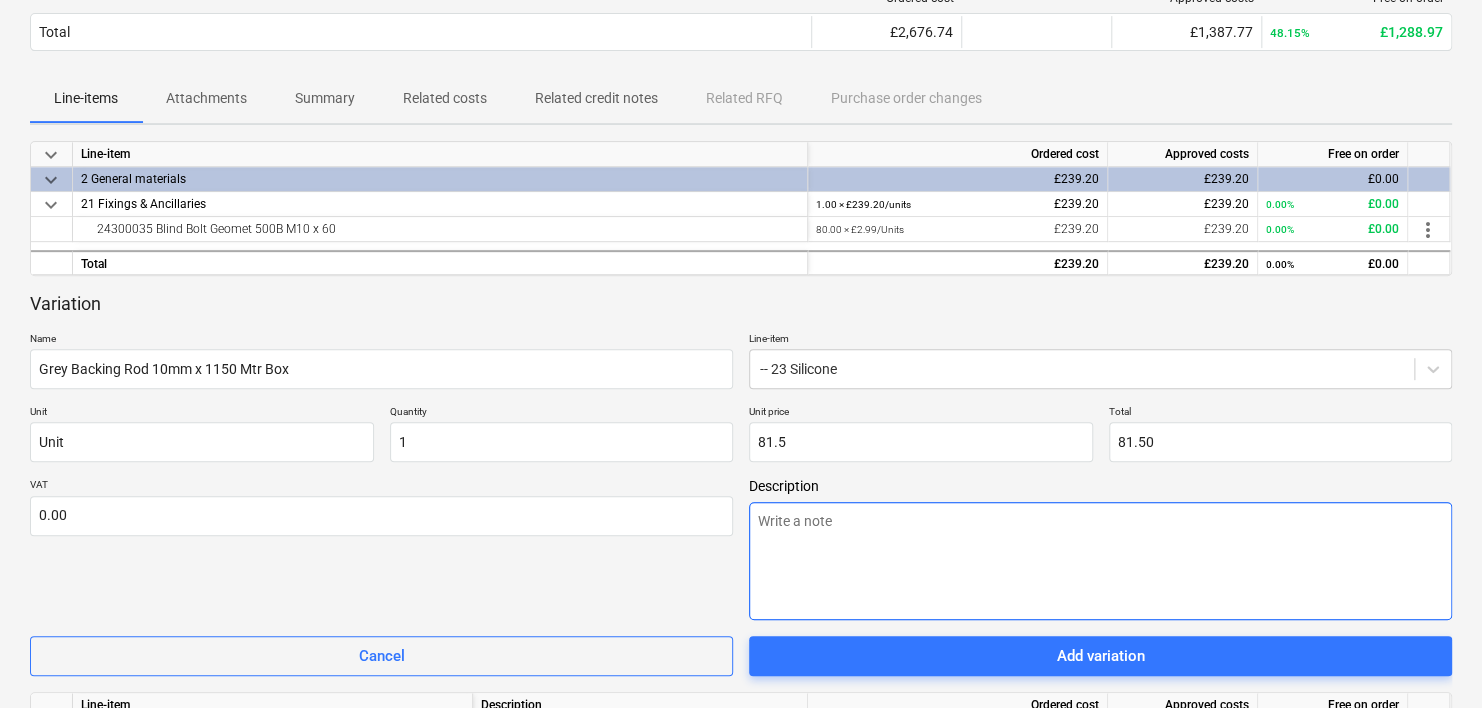 click at bounding box center (1100, 561) 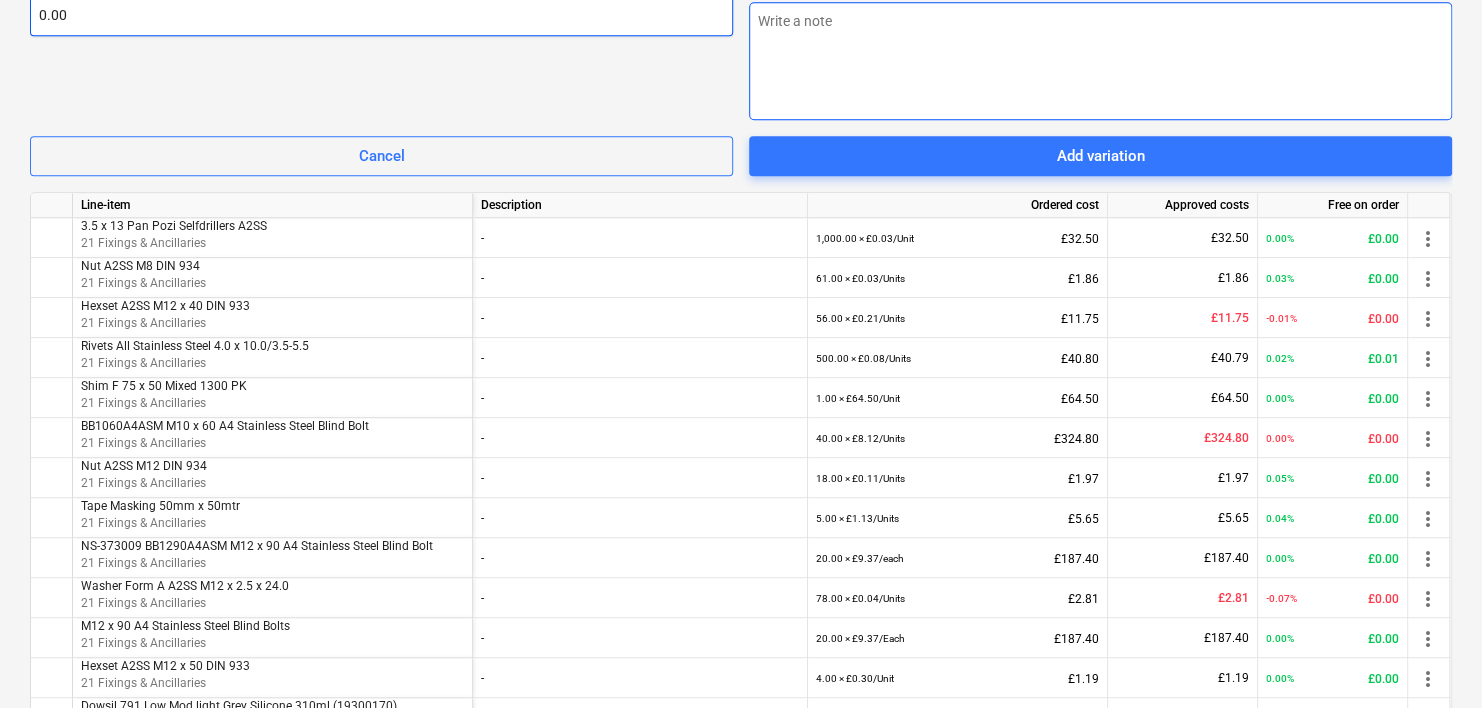 scroll, scrollTop: 1221, scrollLeft: 0, axis: vertical 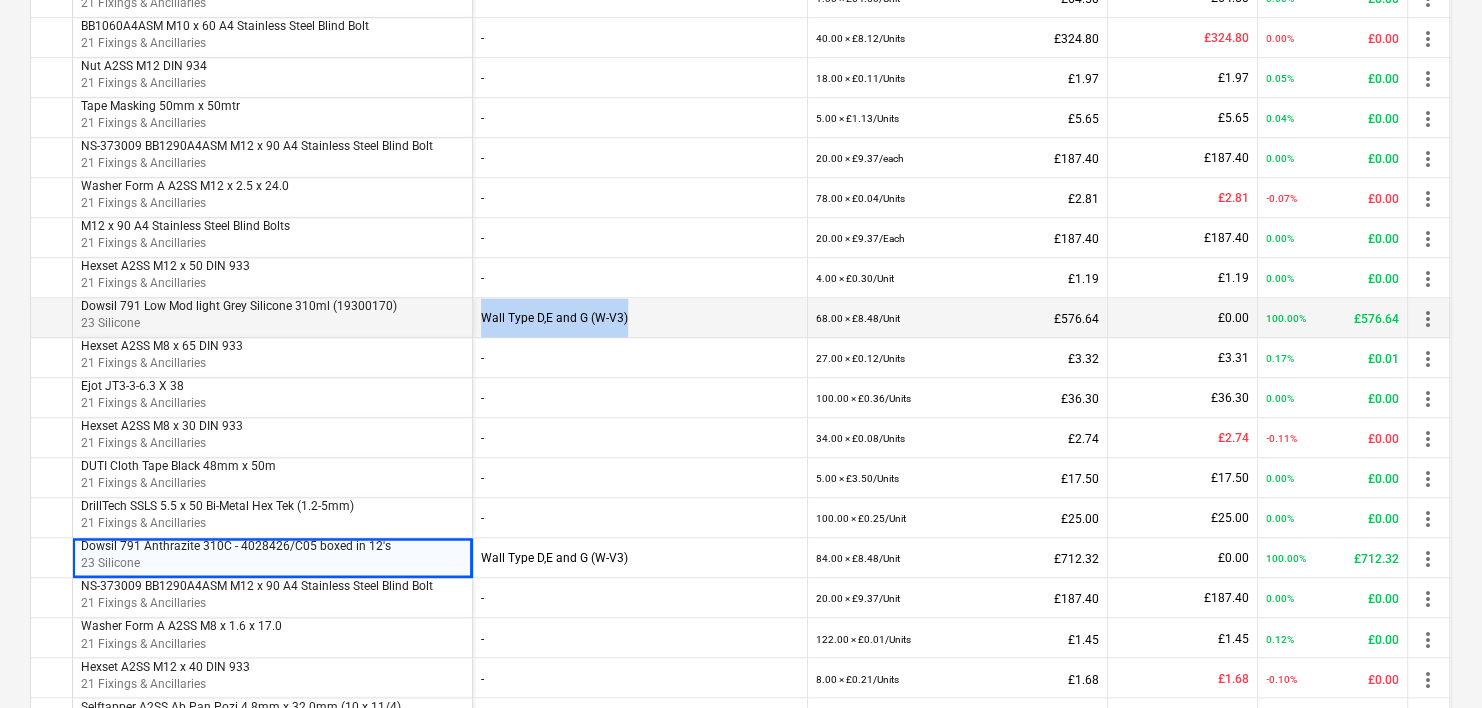 drag, startPoint x: 484, startPoint y: 316, endPoint x: 677, endPoint y: 309, distance: 193.1269 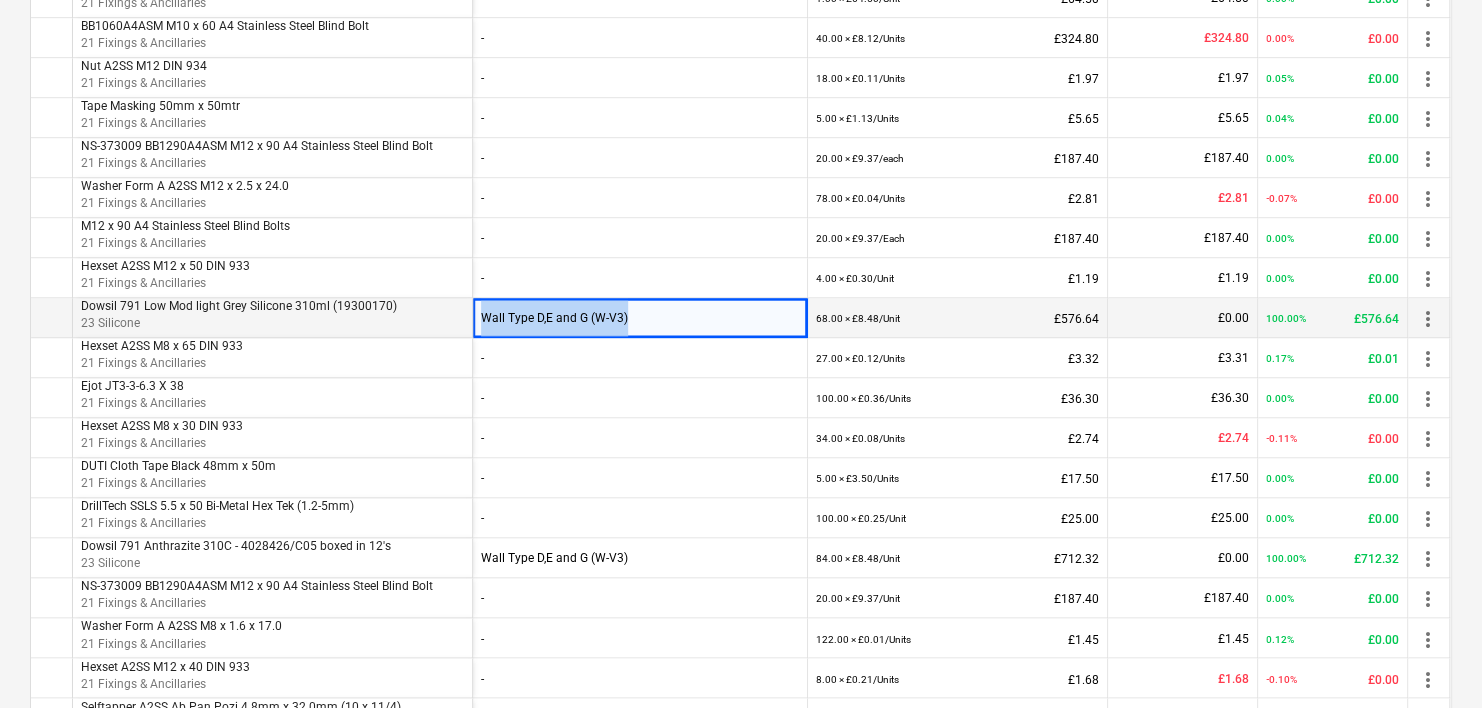 copy on "Wall Type D,E and G (W-V3)" 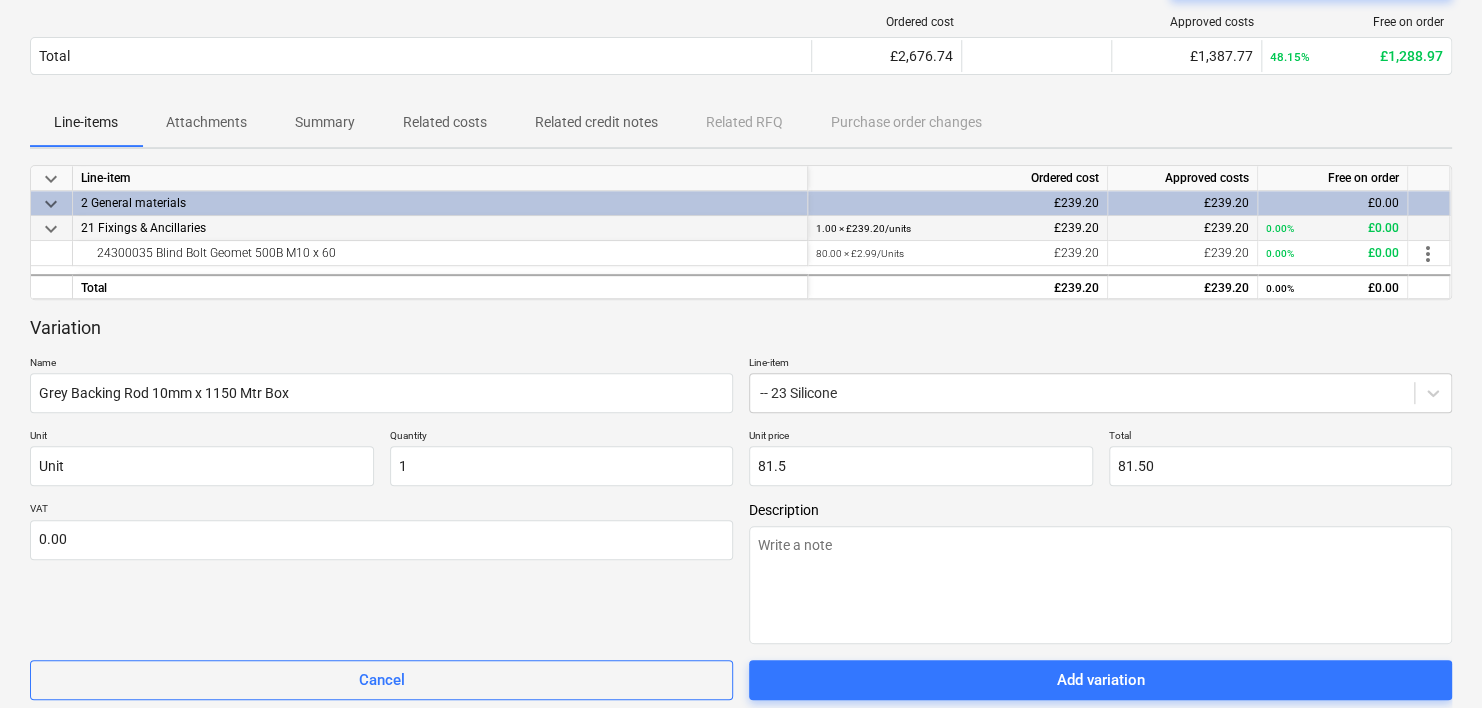 scroll, scrollTop: 300, scrollLeft: 0, axis: vertical 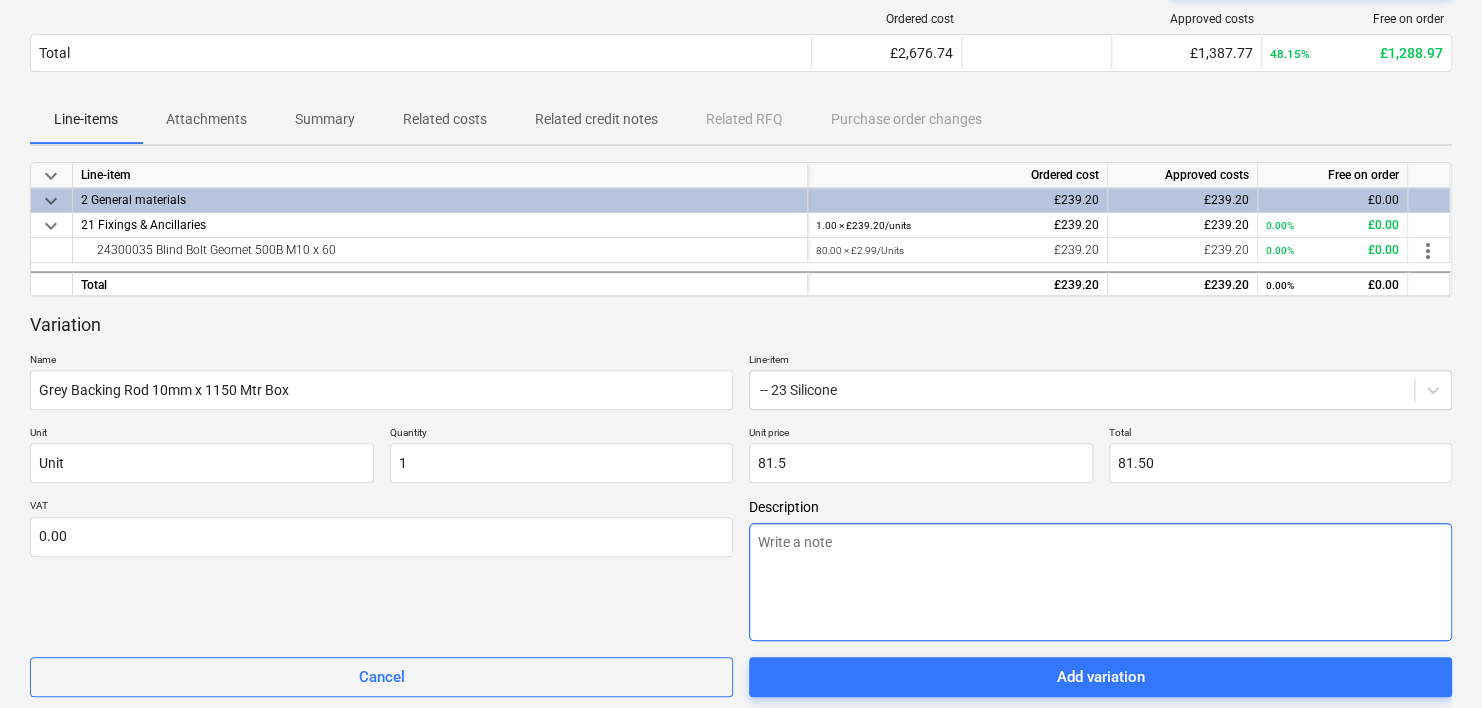 click at bounding box center (1100, 582) 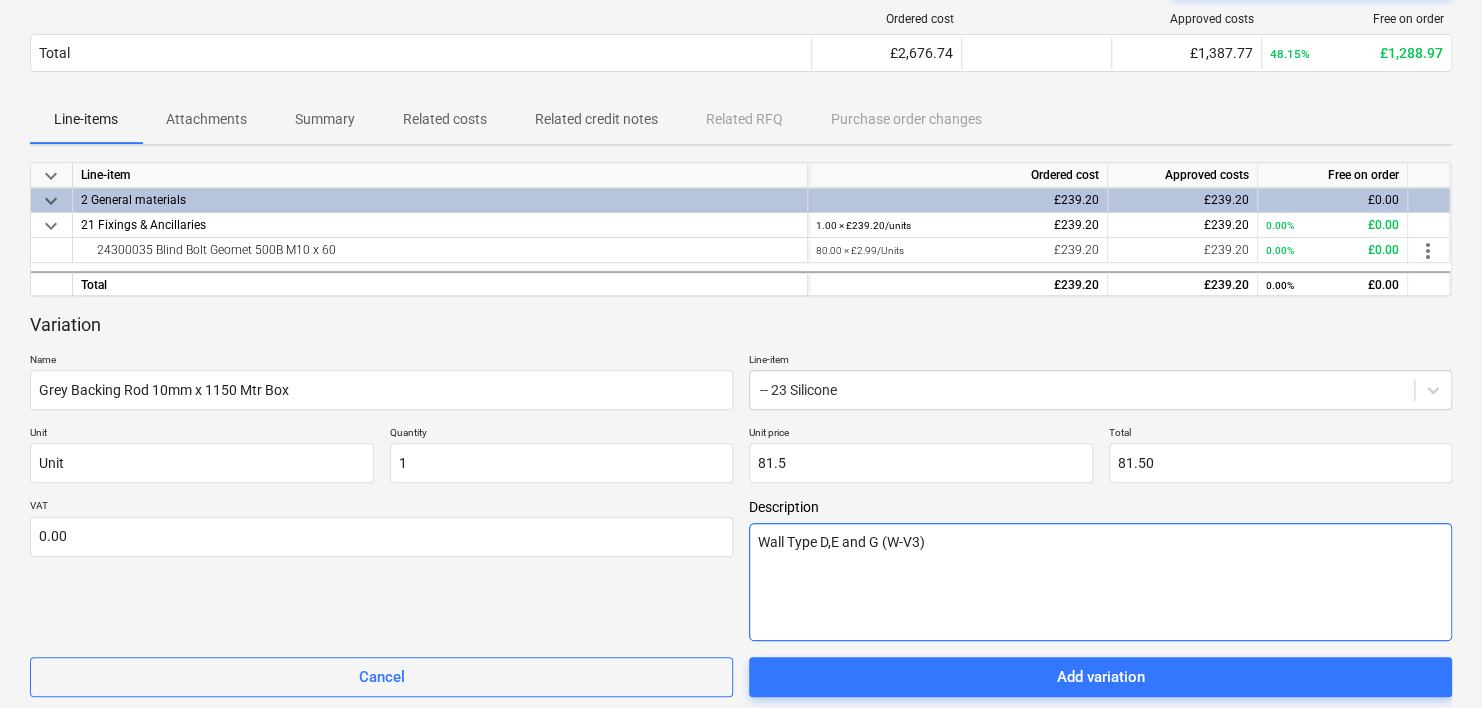 scroll, scrollTop: 500, scrollLeft: 0, axis: vertical 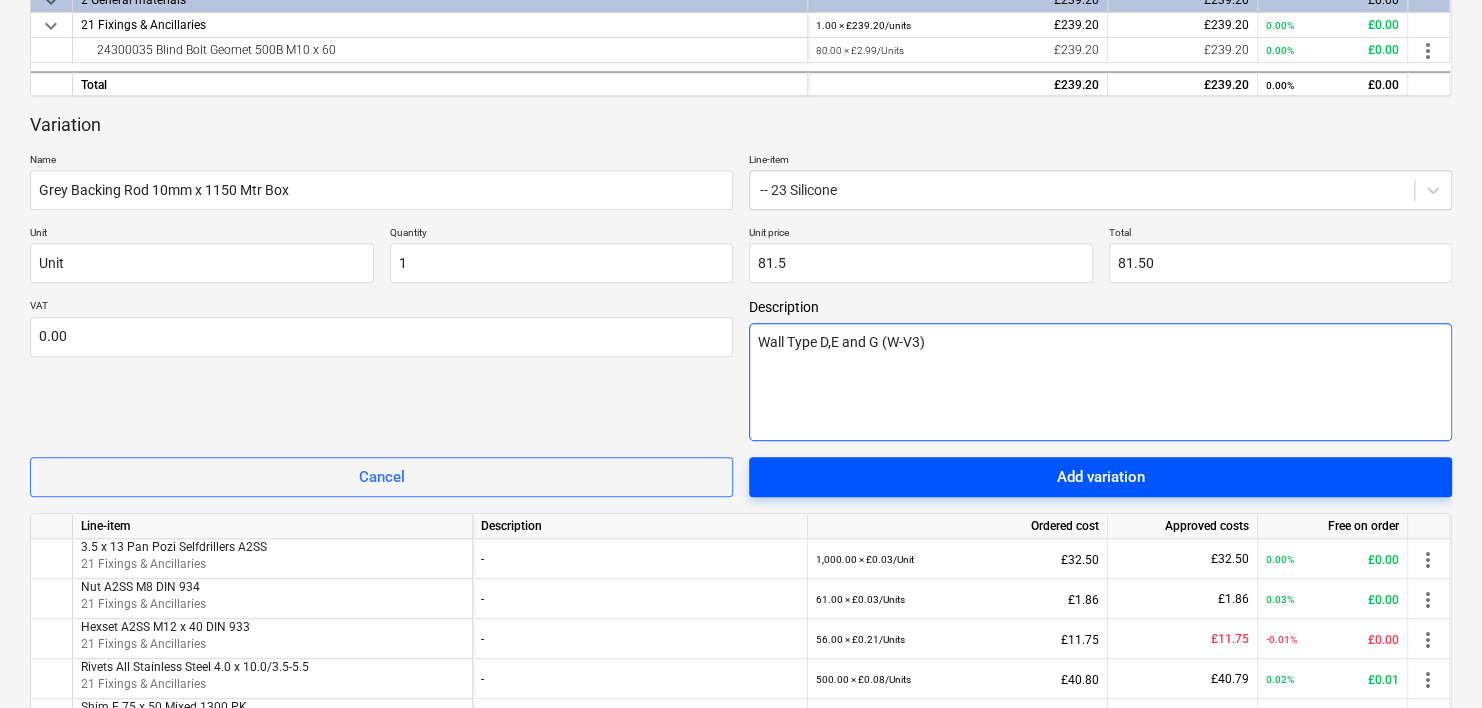 type on "Wall Type D,E and G (W-V3)" 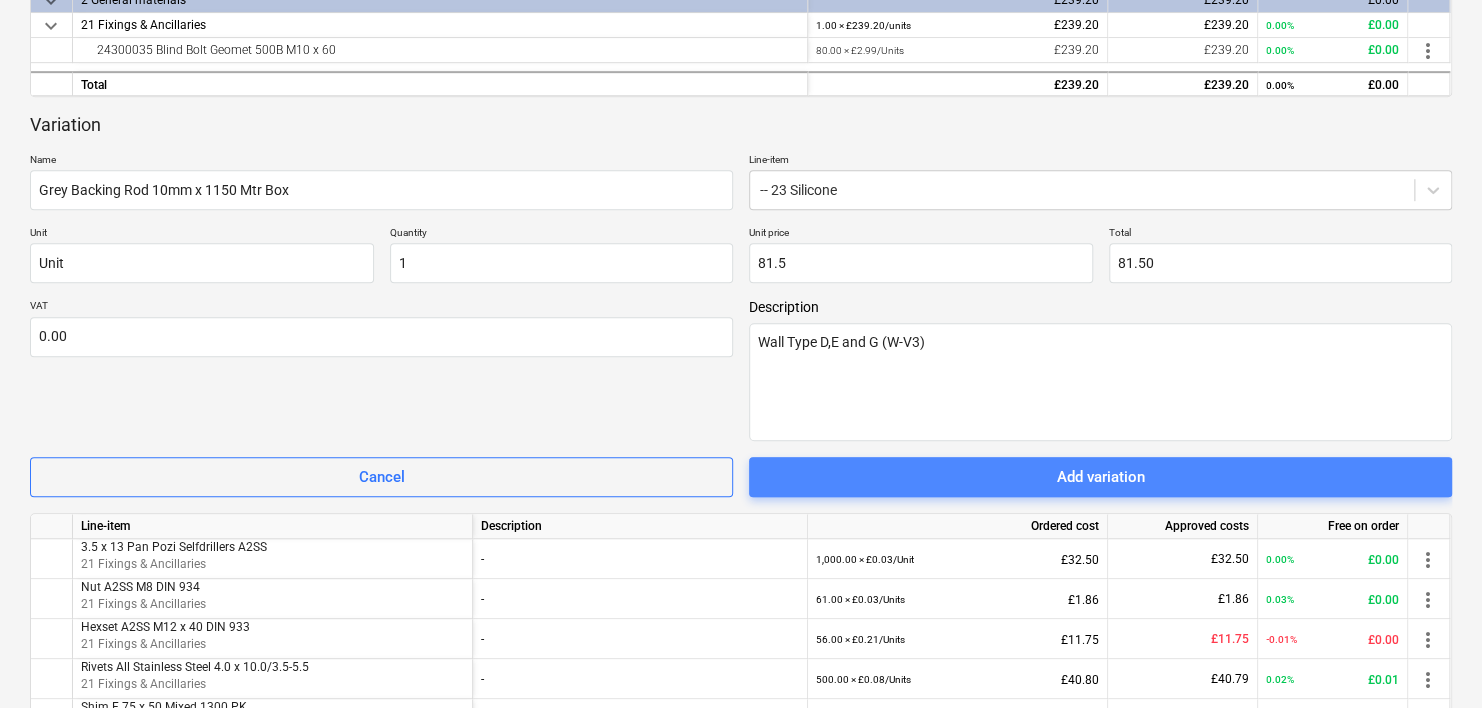 click on "Add variation" at bounding box center (1101, 477) 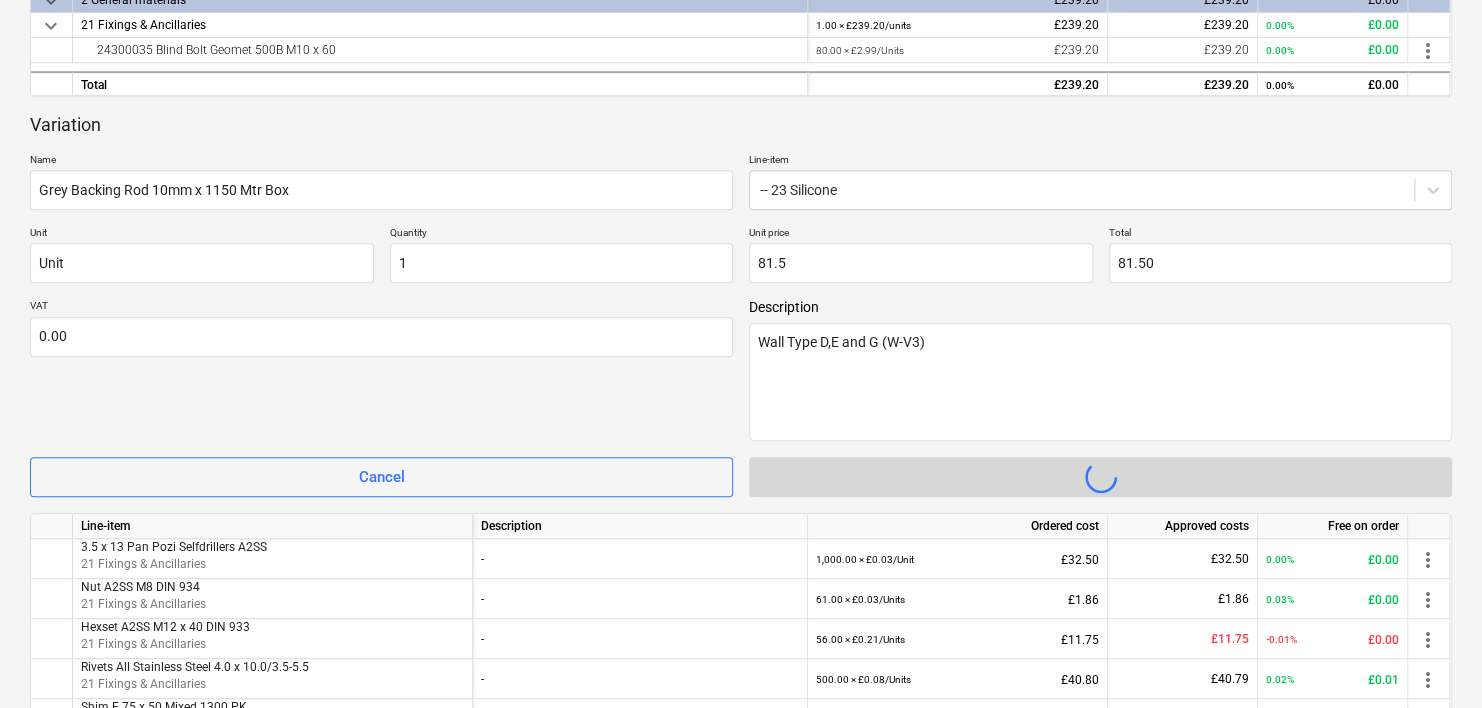 type on "x" 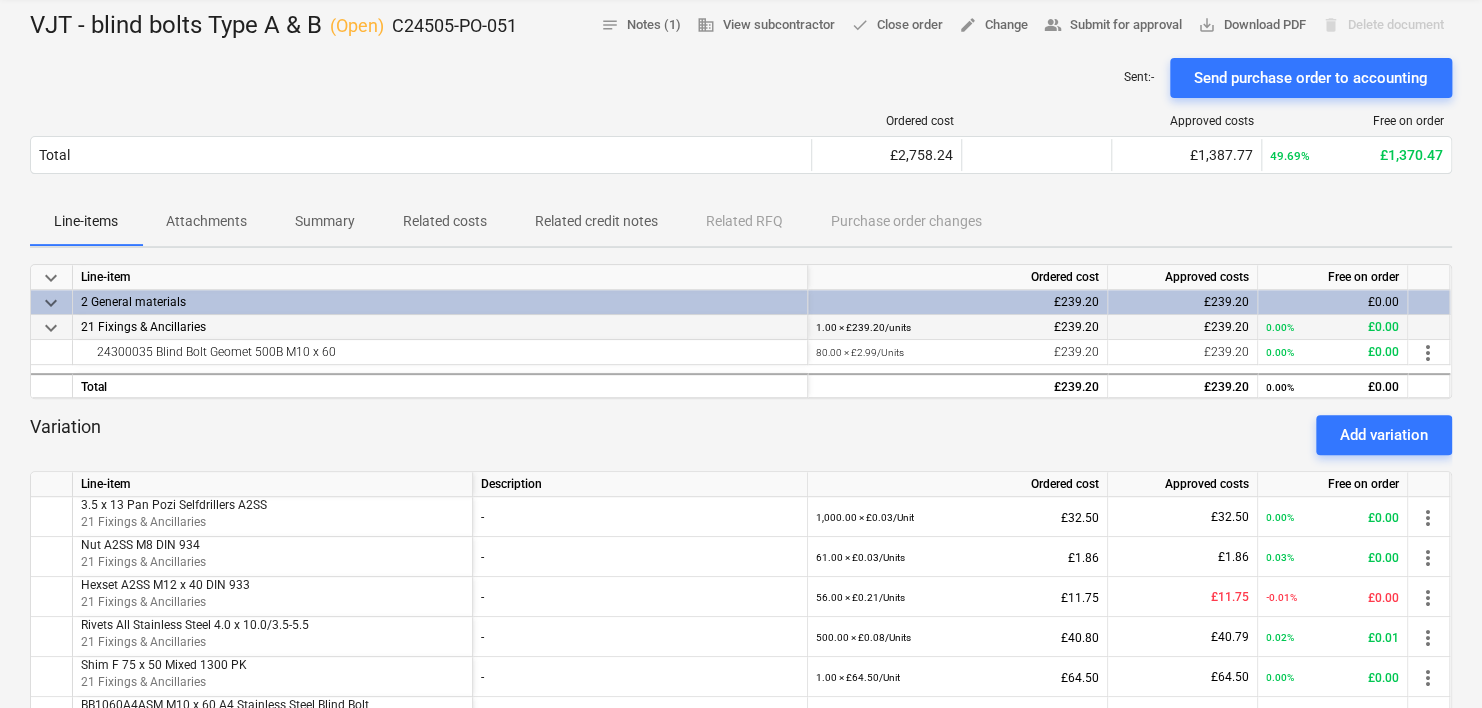 scroll, scrollTop: 200, scrollLeft: 0, axis: vertical 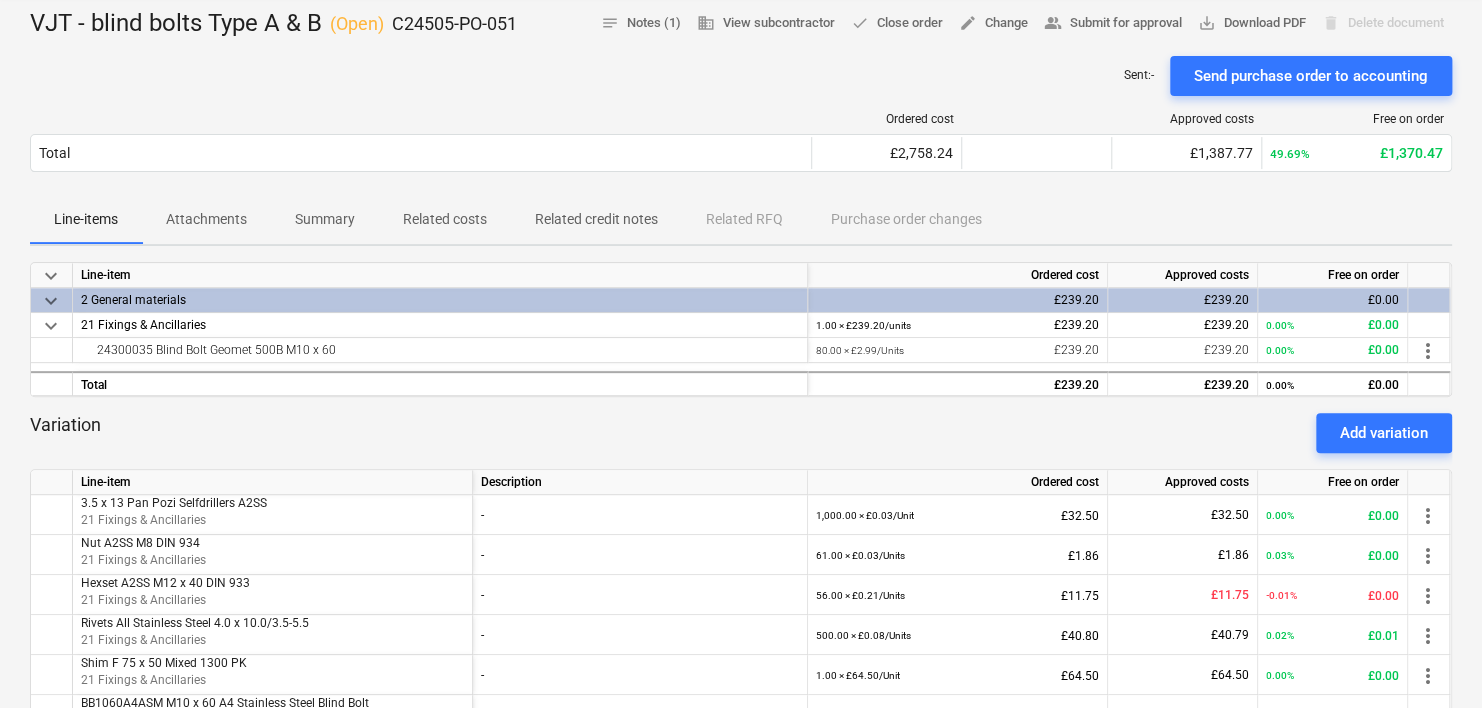 click on "Attachments" at bounding box center (206, 219) 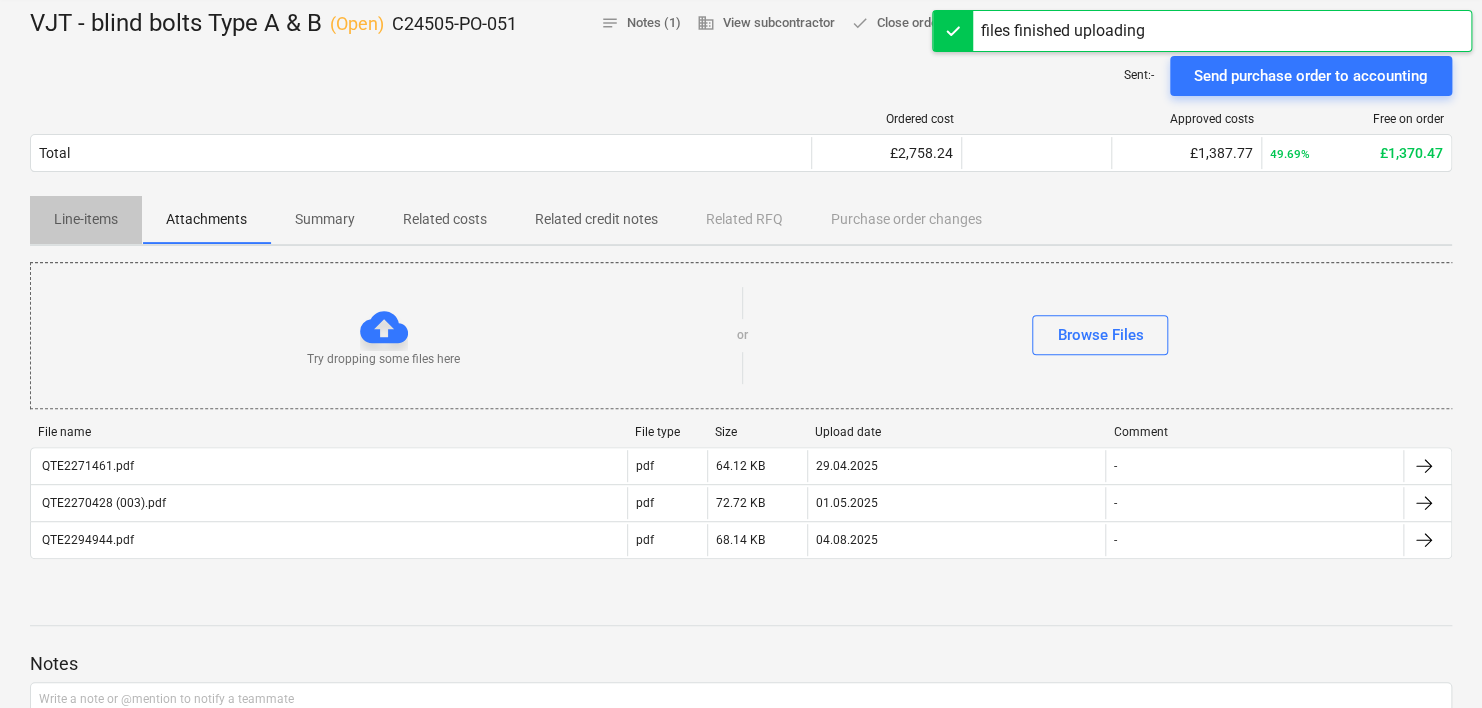 click on "Line-items" at bounding box center [86, 219] 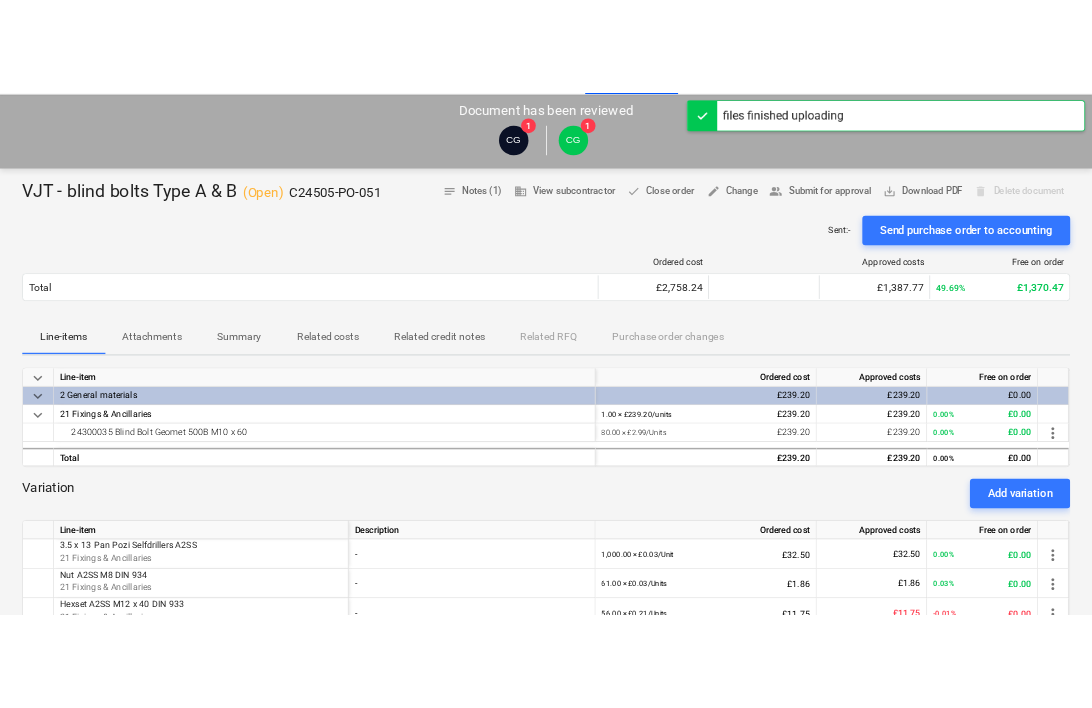 scroll, scrollTop: 0, scrollLeft: 0, axis: both 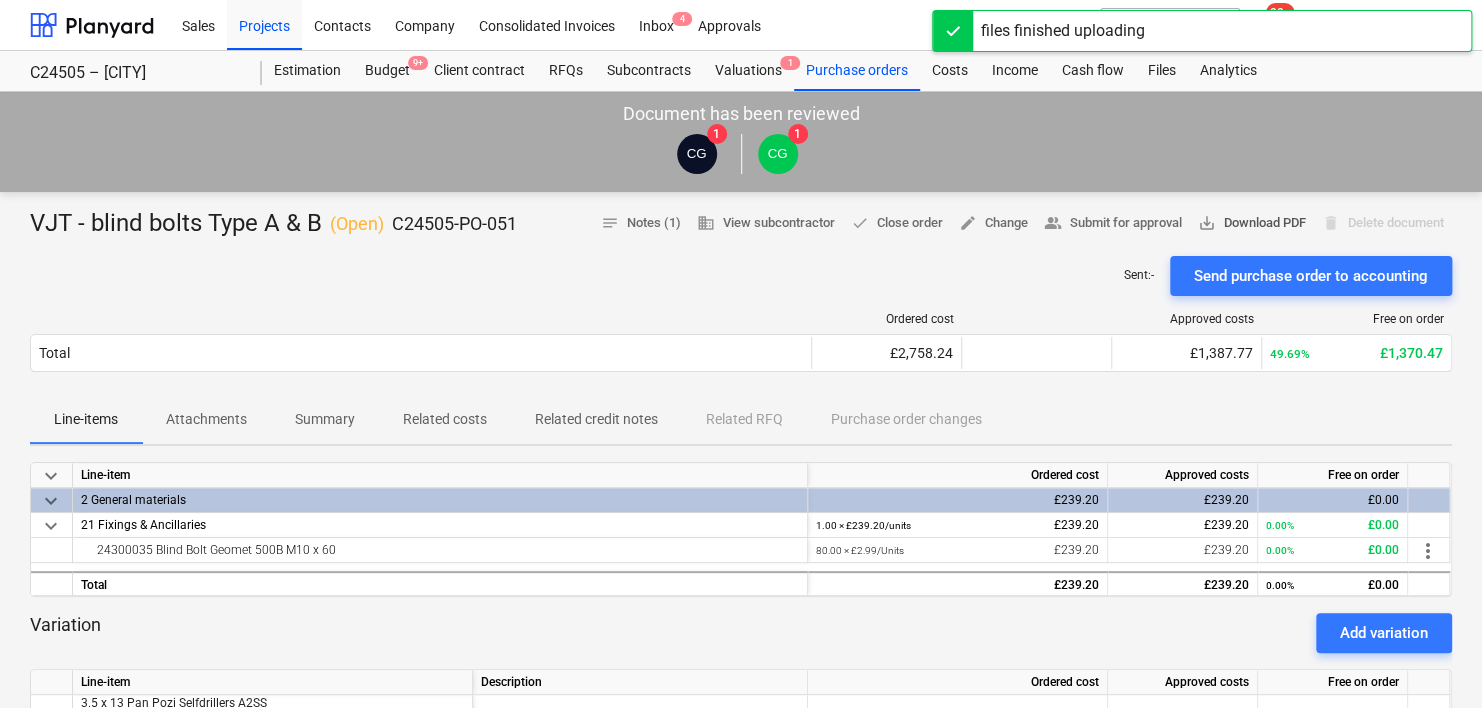 click on "save_alt Download PDF" at bounding box center [1252, 223] 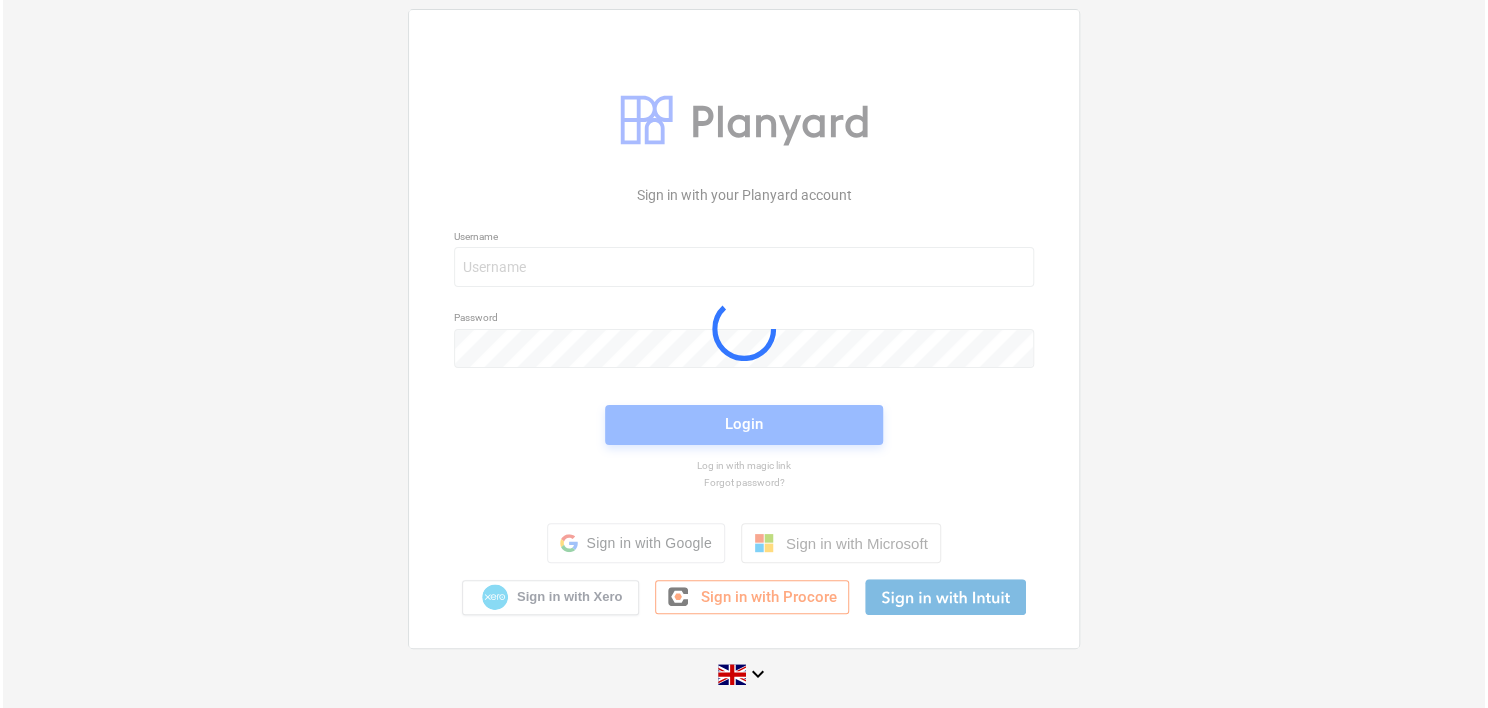 scroll, scrollTop: 0, scrollLeft: 0, axis: both 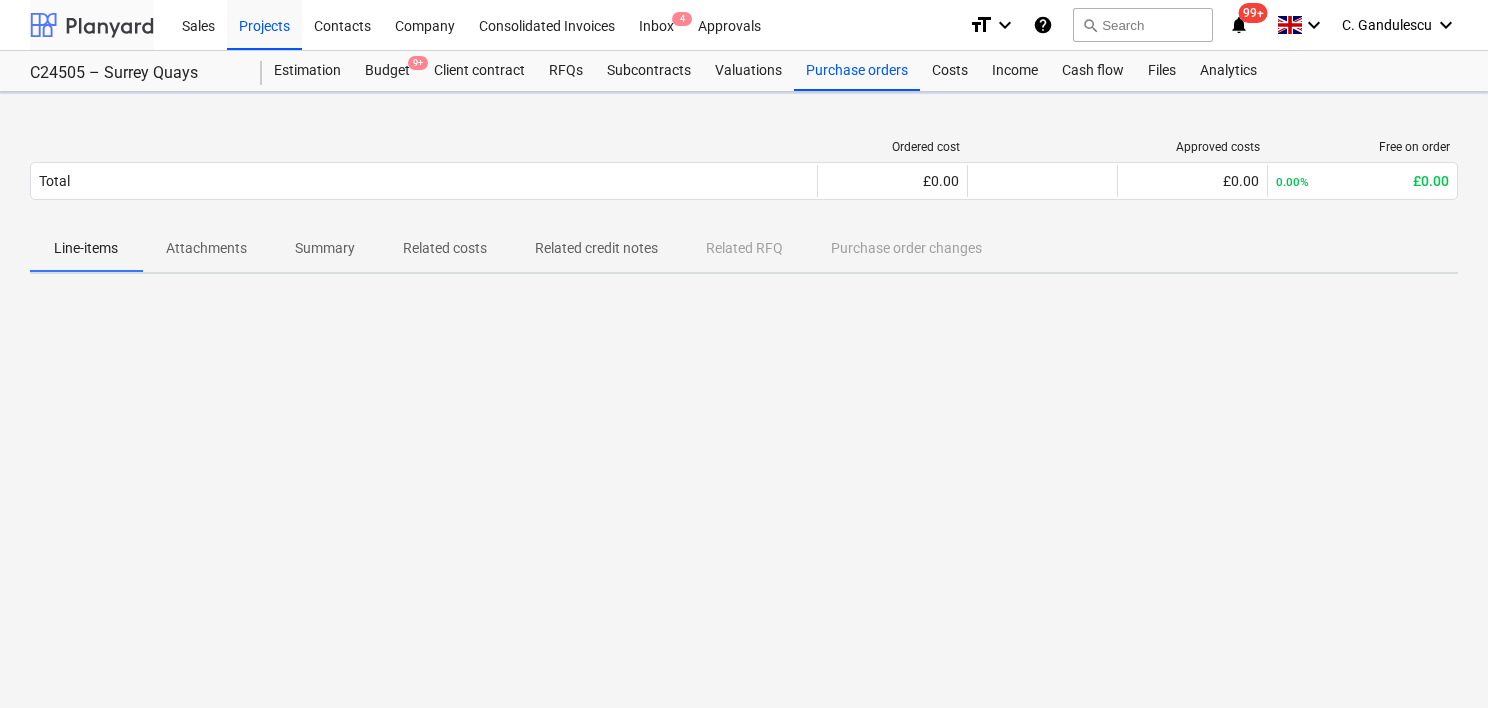 click at bounding box center (92, 25) 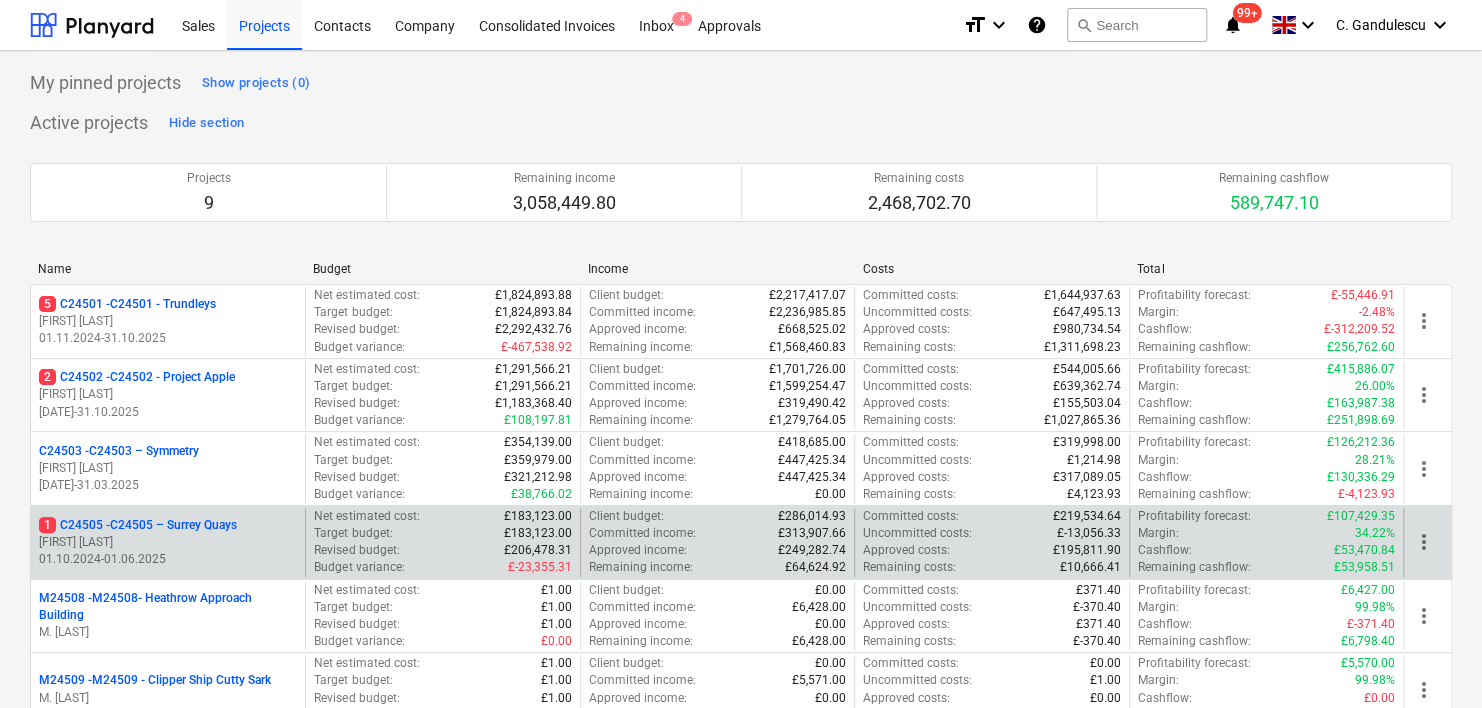 click on "G. [LAST]" at bounding box center (168, 542) 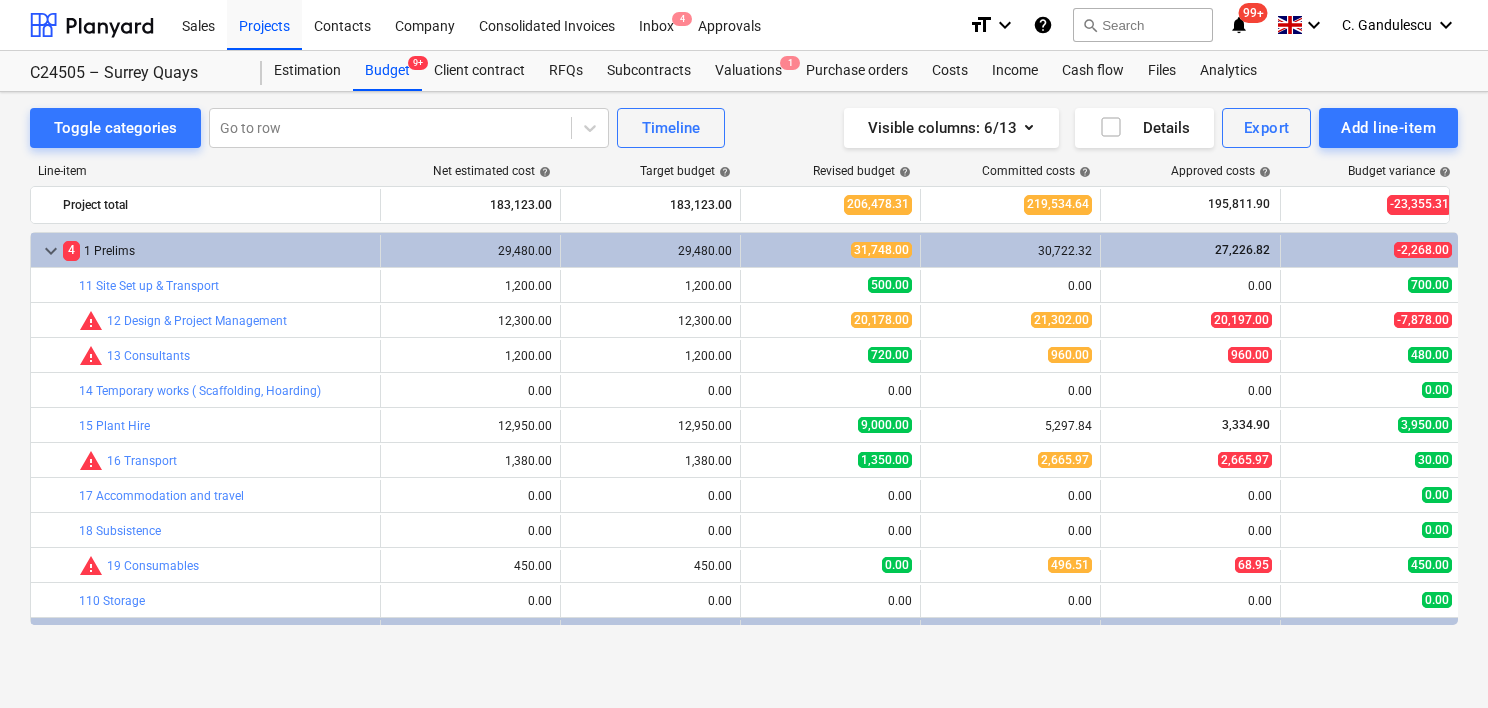 scroll, scrollTop: 307, scrollLeft: 0, axis: vertical 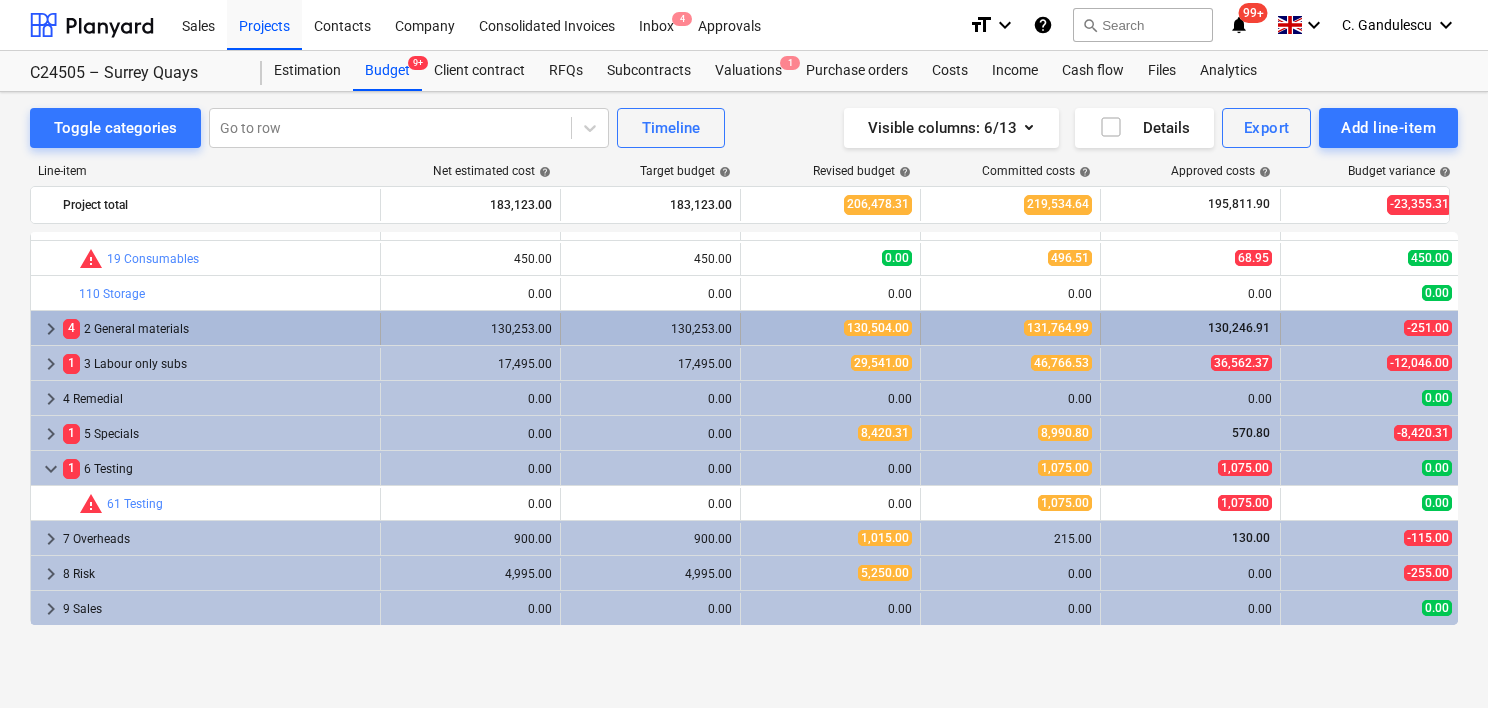 click on "keyboard_arrow_right" at bounding box center (51, 329) 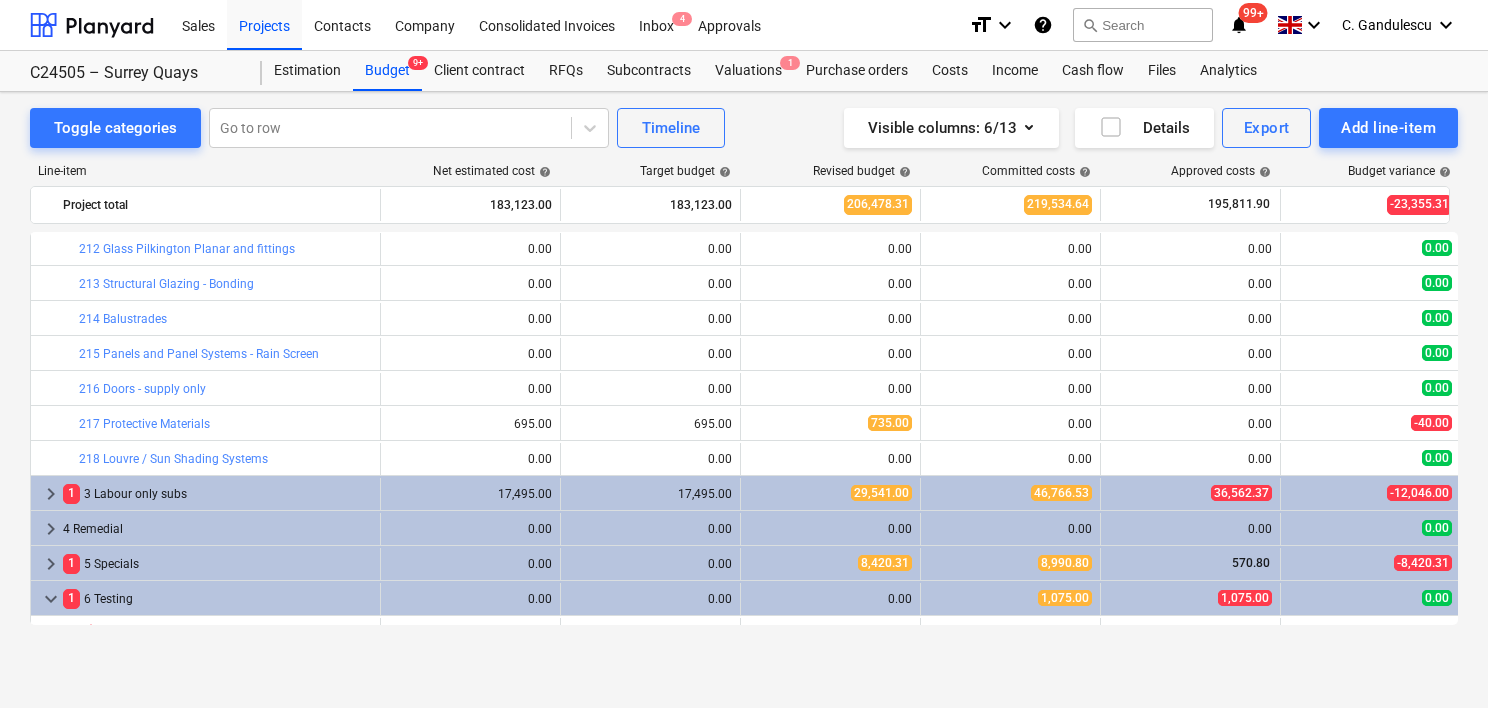 scroll, scrollTop: 907, scrollLeft: 0, axis: vertical 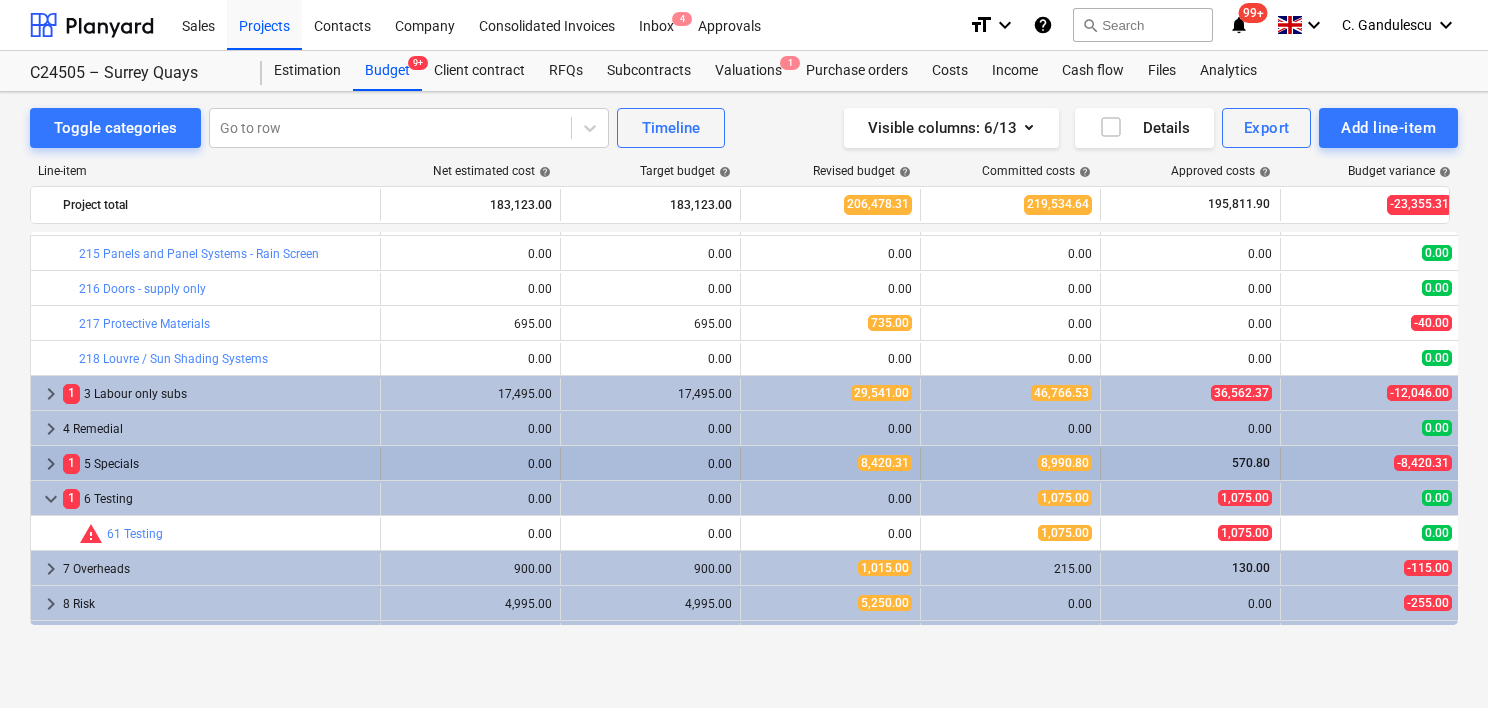 click on "keyboard_arrow_right 1 5 Specials" at bounding box center (206, 464) 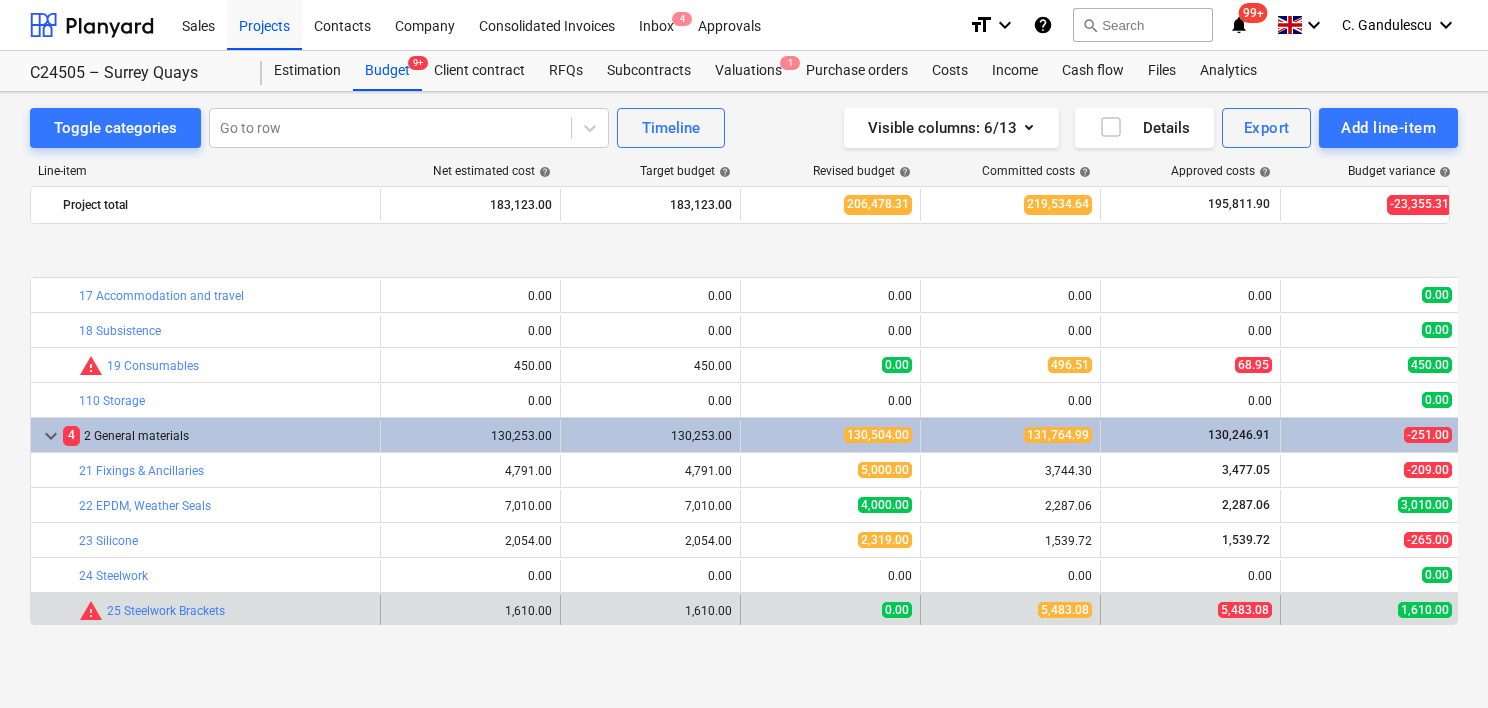 scroll, scrollTop: 300, scrollLeft: 0, axis: vertical 